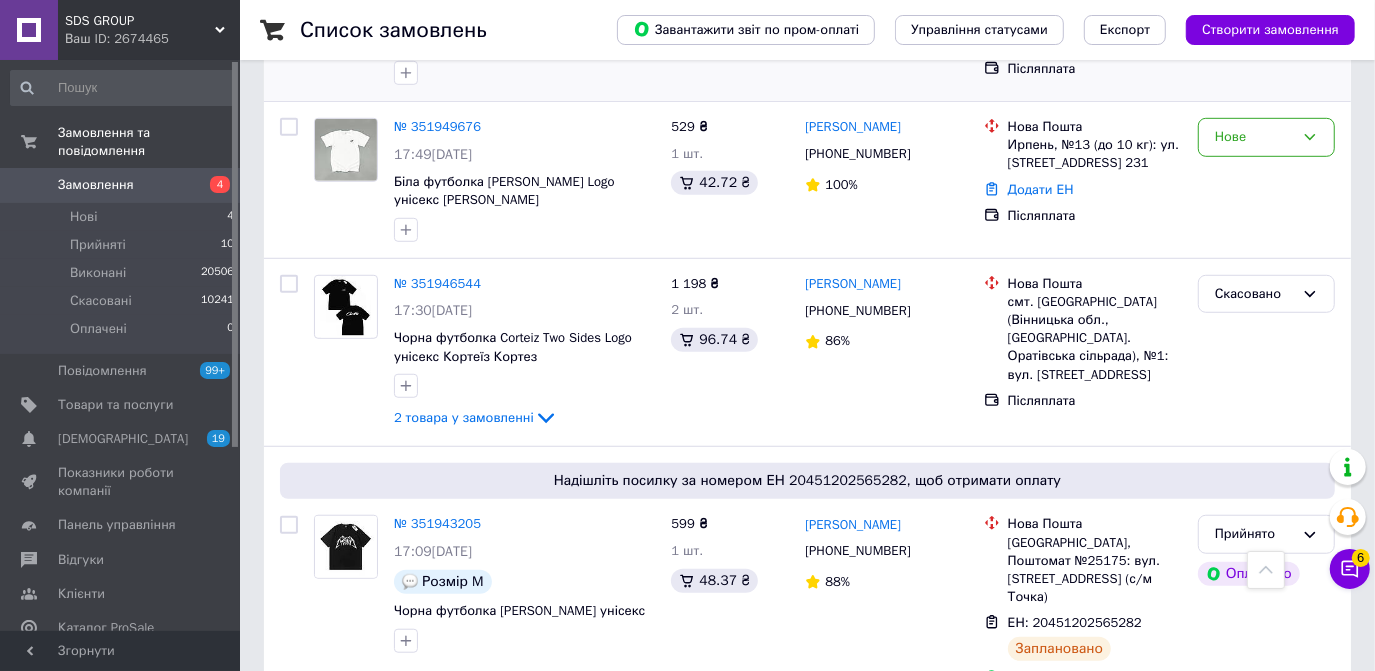 scroll, scrollTop: 727, scrollLeft: 0, axis: vertical 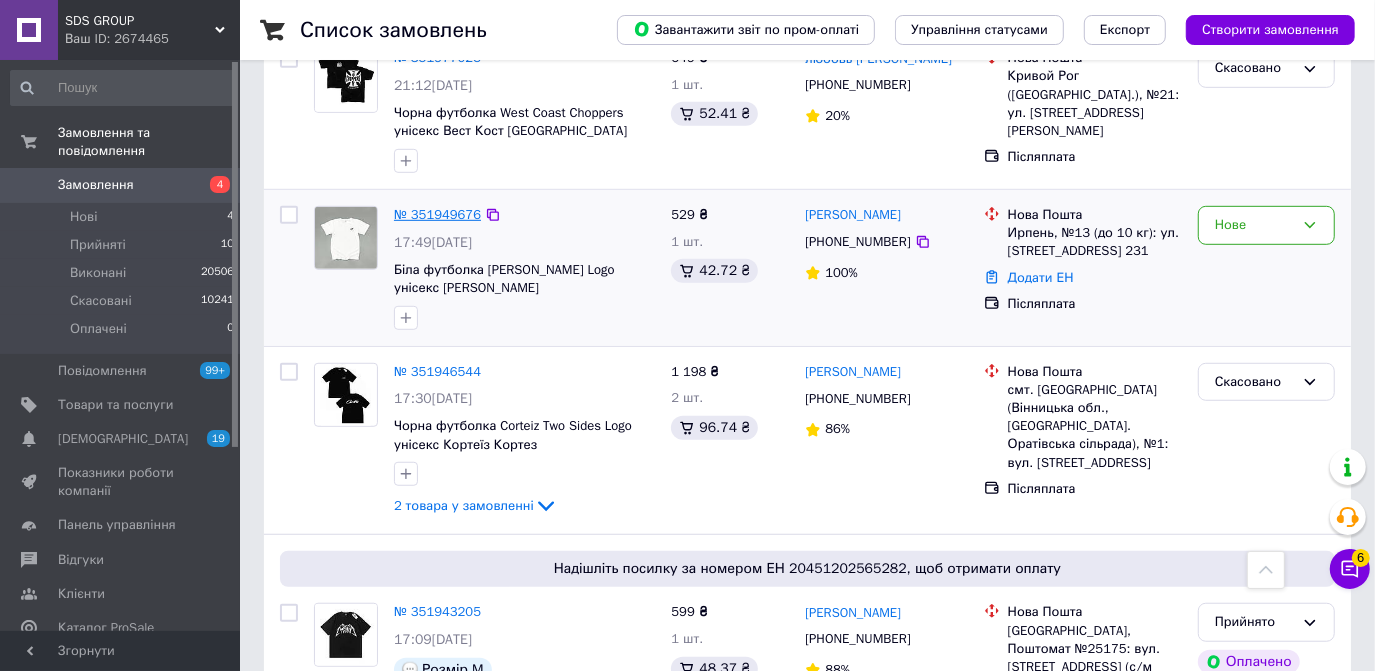 click on "№ 351949676" at bounding box center (437, 214) 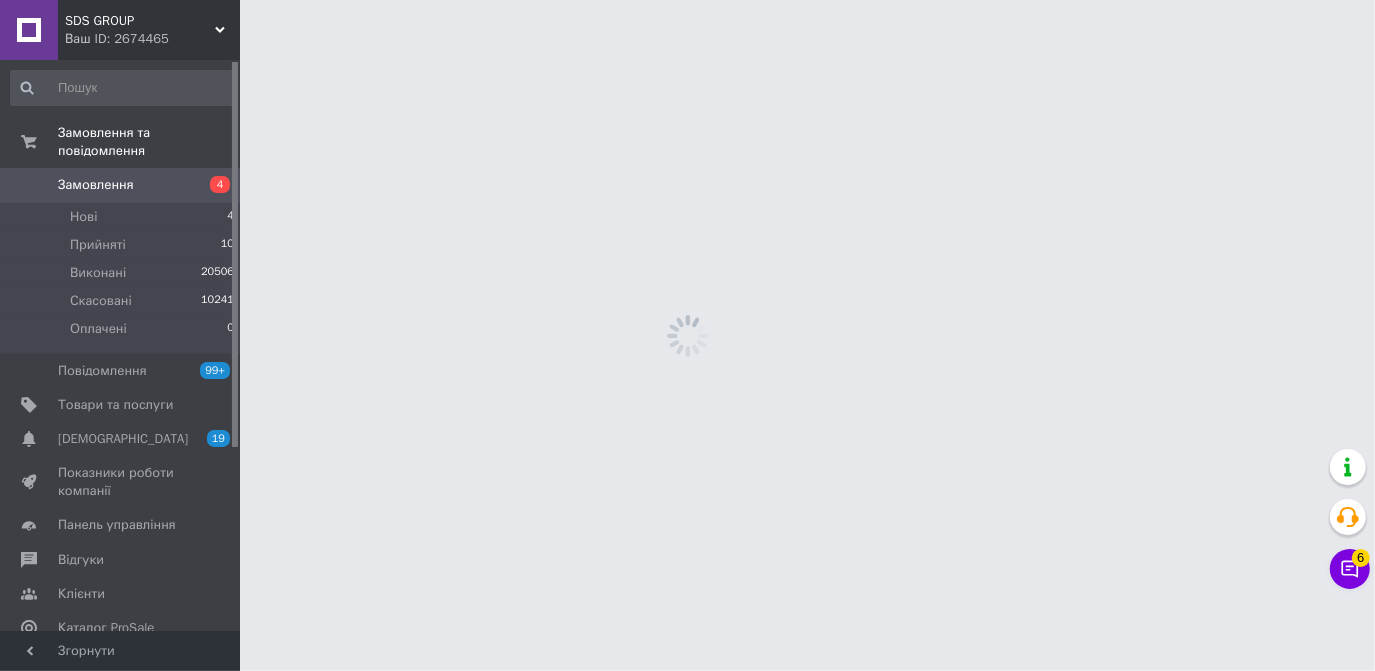 scroll, scrollTop: 0, scrollLeft: 0, axis: both 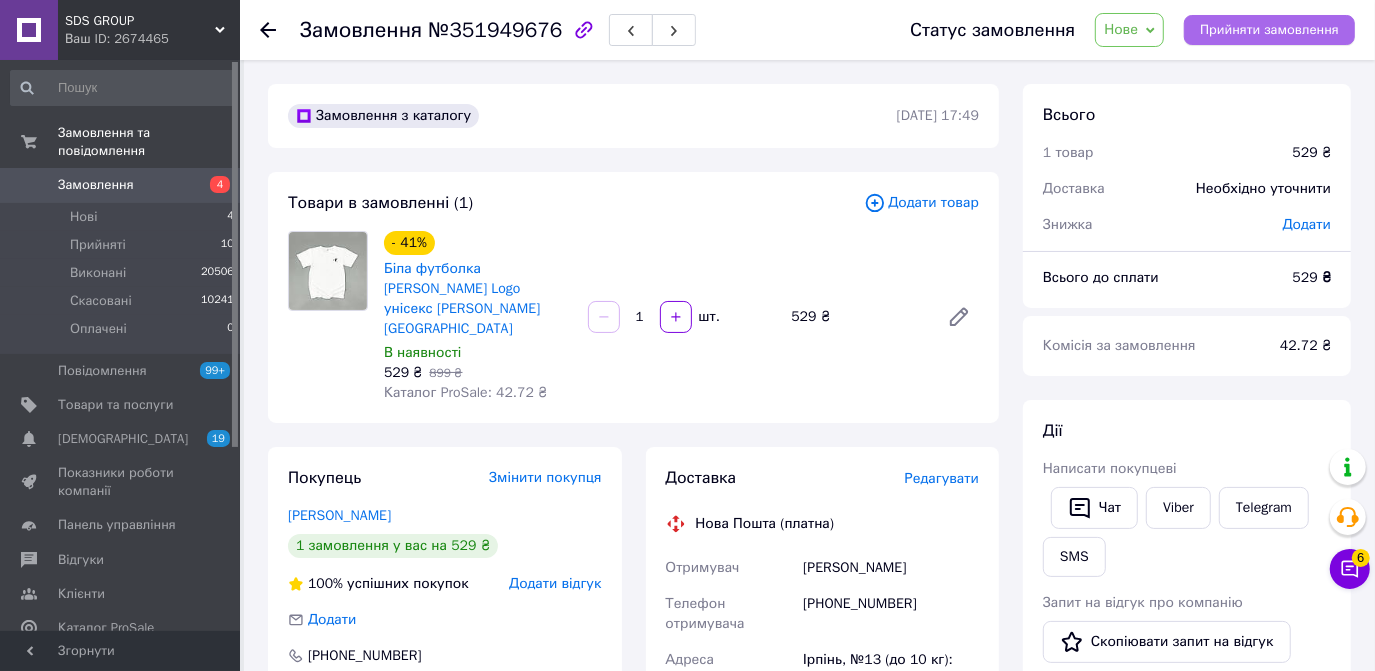 click on "Прийняти замовлення" at bounding box center [1269, 30] 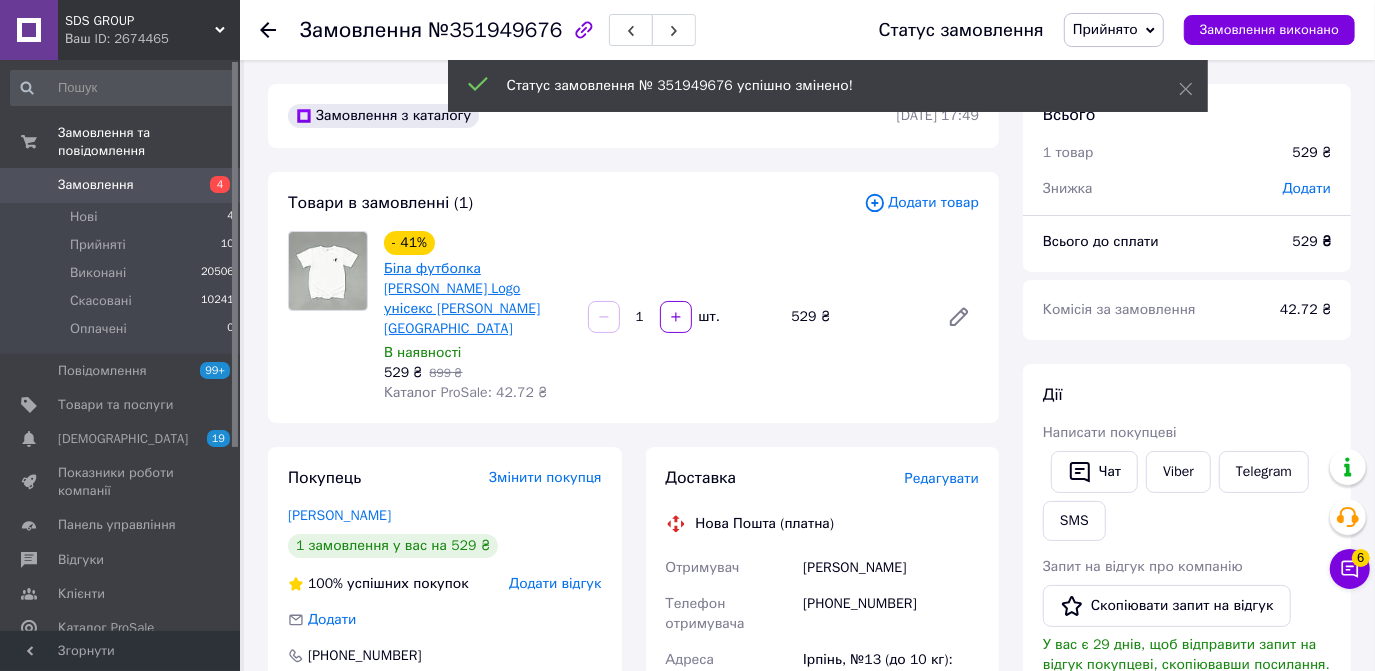 type 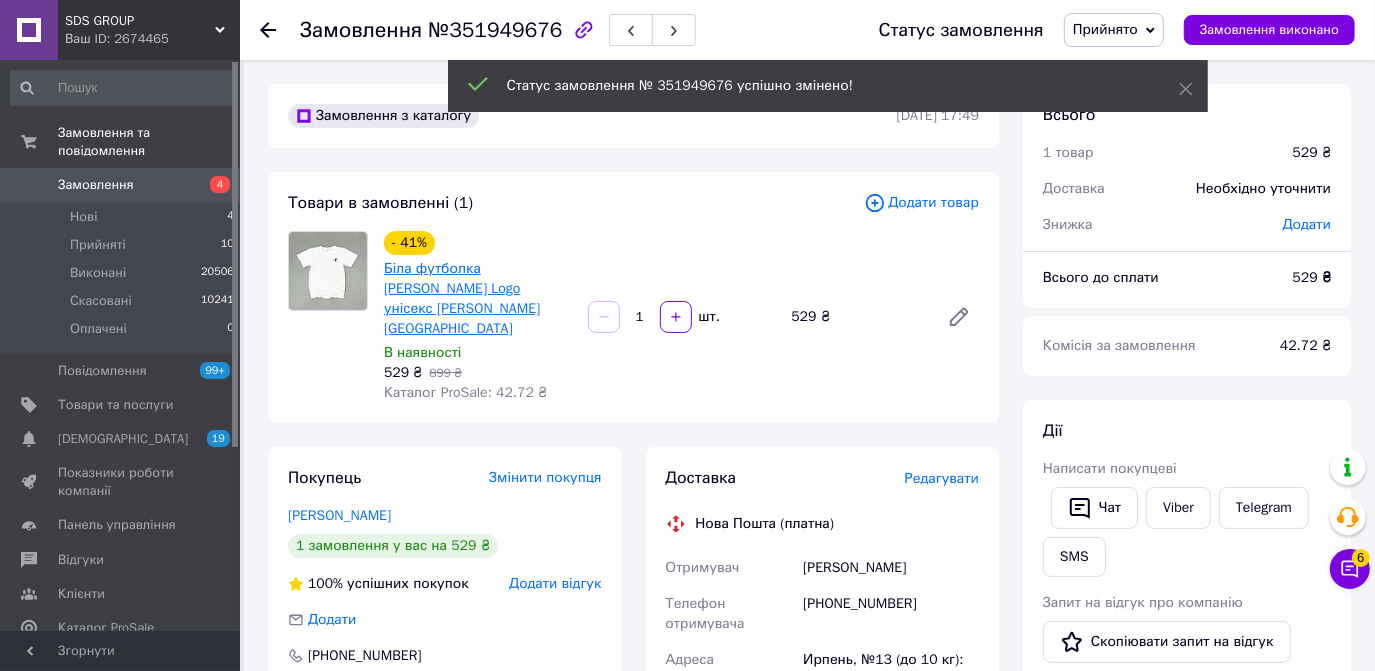 click on "Біла футболка [PERSON_NAME] Logo унісекс [PERSON_NAME][GEOGRAPHIC_DATA]" at bounding box center [462, 298] 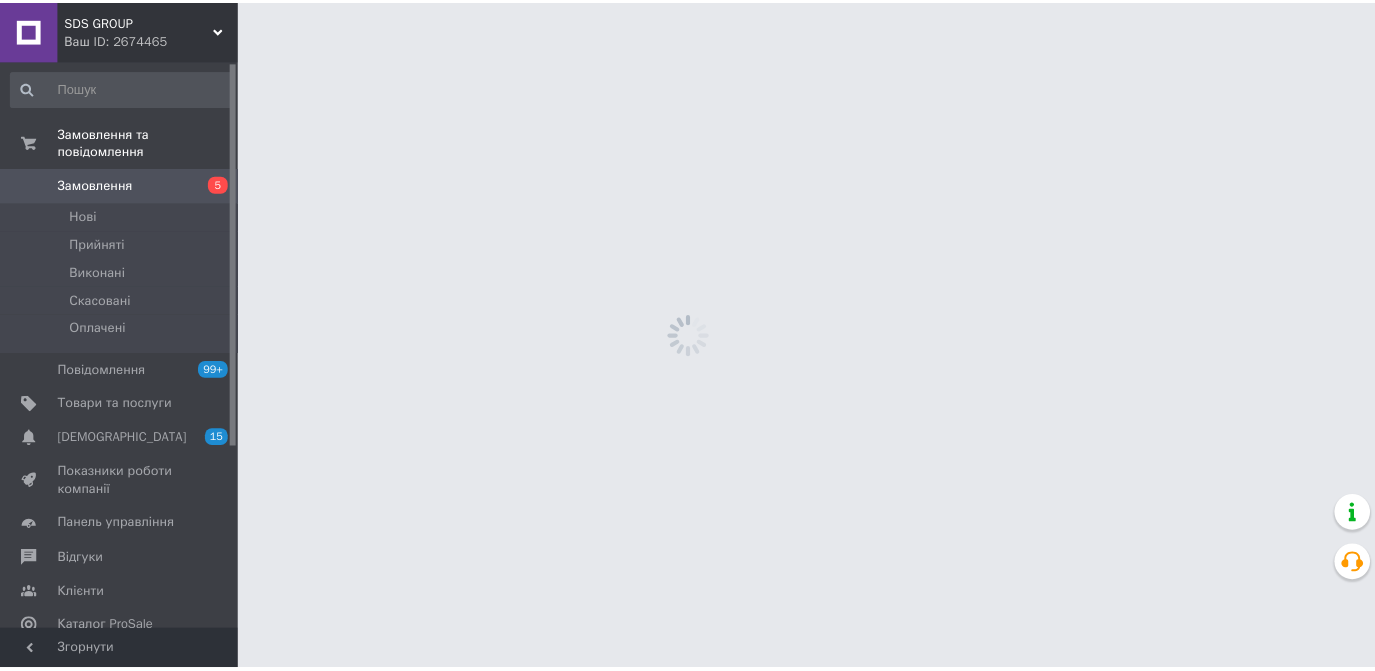 scroll, scrollTop: 0, scrollLeft: 0, axis: both 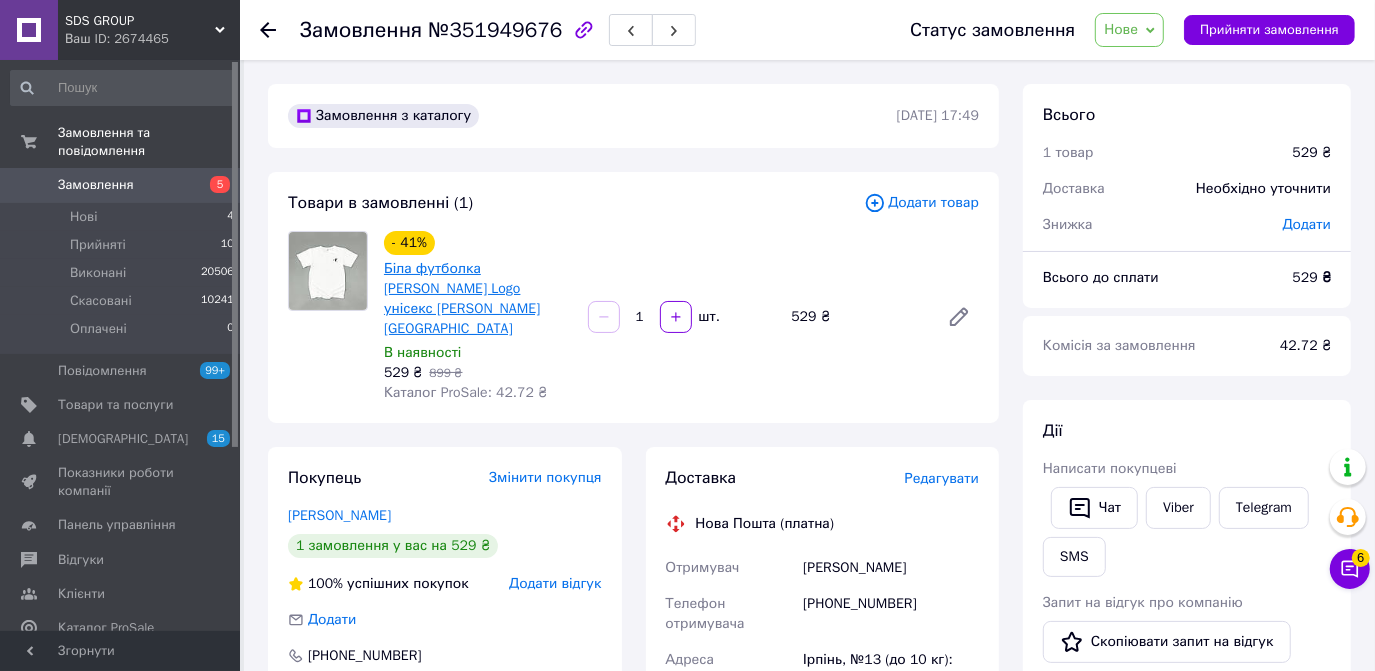 click on "Біла футболка [PERSON_NAME] Logo унісекс [PERSON_NAME][GEOGRAPHIC_DATA]" at bounding box center [462, 298] 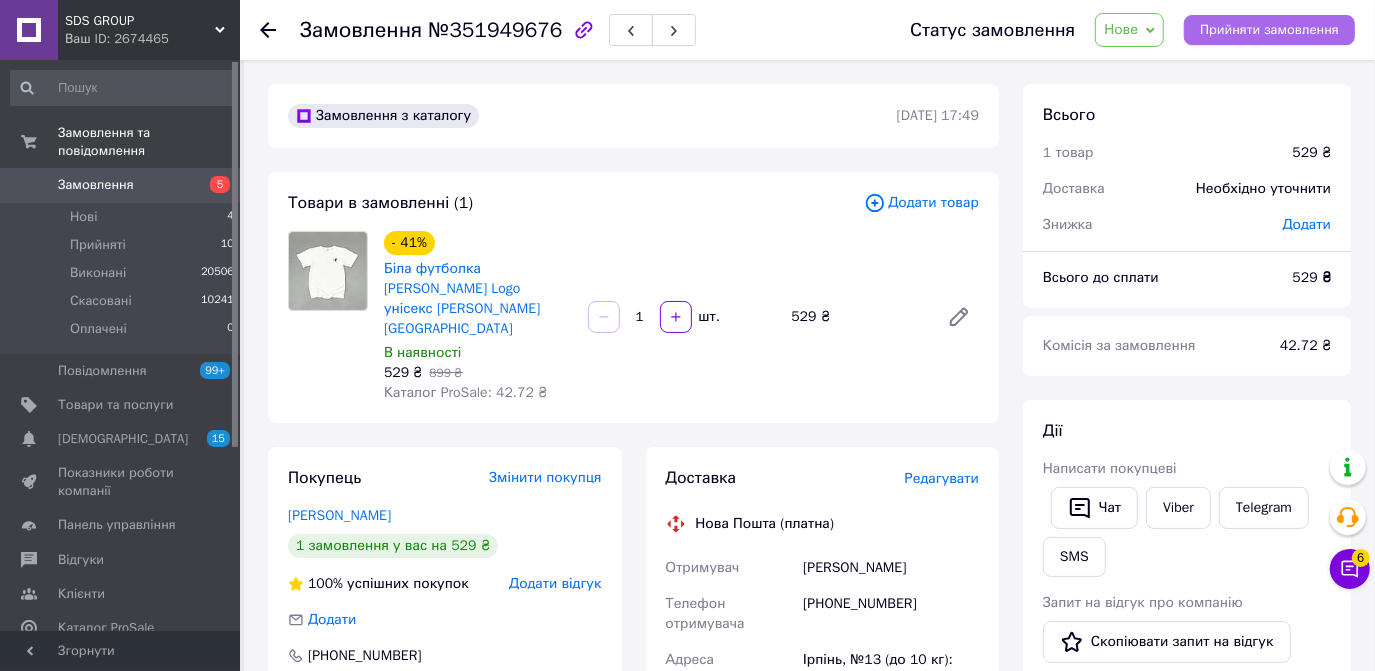 click on "Прийняти замовлення" at bounding box center (1269, 30) 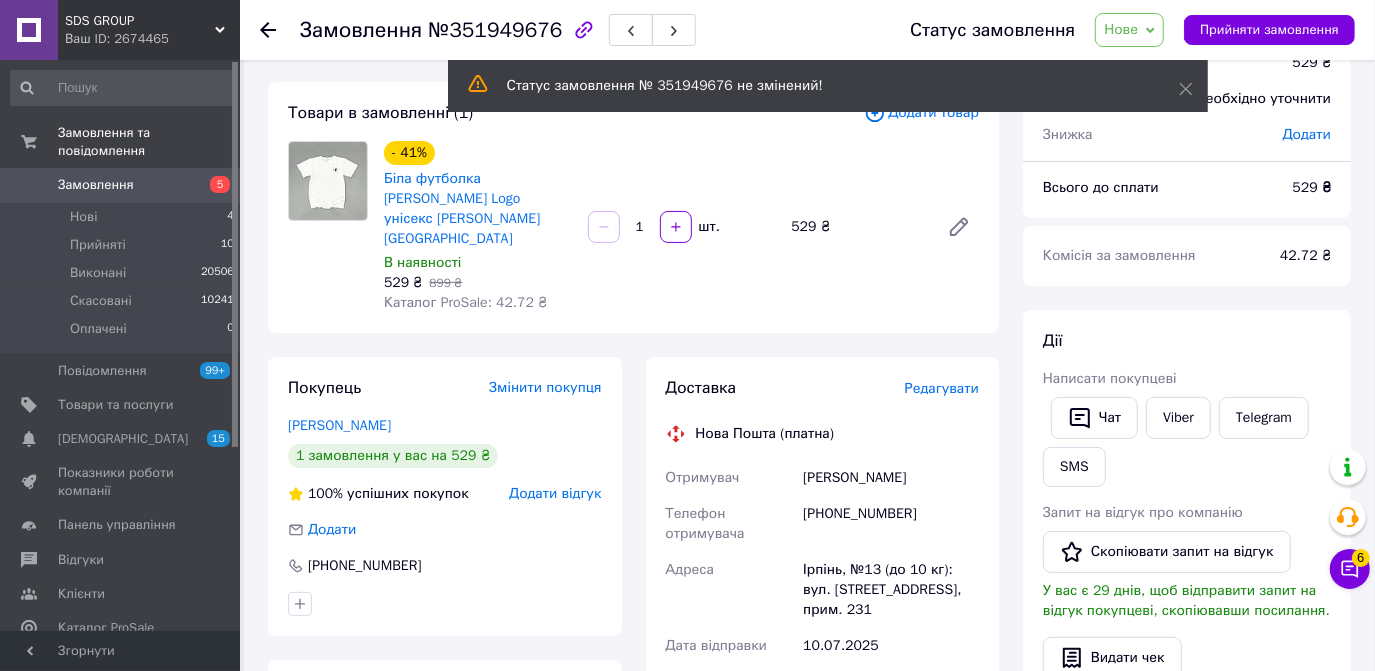 scroll, scrollTop: 181, scrollLeft: 0, axis: vertical 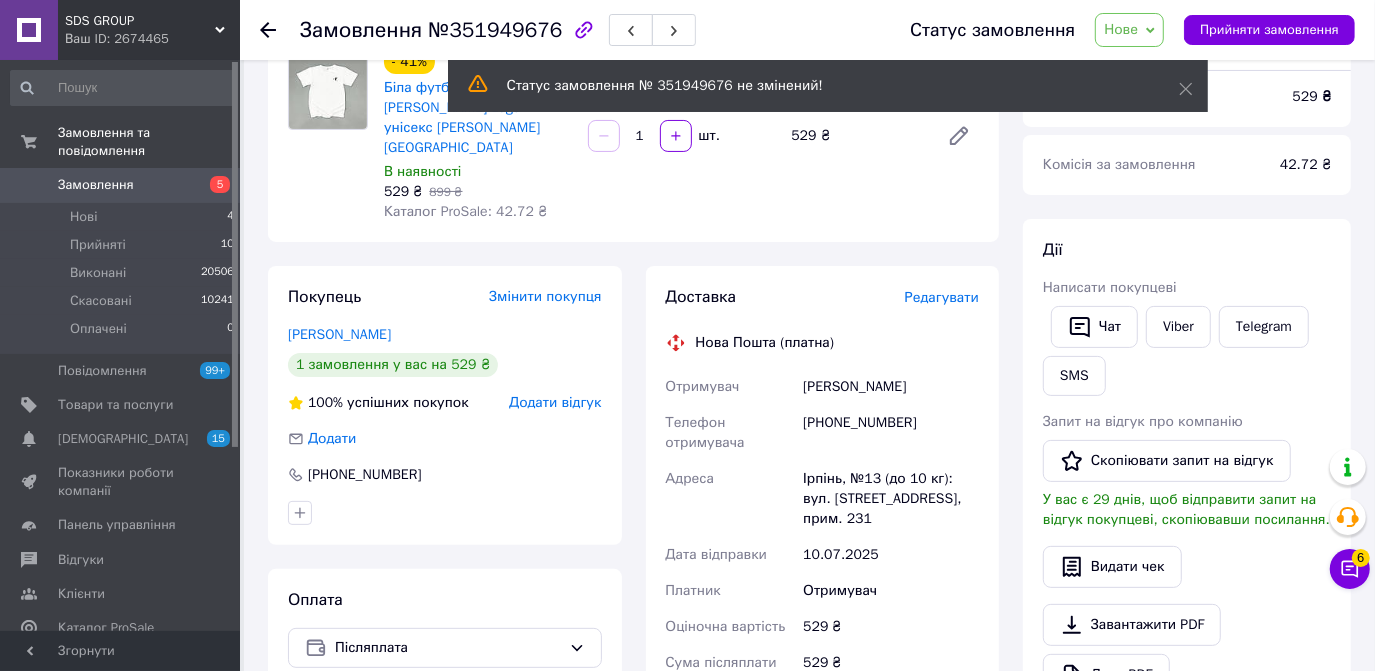 drag, startPoint x: 872, startPoint y: 484, endPoint x: 803, endPoint y: 345, distance: 155.18376 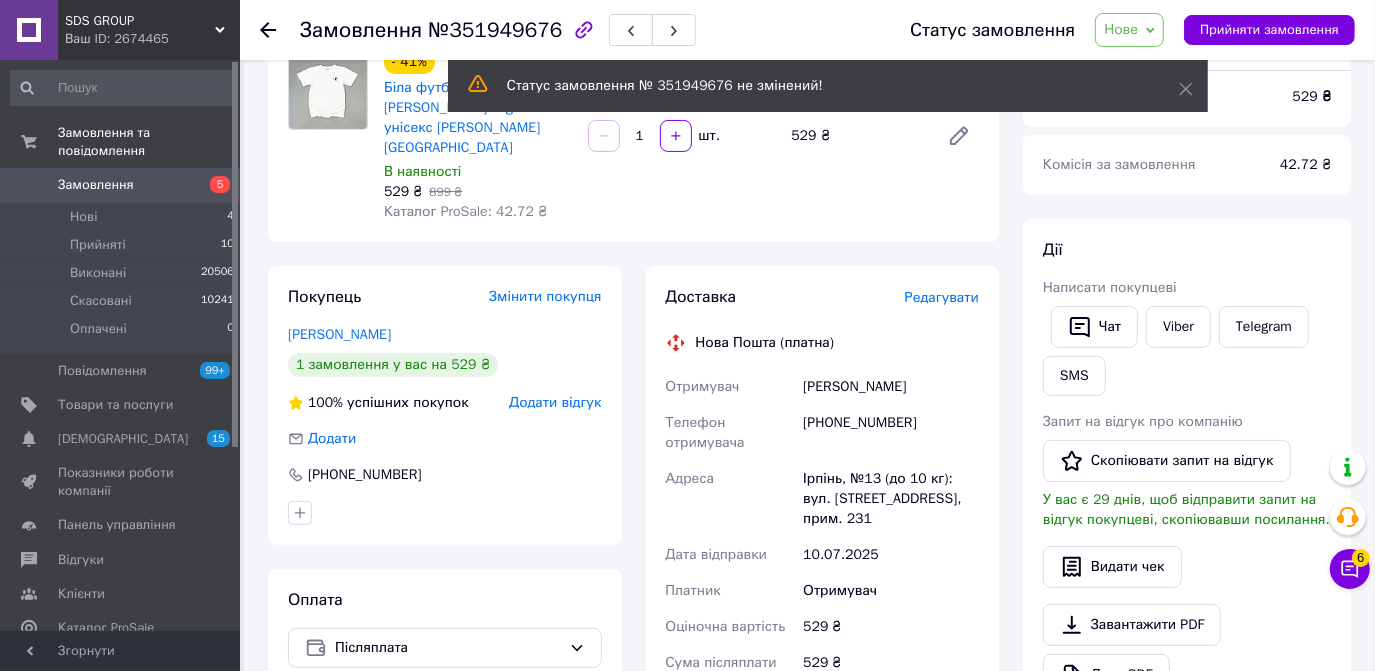 click on "Отримувач Науменко Жаннета Телефон отримувача +380631915203 Адреса Ірпінь, №13 (до 10 кг): вул. Університетська, 1п/1, прим. 231 Дата відправки 10.07.2025 Платник Отримувач Оціночна вартість 529 ₴ Сума післяплати 529 ₴ Комісія за післяплату 30.58 ₴ Платник комісії післяплати Отримувач" at bounding box center [823, 581] 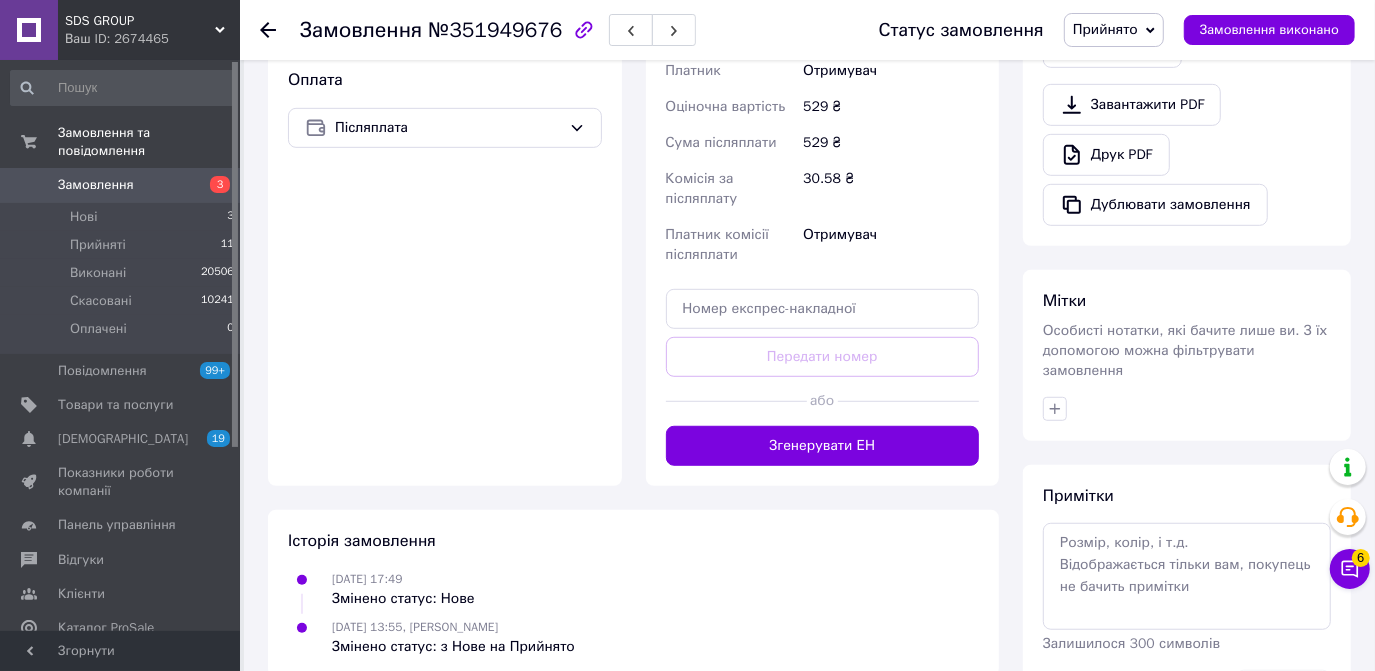 scroll, scrollTop: 759, scrollLeft: 0, axis: vertical 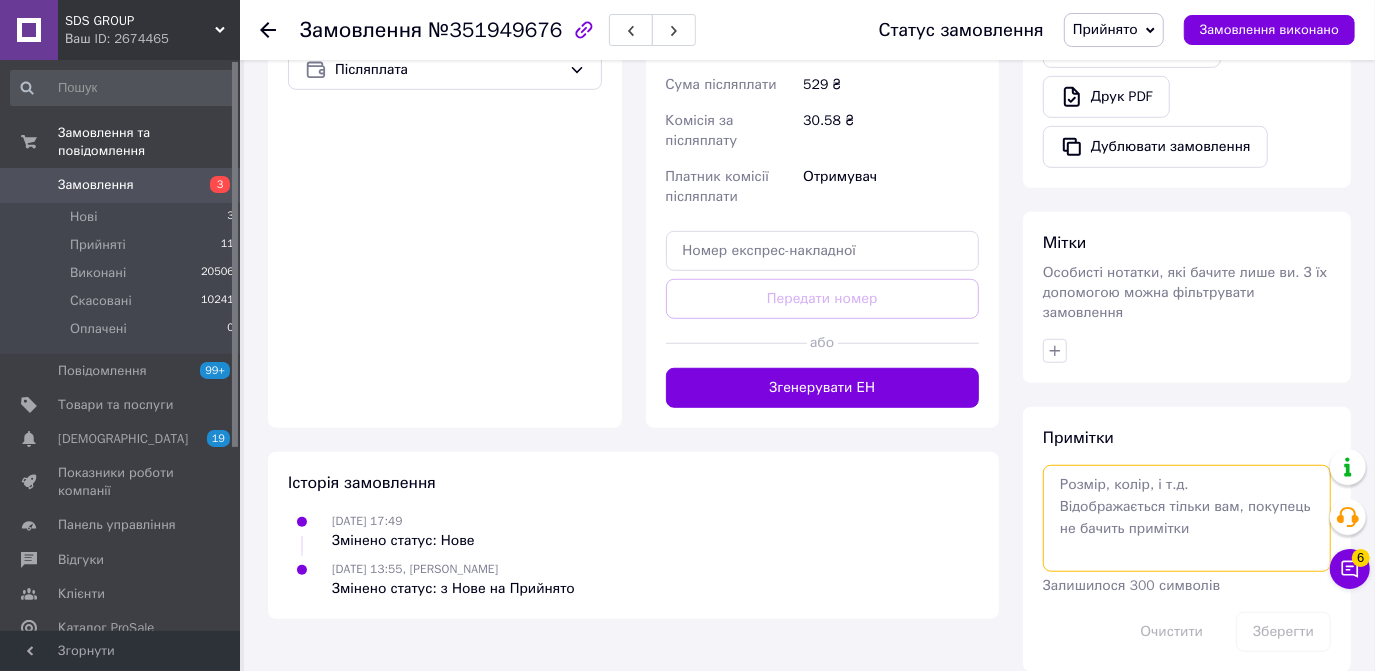 click at bounding box center [1187, 518] 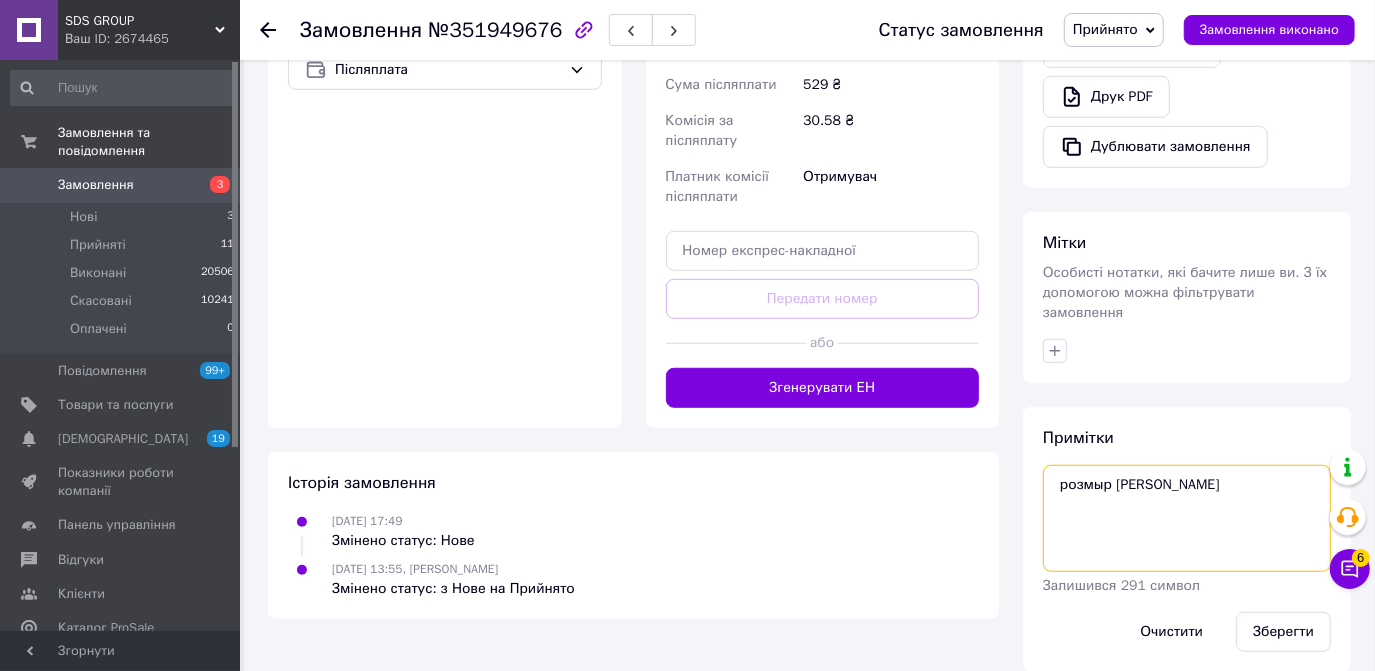 paste on "[PERSON_NAME]
Телефон отримувача
[PHONE_NUMBER]
[GEOGRAPHIC_DATA][PERSON_NAME], №13 (до 10 кг): вул. [STREET_ADDRESS], прим. 231" 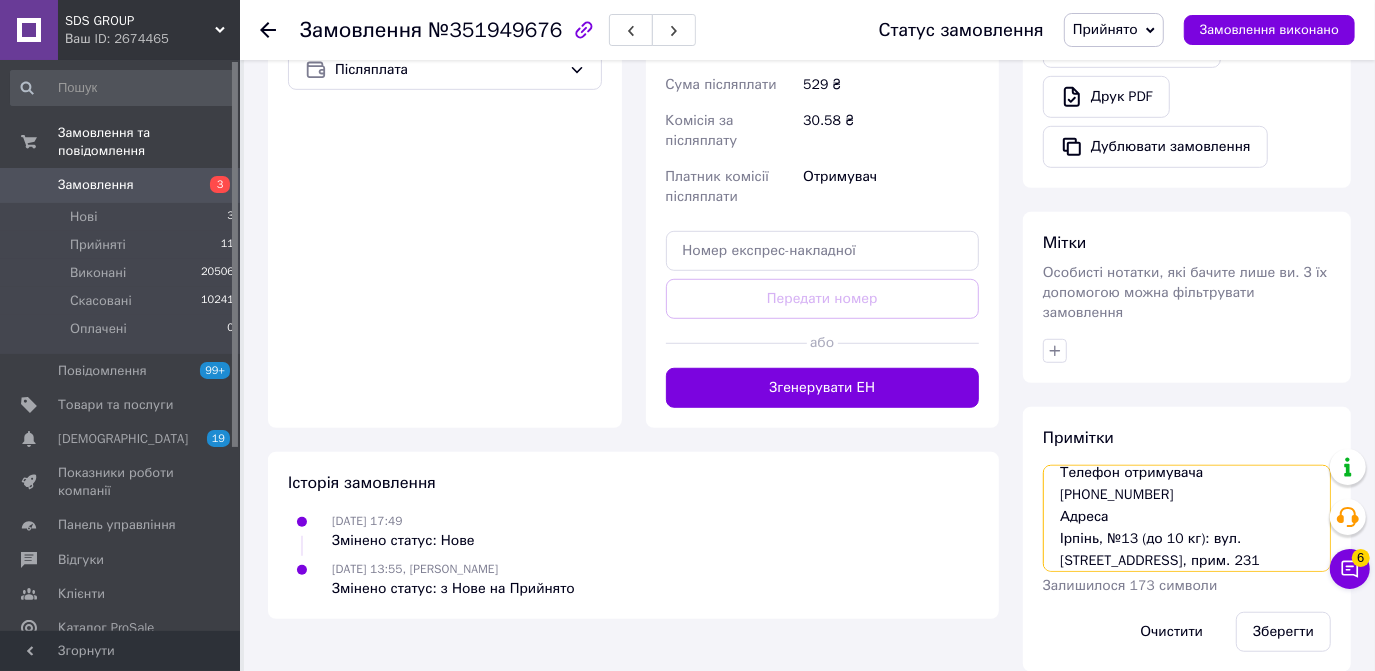 scroll, scrollTop: 77, scrollLeft: 0, axis: vertical 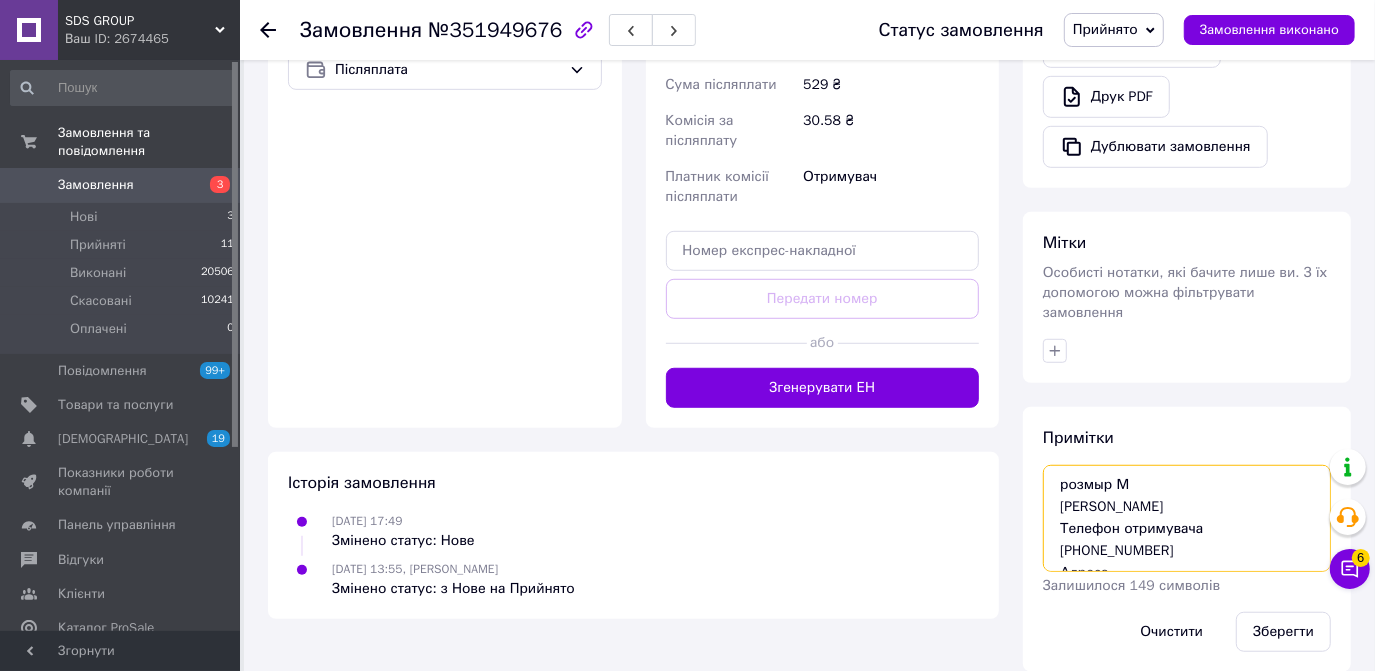 drag, startPoint x: 1245, startPoint y: 544, endPoint x: 1017, endPoint y: 427, distance: 256.26743 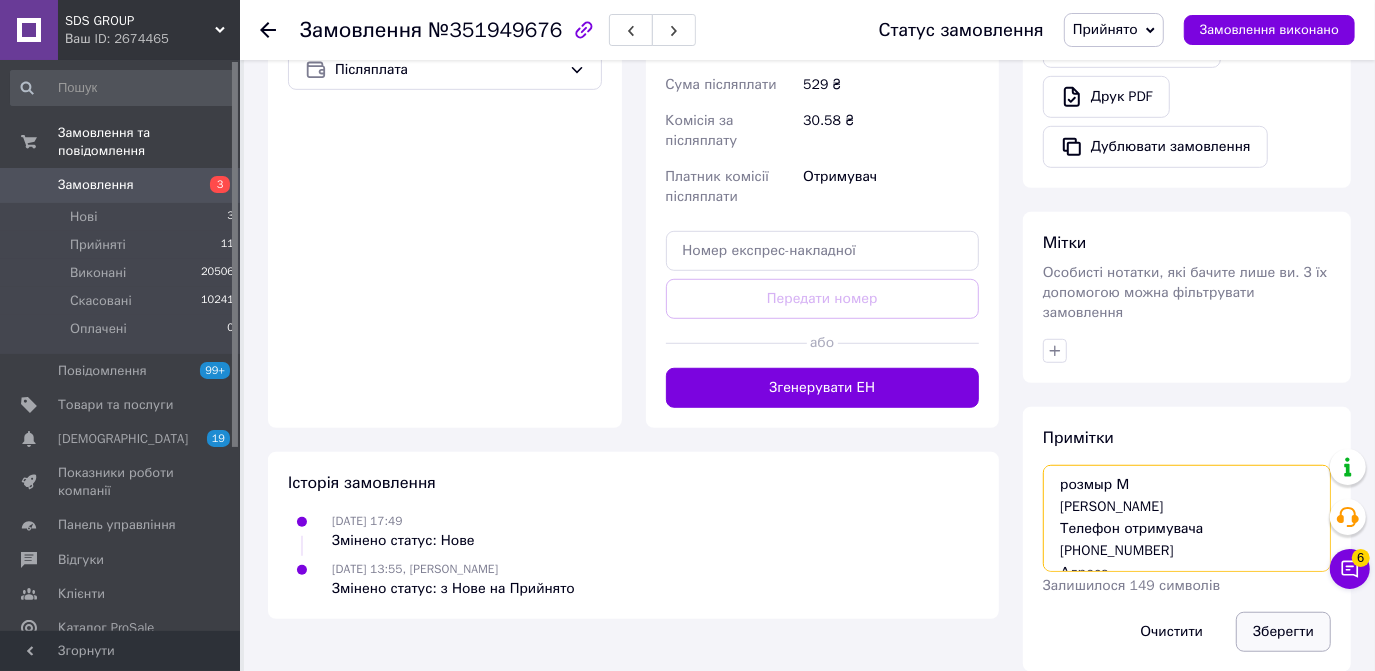 type on "розмыр М
[PERSON_NAME]
Телефон отримувача
[PHONE_NUMBER]
Адреса
Ірпінь, №13 (до 10 кг): вул. Університетська, 1п/1, прим. 231
налож 379 (внес больше)" 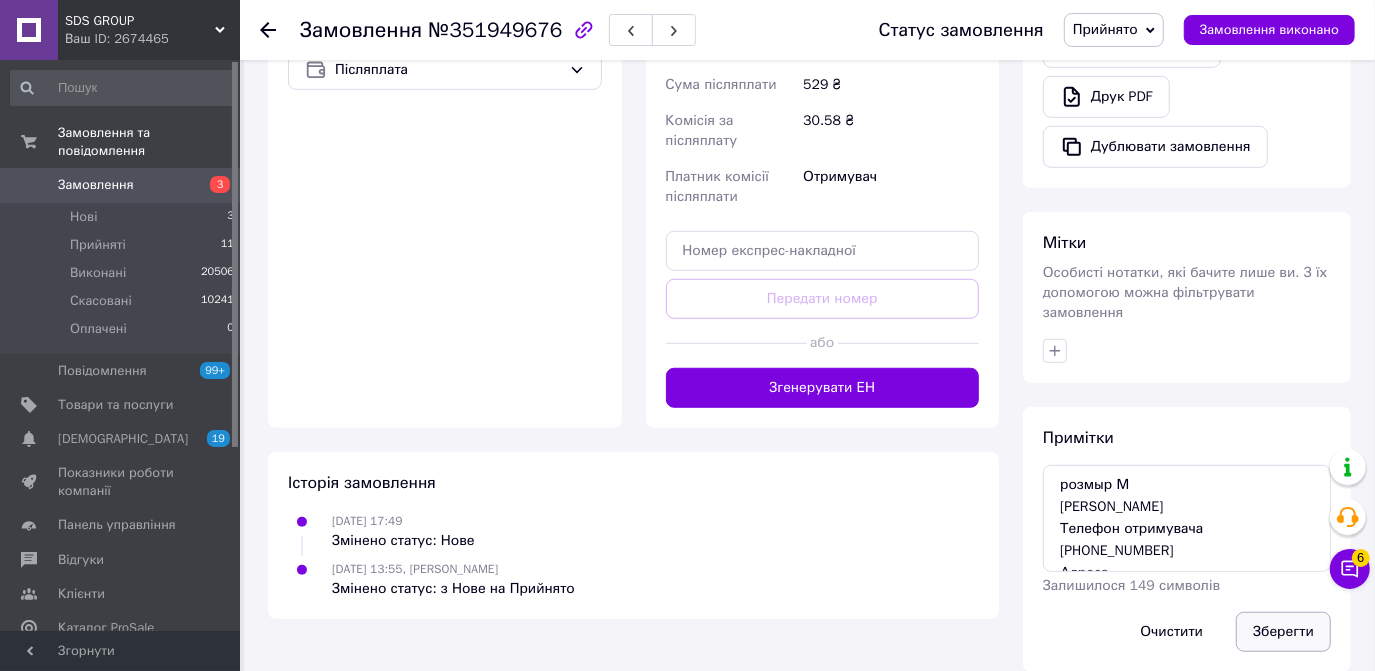 click on "Зберегти" at bounding box center [1283, 632] 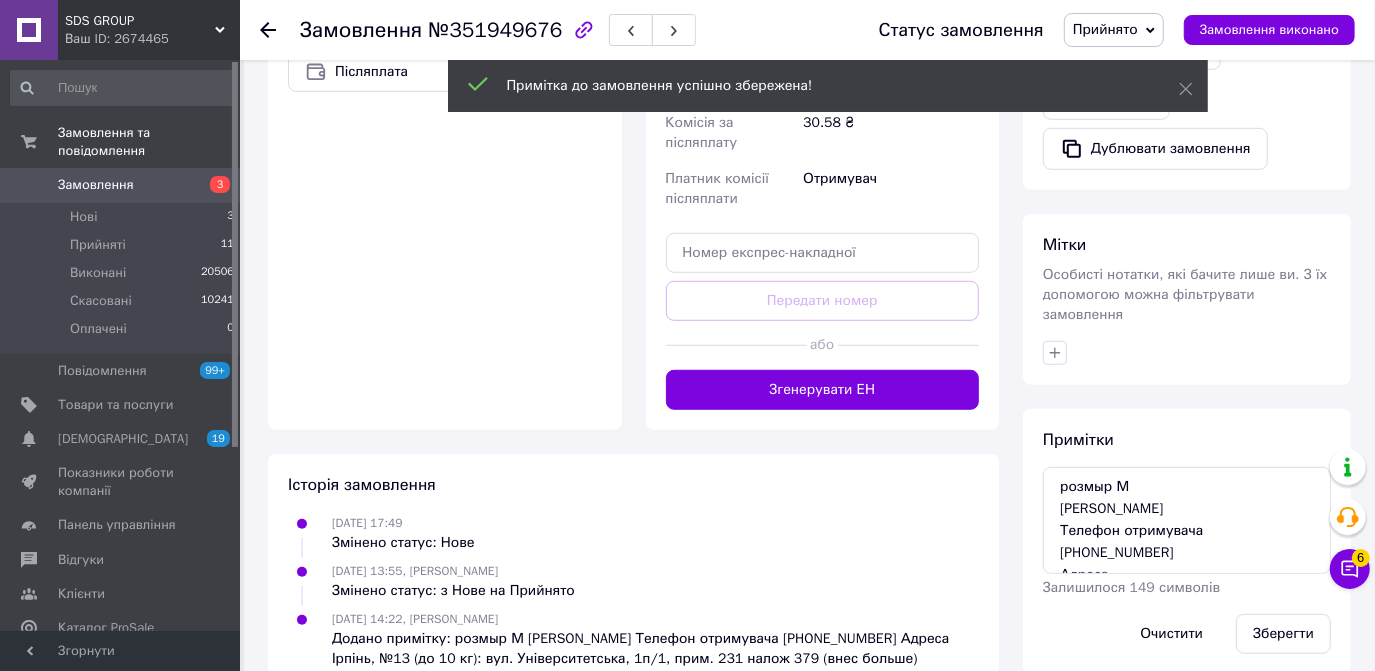 scroll, scrollTop: 759, scrollLeft: 0, axis: vertical 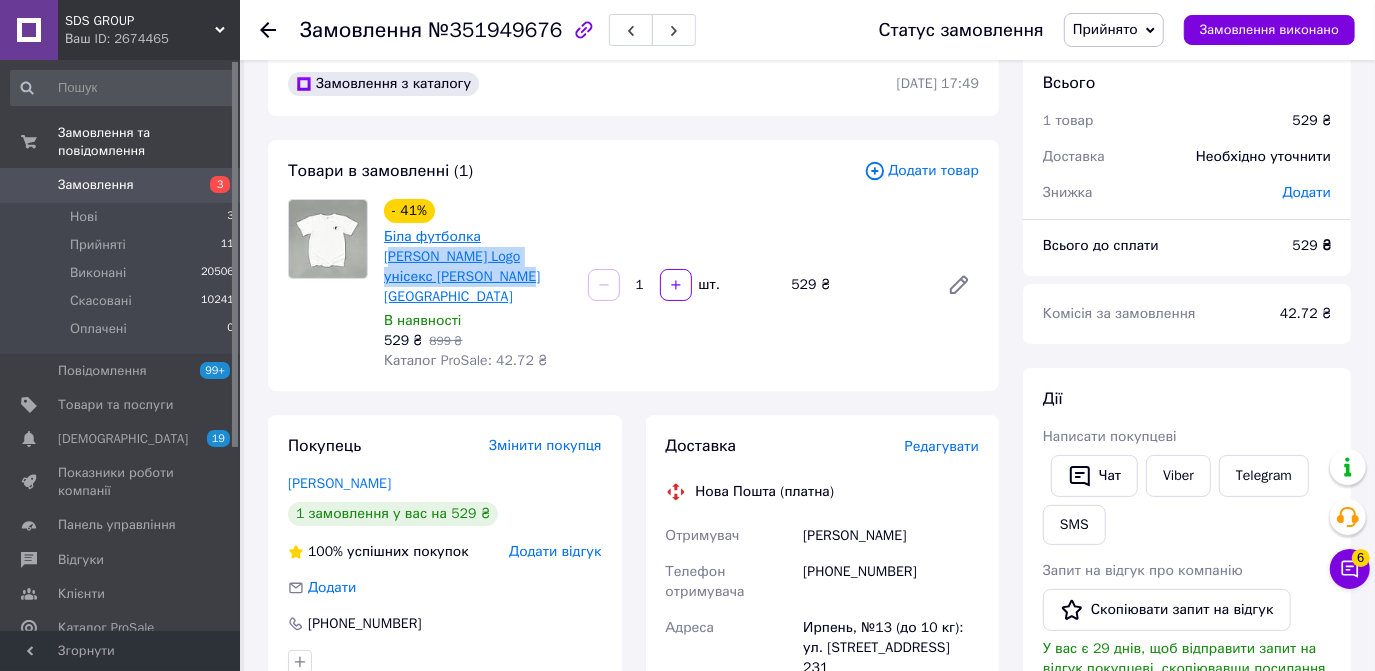 drag, startPoint x: 569, startPoint y: 255, endPoint x: 484, endPoint y: 246, distance: 85.47514 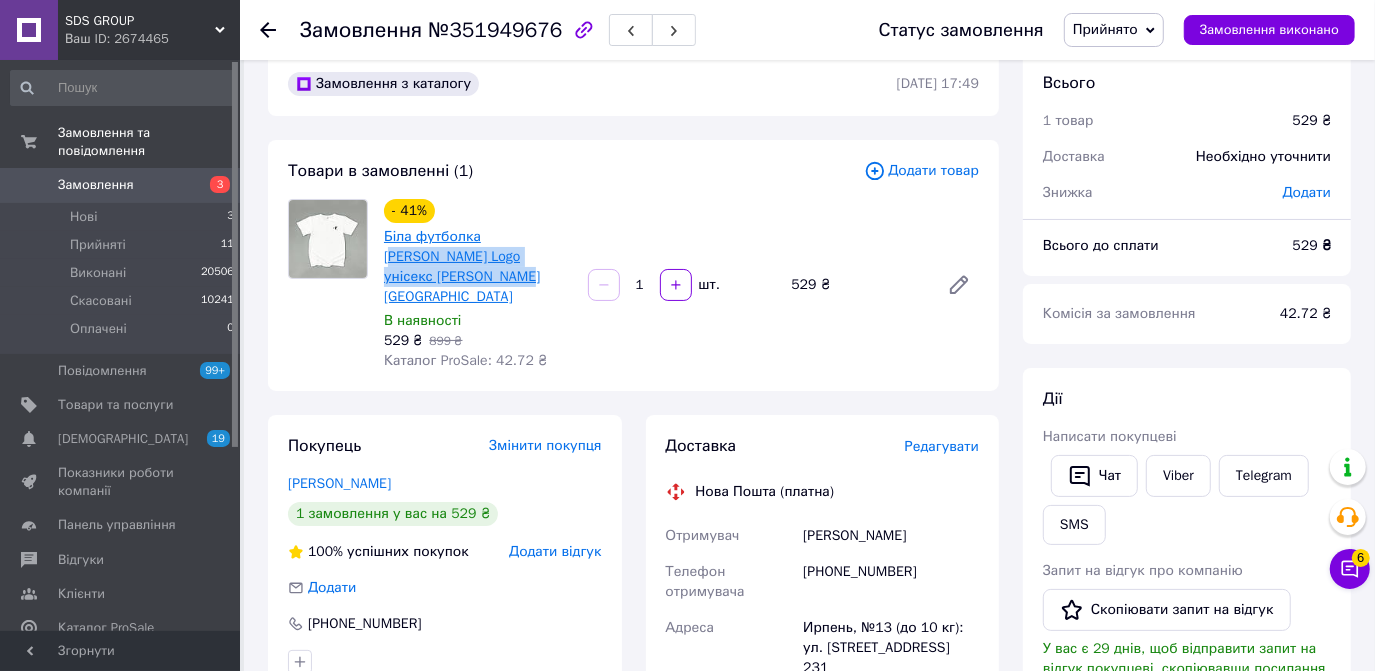 click on "Біла футболка [PERSON_NAME] Logo унісекс [PERSON_NAME][GEOGRAPHIC_DATA]" at bounding box center (478, 267) 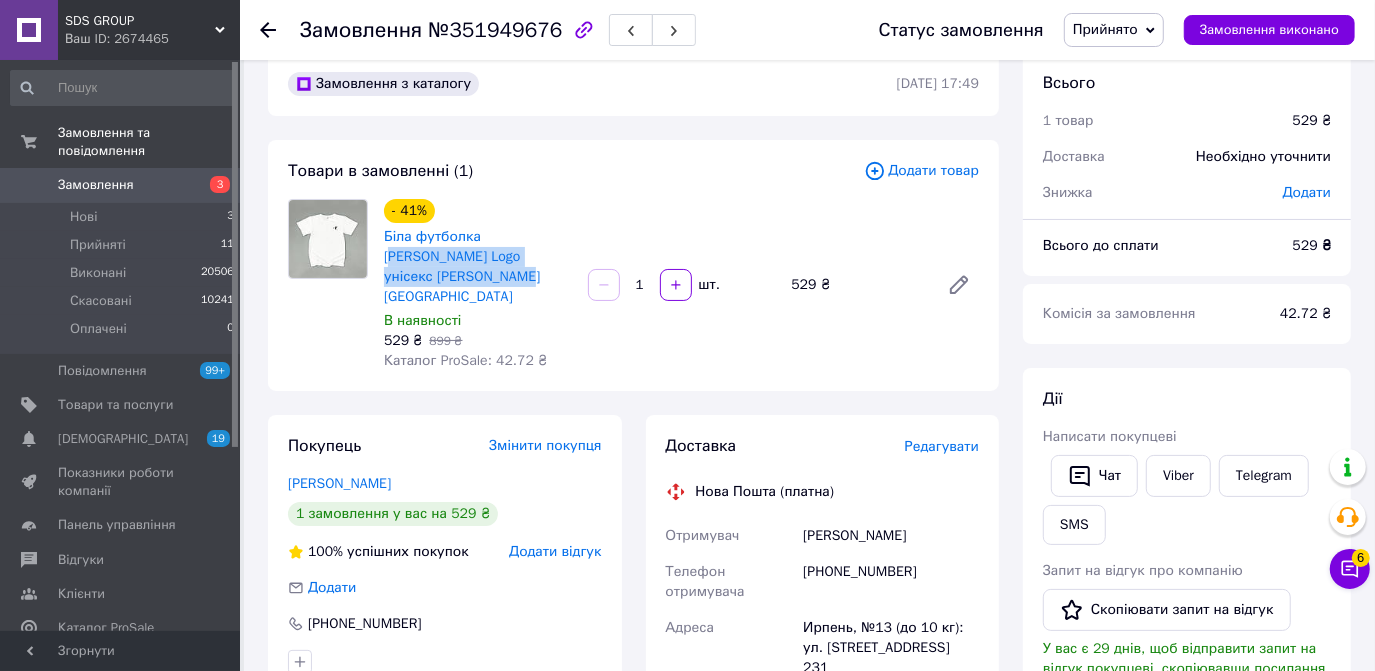 click on "Товари в замовленні (1) Додати товар - 41% Біла футболка [PERSON_NAME] Logo унісекс [PERSON_NAME] В наявності 529 ₴   899 ₴ Каталог ProSale: 42.72 ₴  1   шт. 529 ₴" at bounding box center [633, 265] 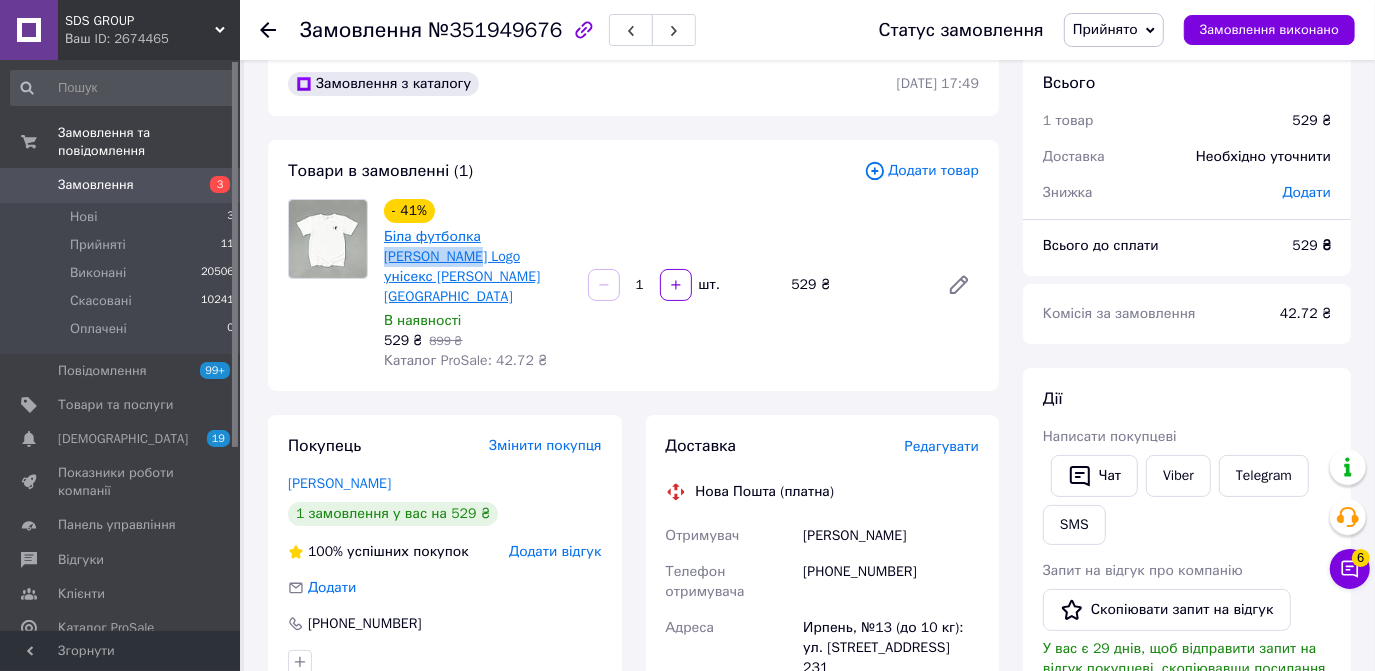 drag, startPoint x: 545, startPoint y: 236, endPoint x: 477, endPoint y: 236, distance: 68 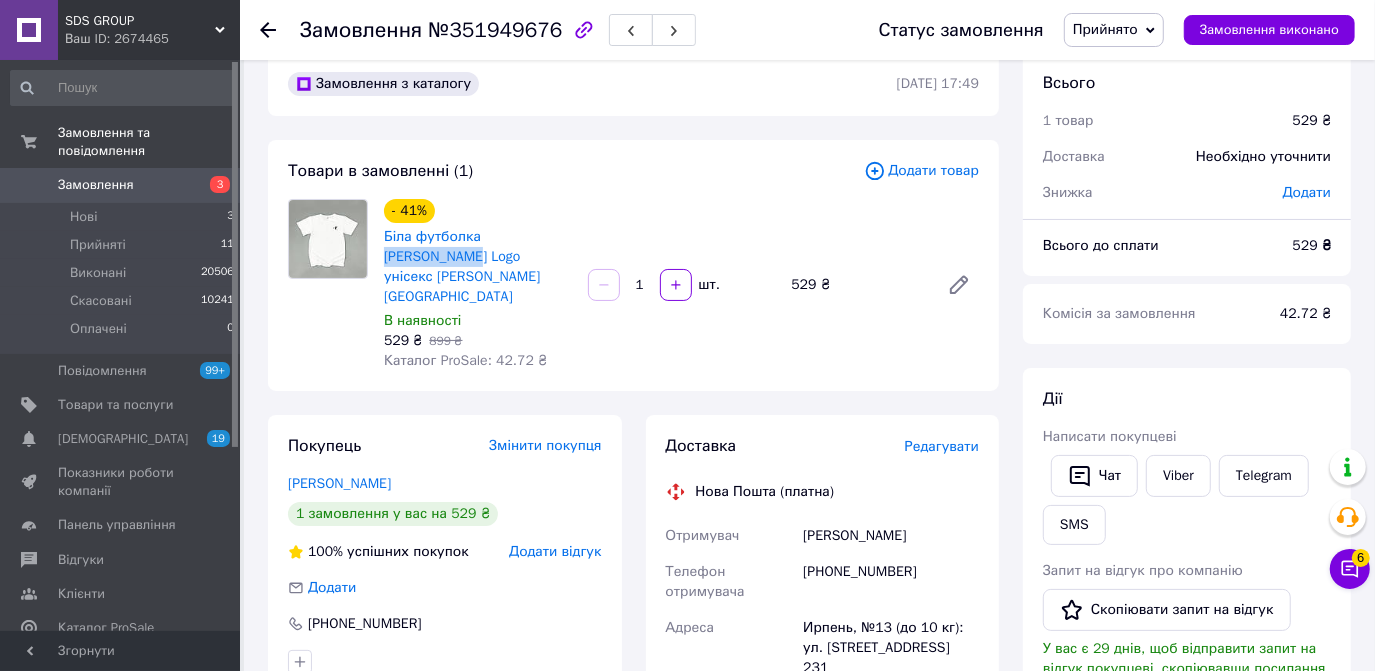 click on "Замовлення" at bounding box center (96, 185) 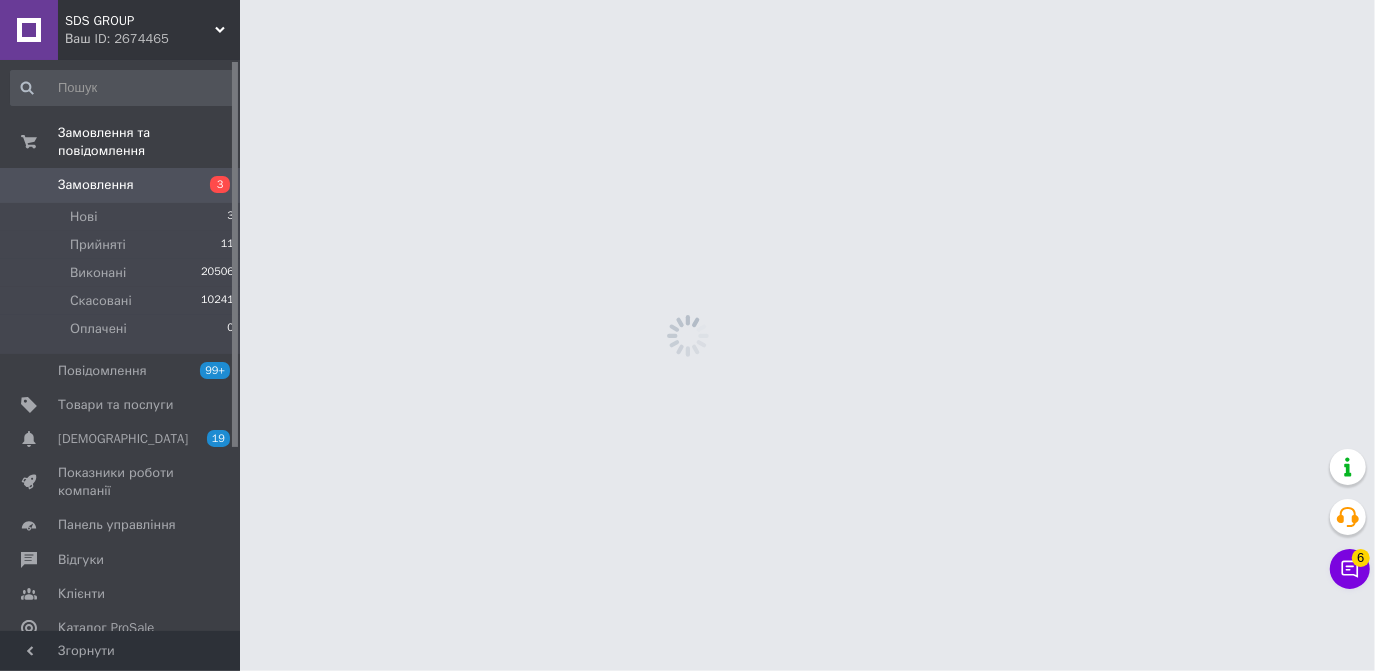 scroll, scrollTop: 0, scrollLeft: 0, axis: both 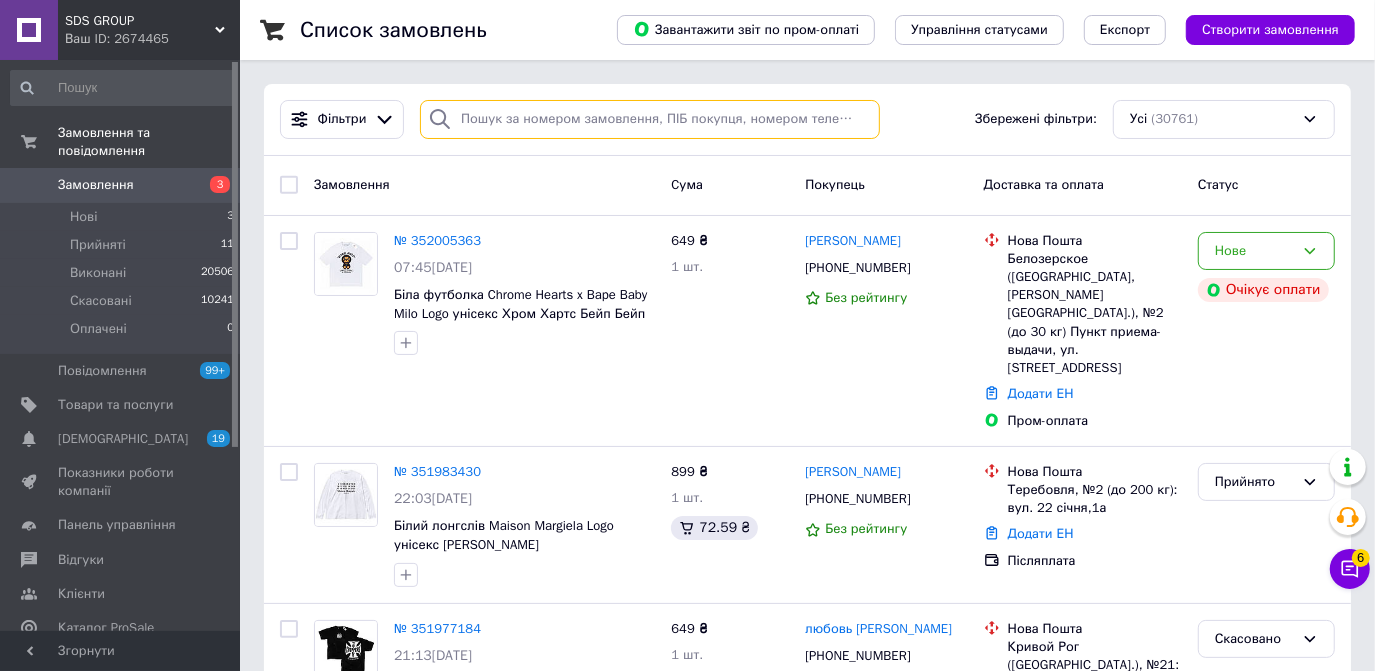 click at bounding box center [650, 119] 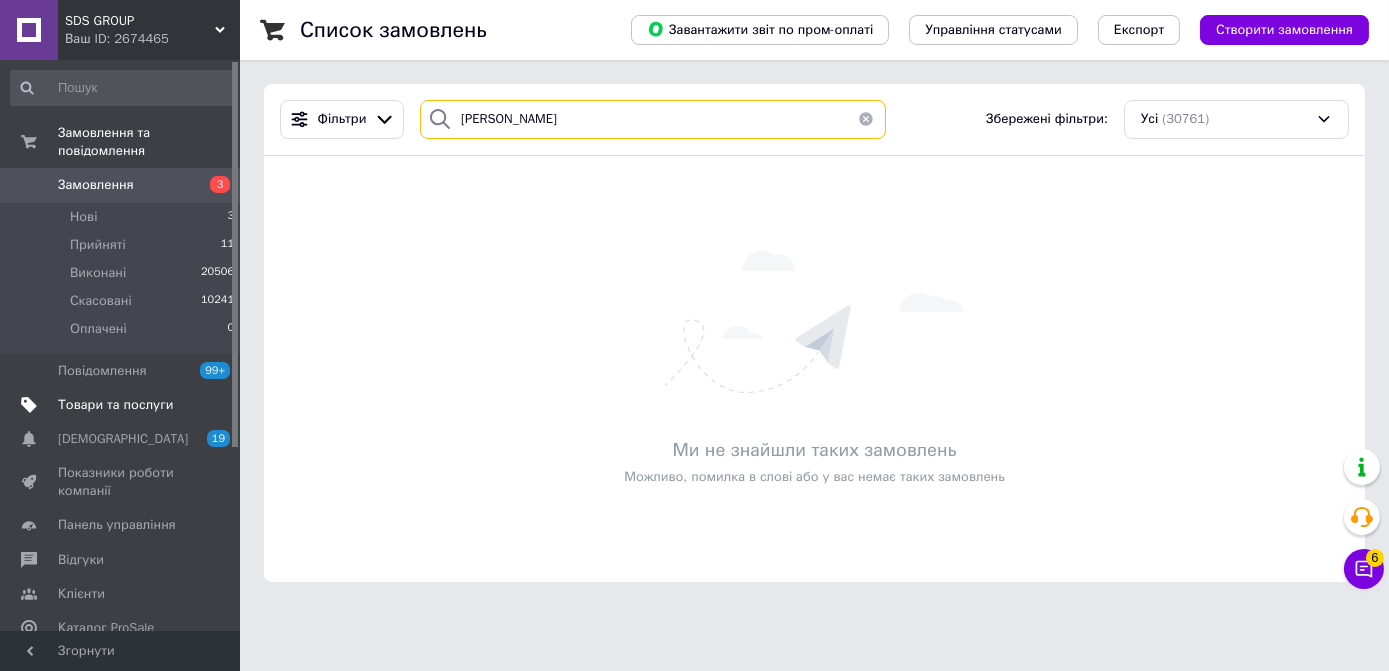 type on "Calvin Klein" 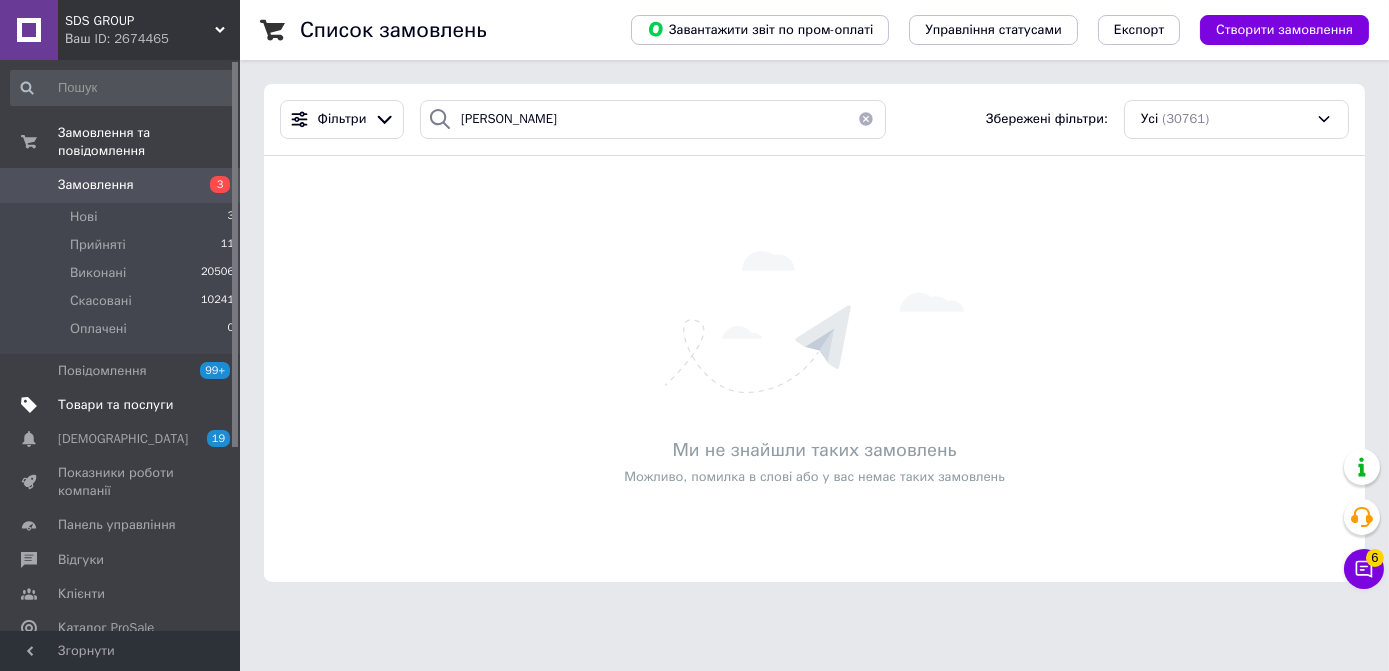 click on "Товари та послуги" at bounding box center (115, 405) 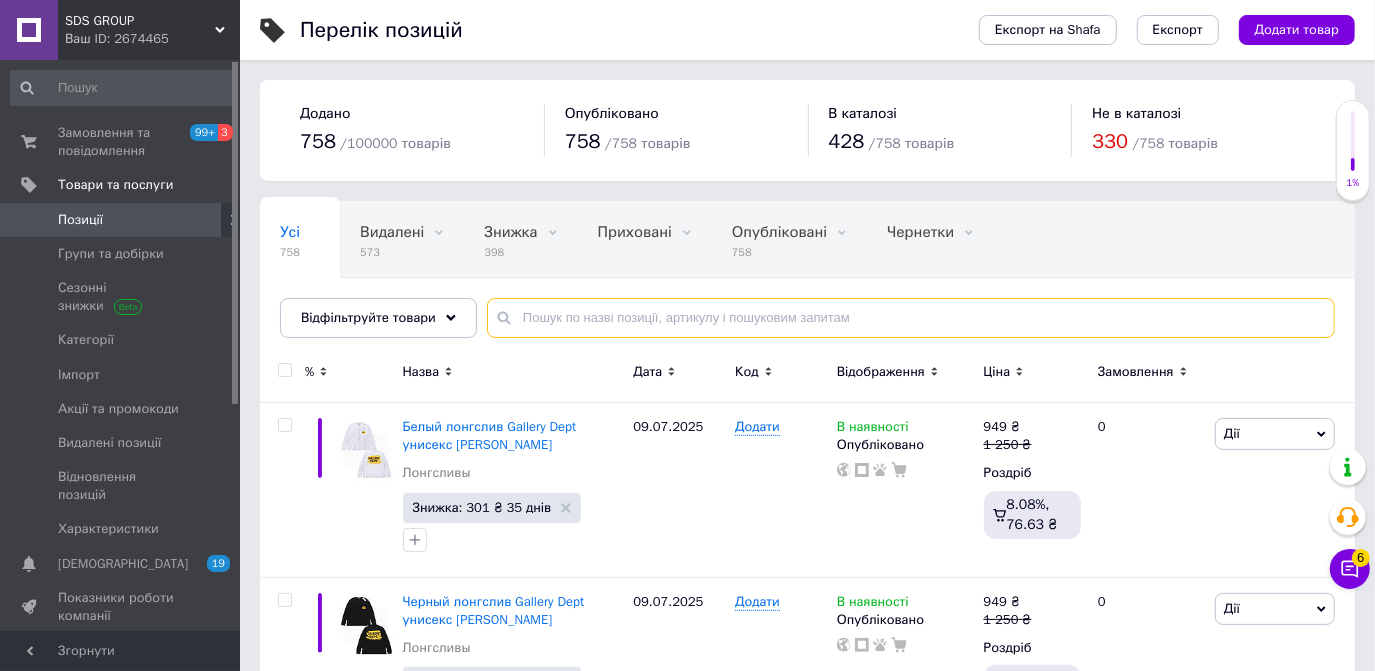 click at bounding box center (911, 318) 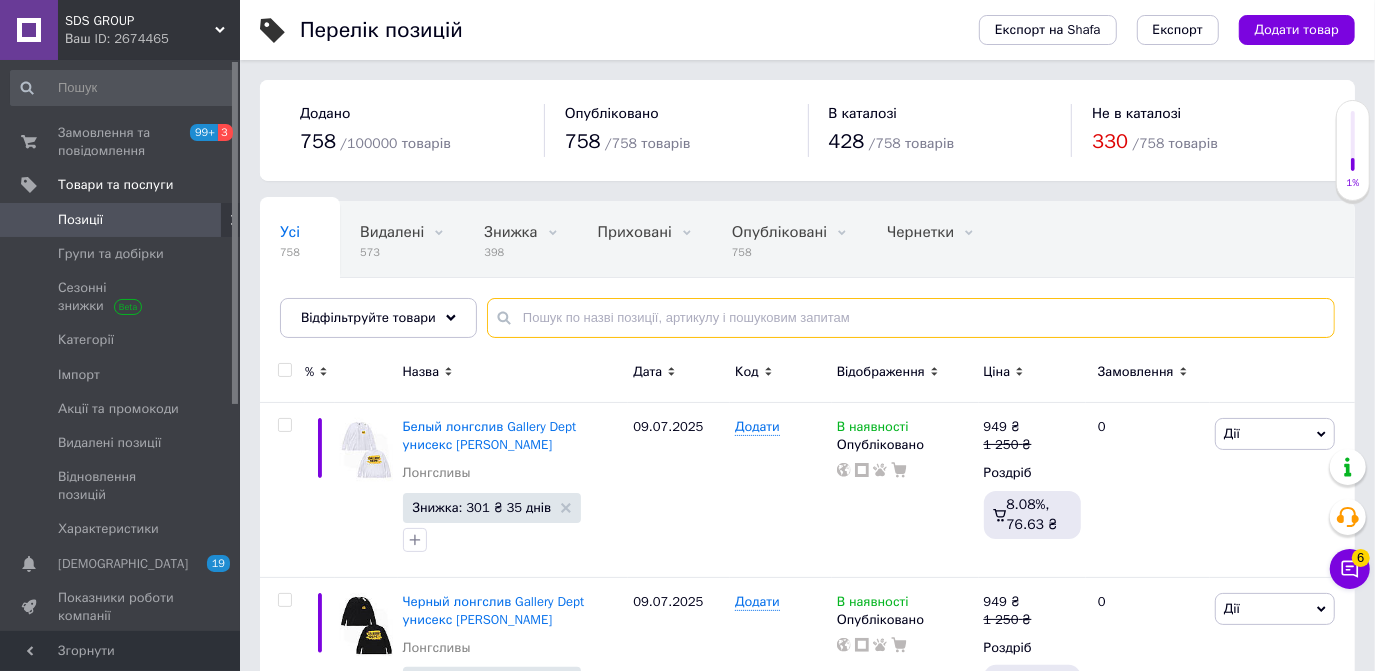 paste on "Calvin Klein" 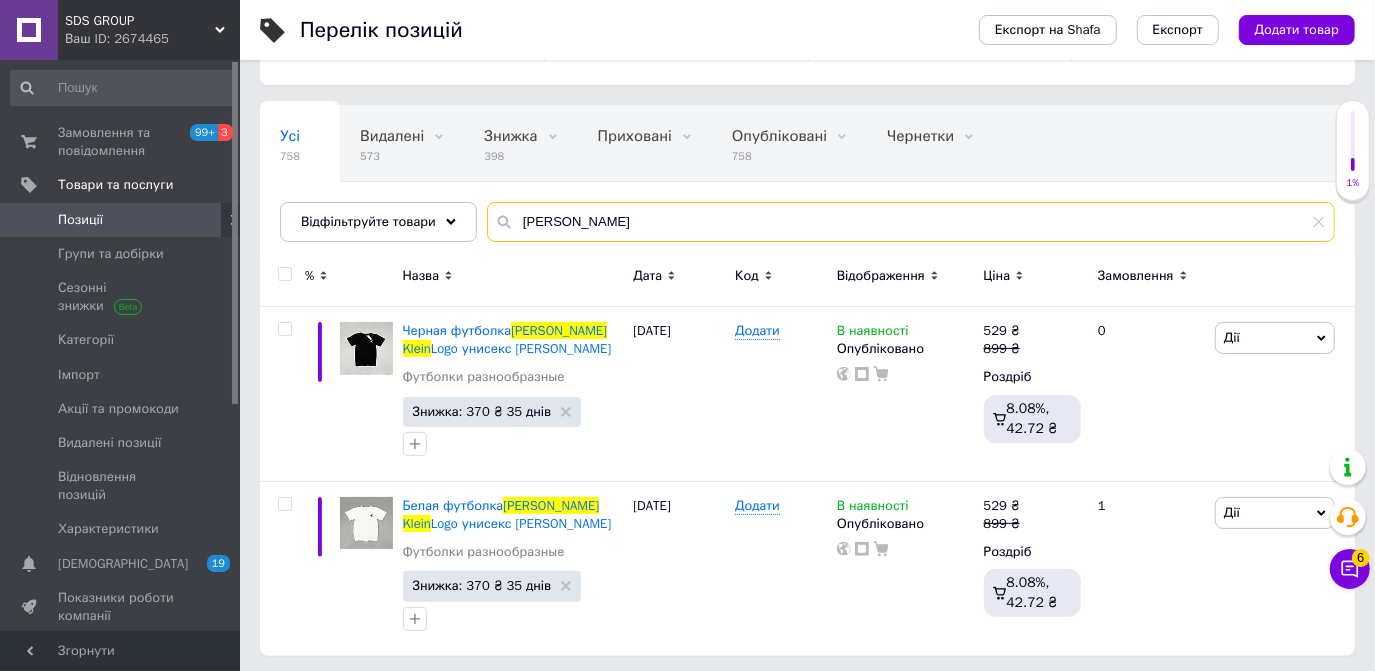 scroll, scrollTop: 98, scrollLeft: 0, axis: vertical 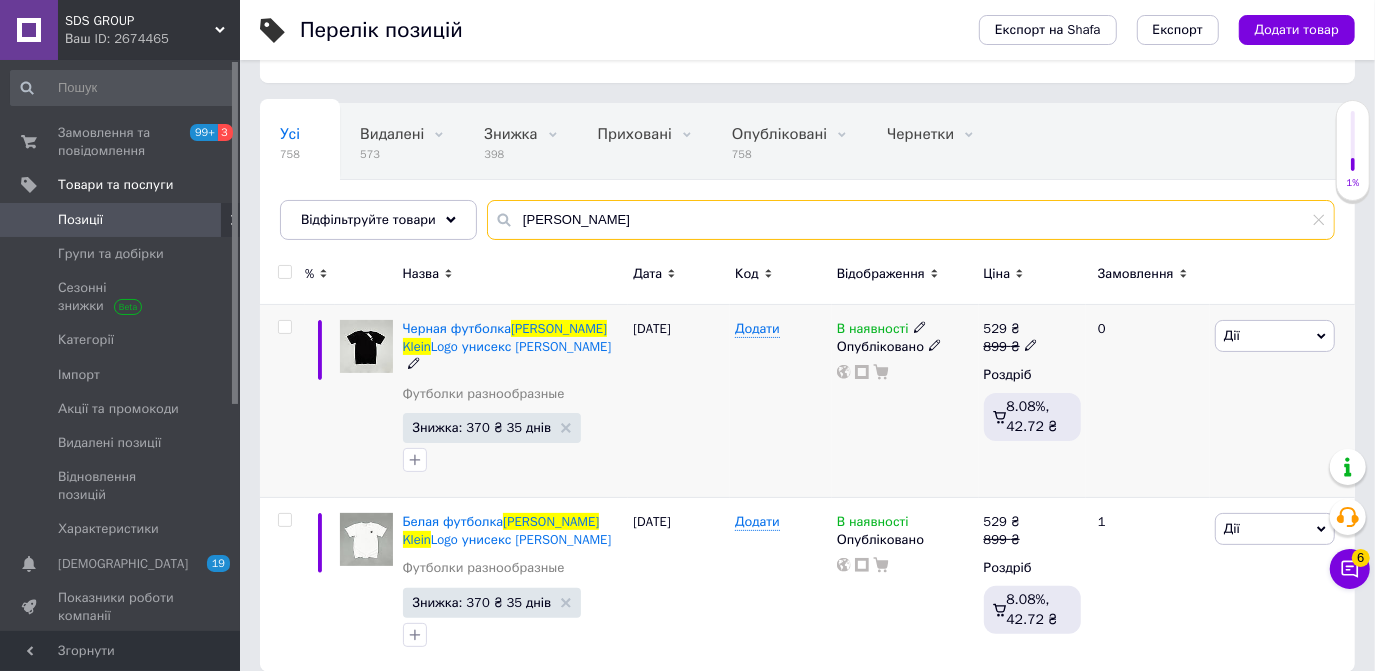 type on "Calvin Klein" 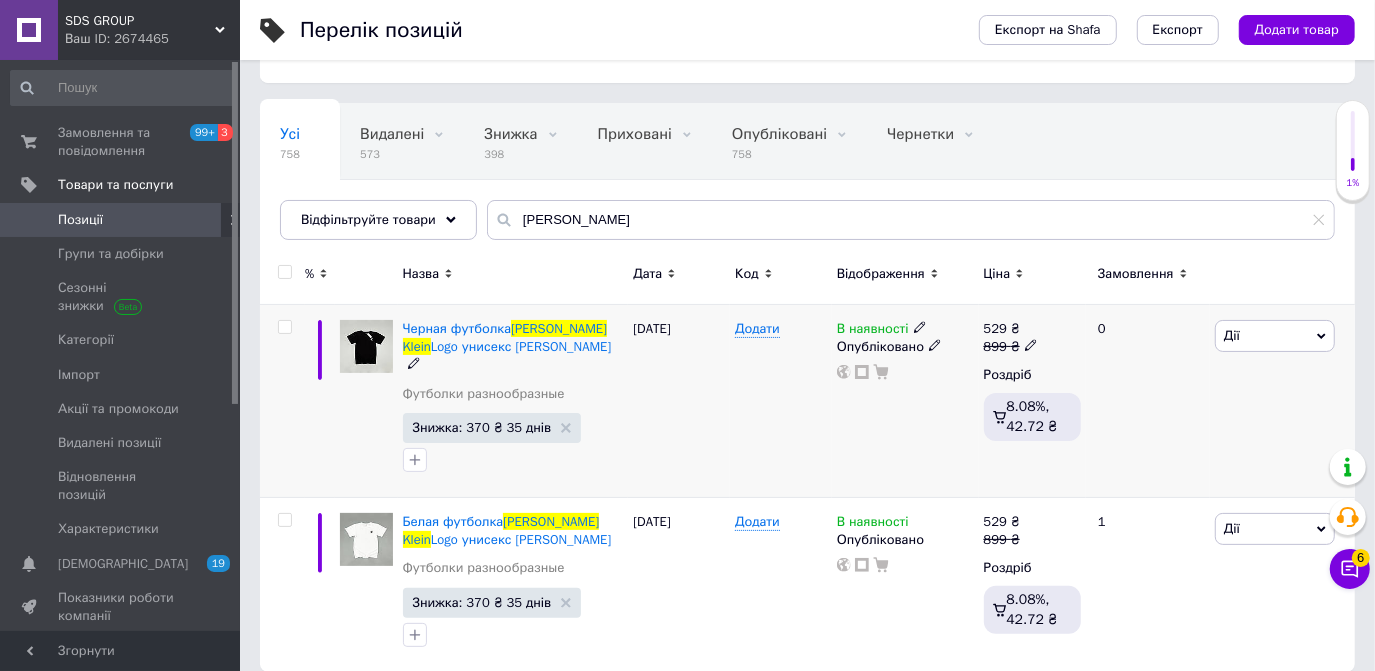 click on "529" at bounding box center (995, 328) 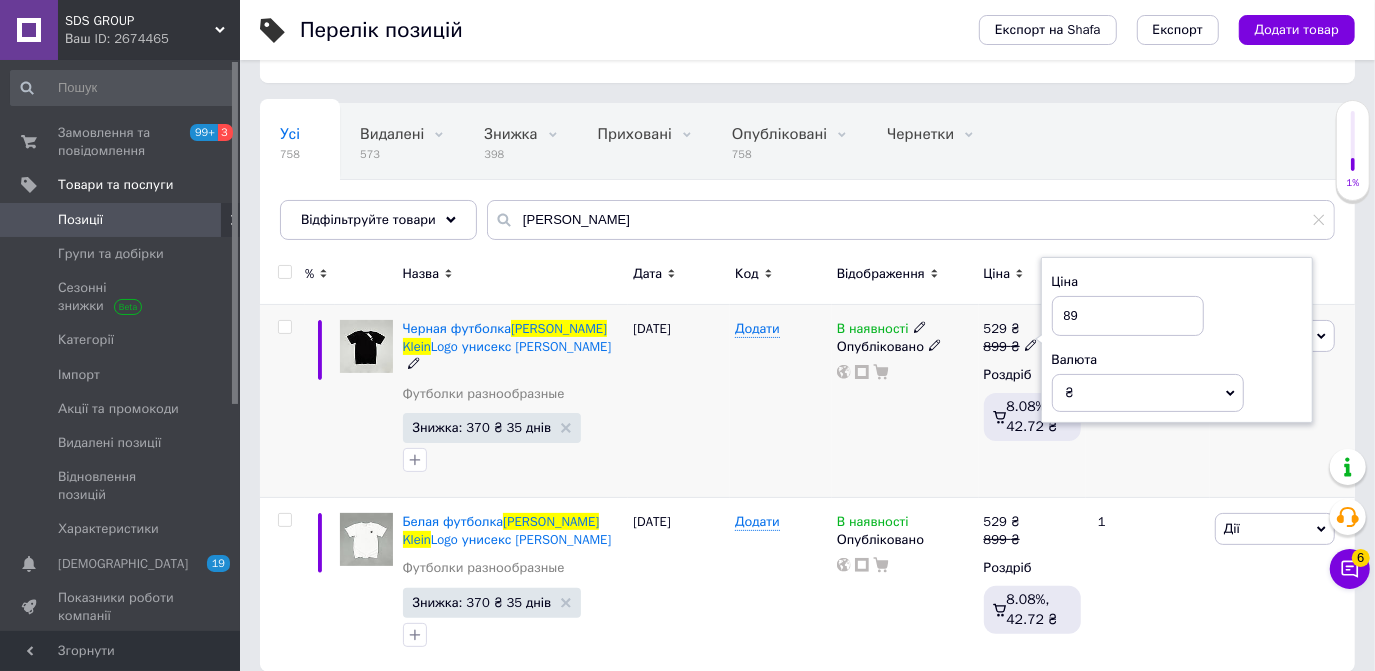 type on "8" 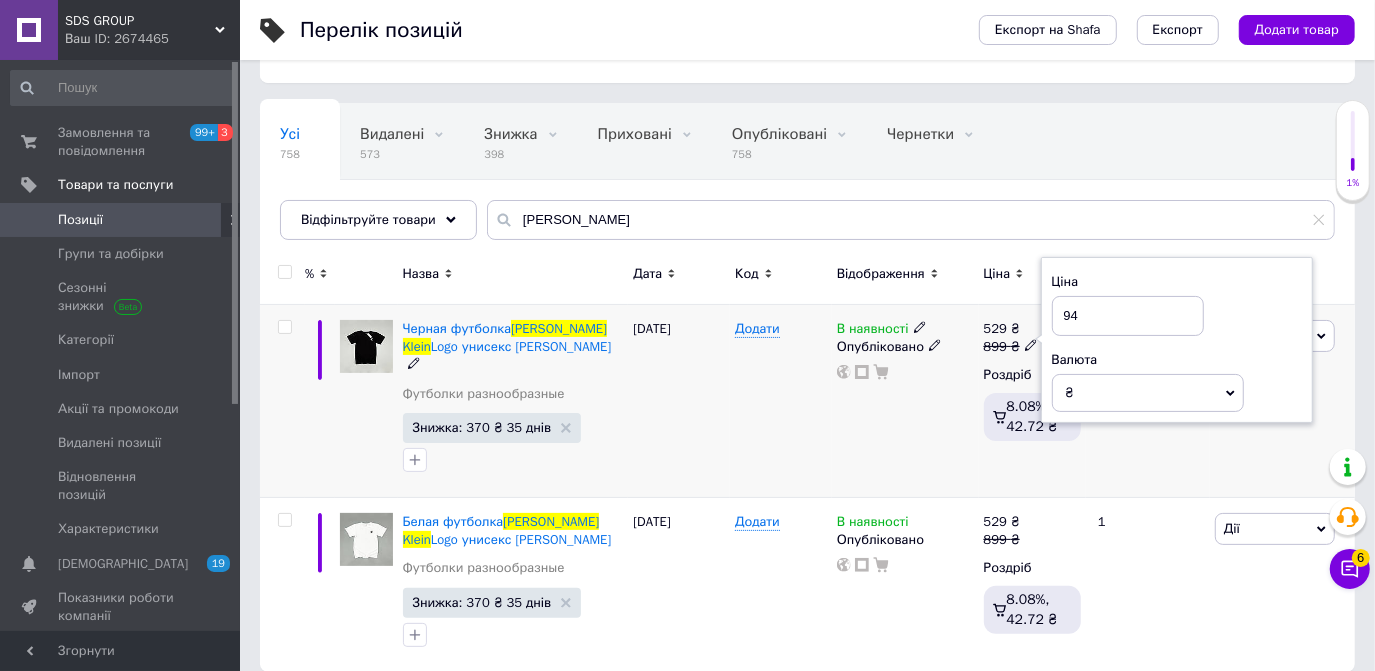 type on "949" 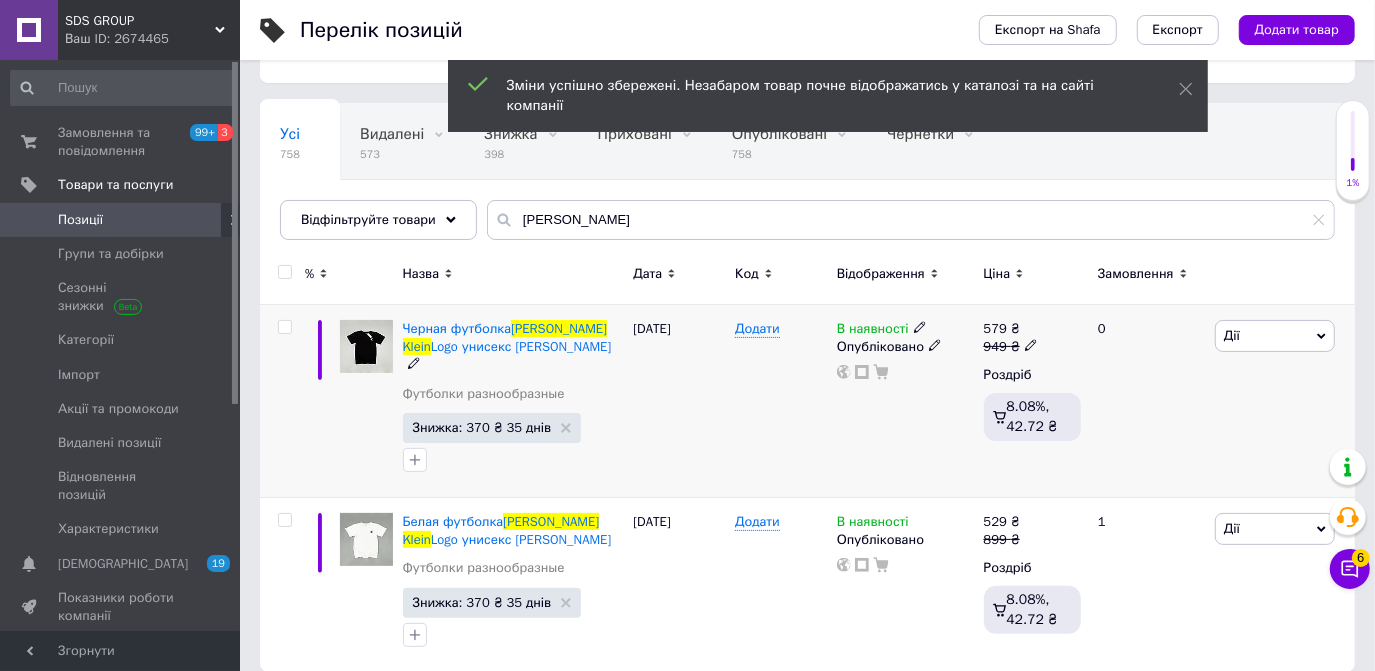 click on "579" at bounding box center (995, 328) 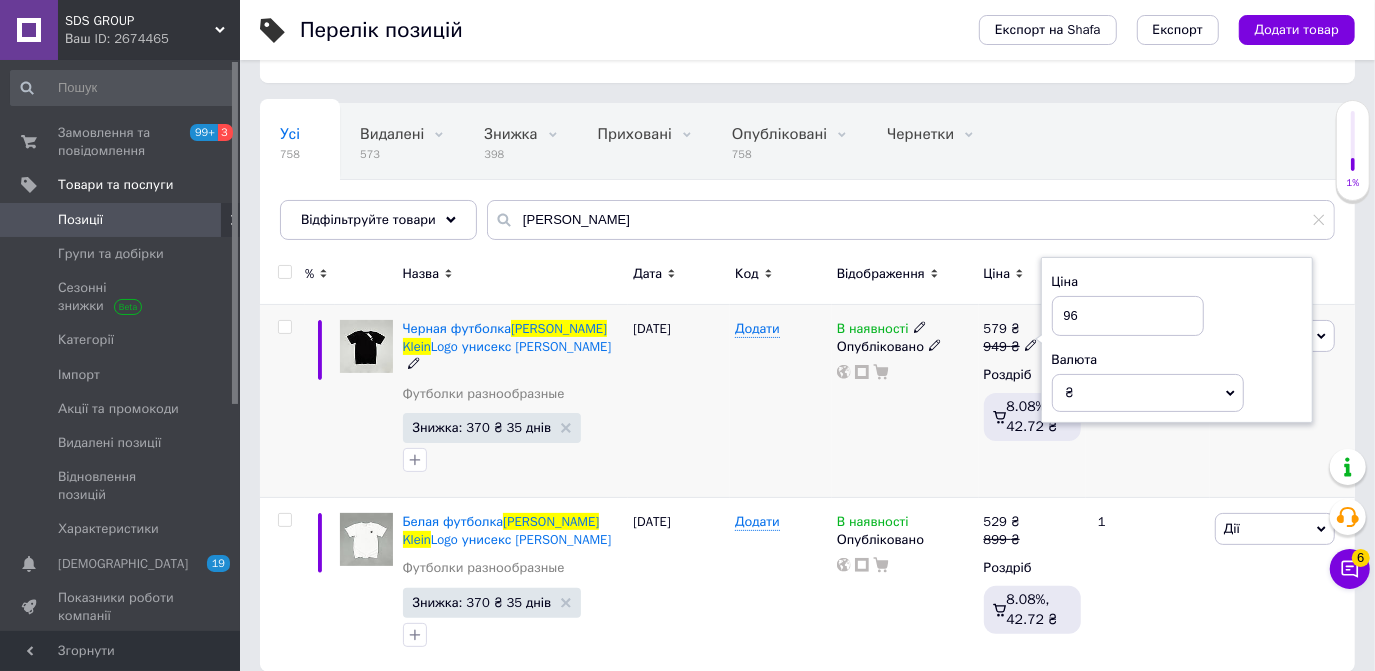 type on "969" 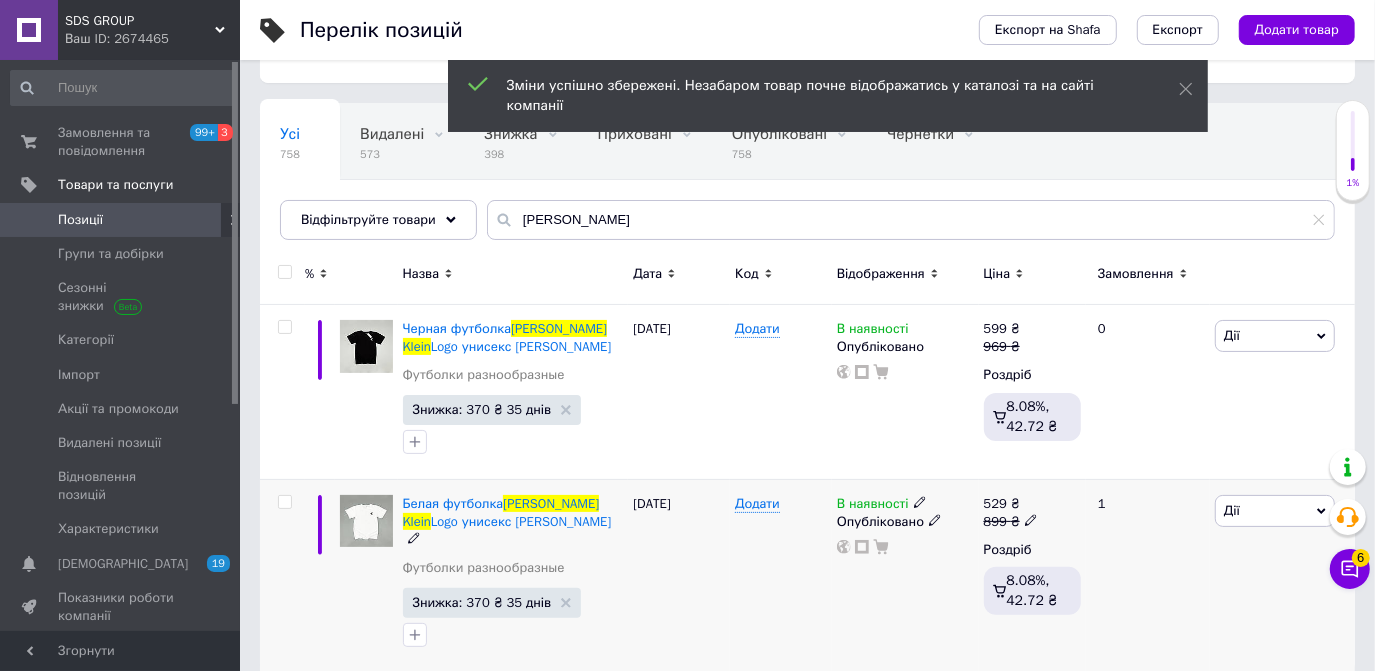 click on "529" at bounding box center (995, 503) 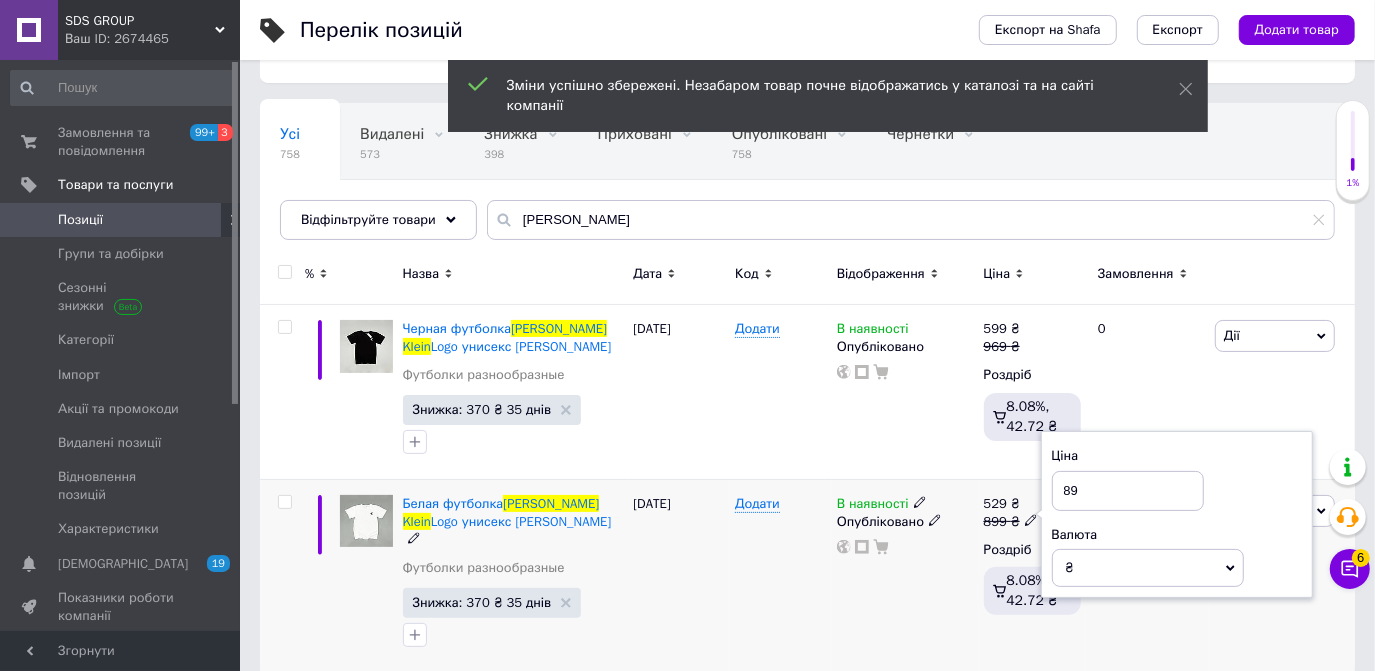 type on "8" 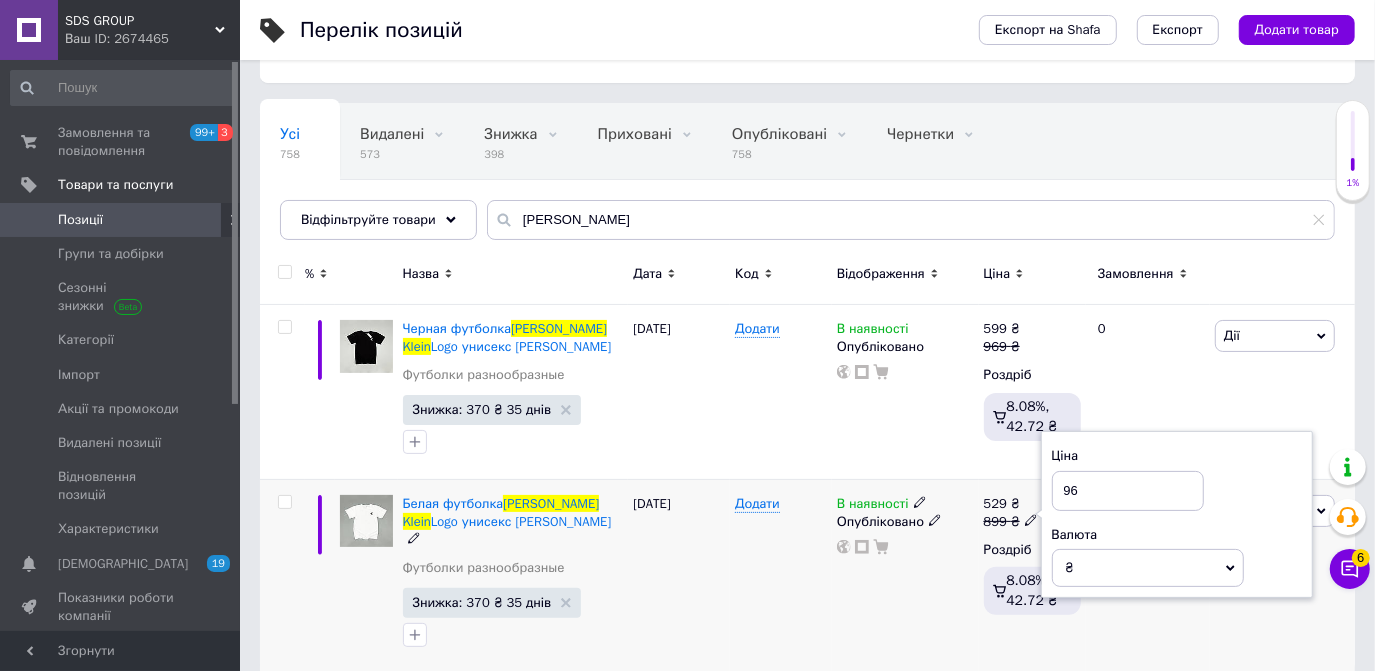 type on "969" 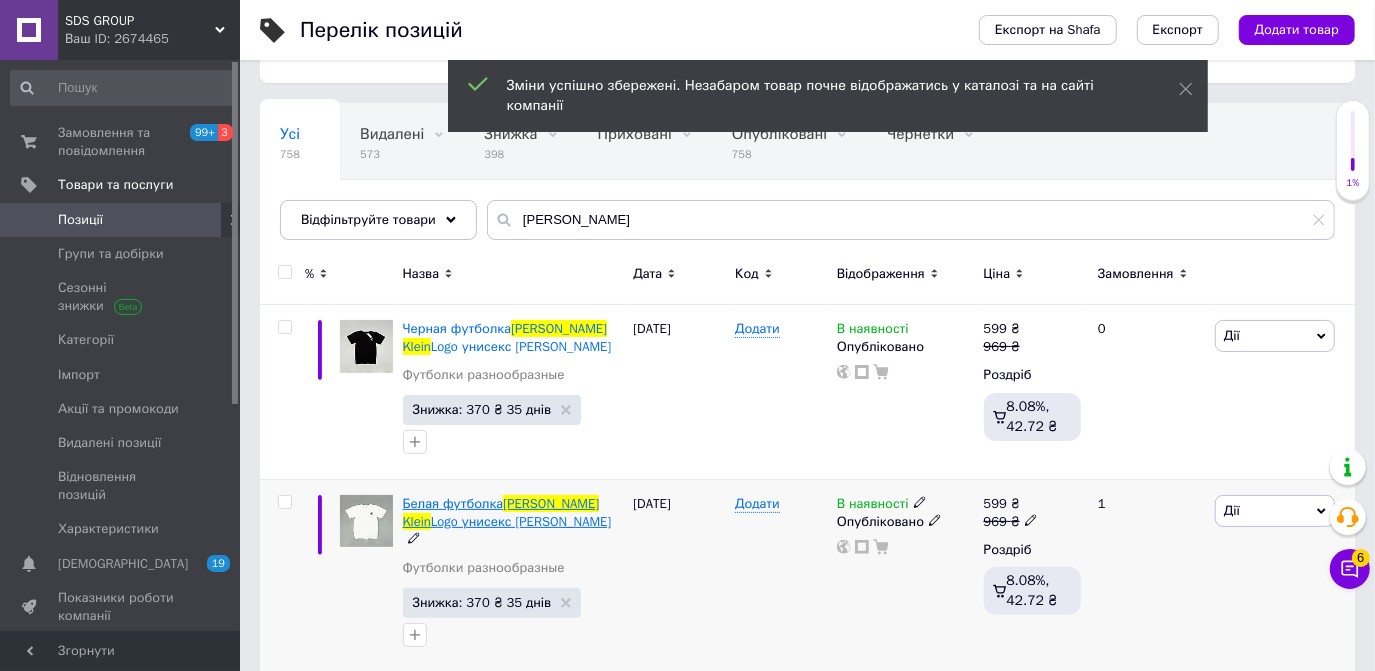 click on "Белая футболка" at bounding box center [453, 503] 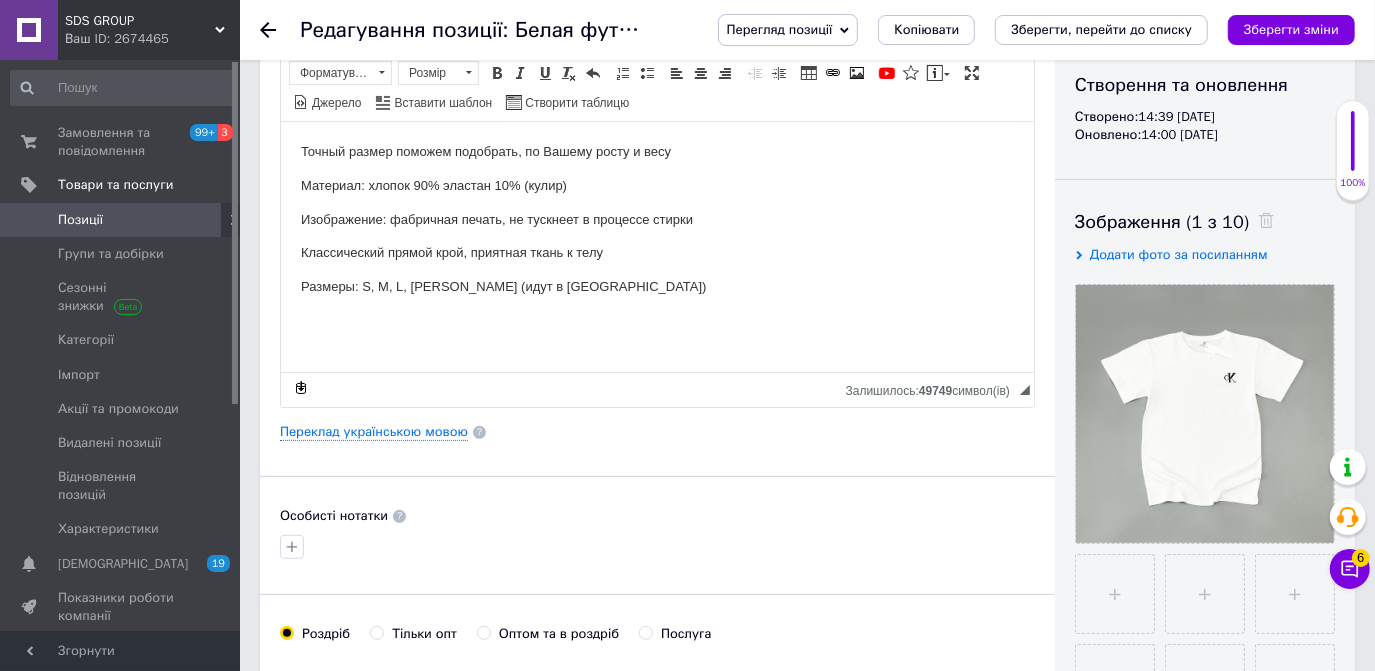 scroll, scrollTop: 181, scrollLeft: 0, axis: vertical 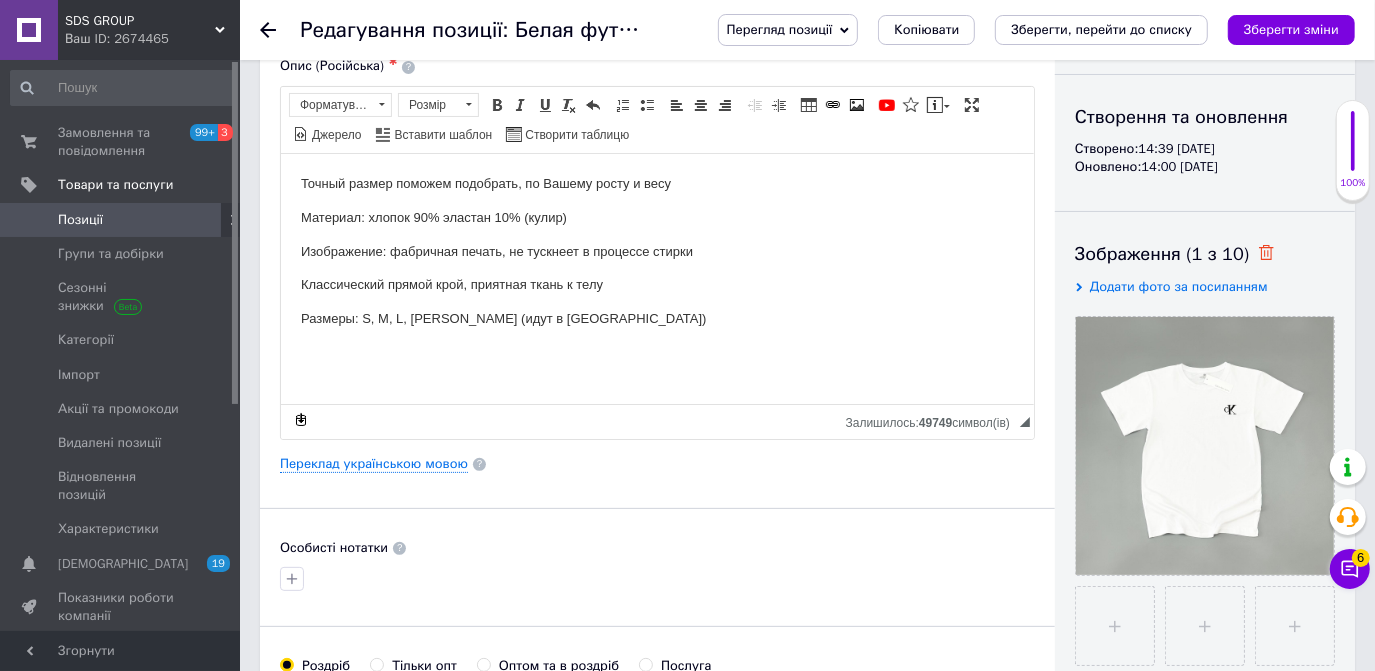 click 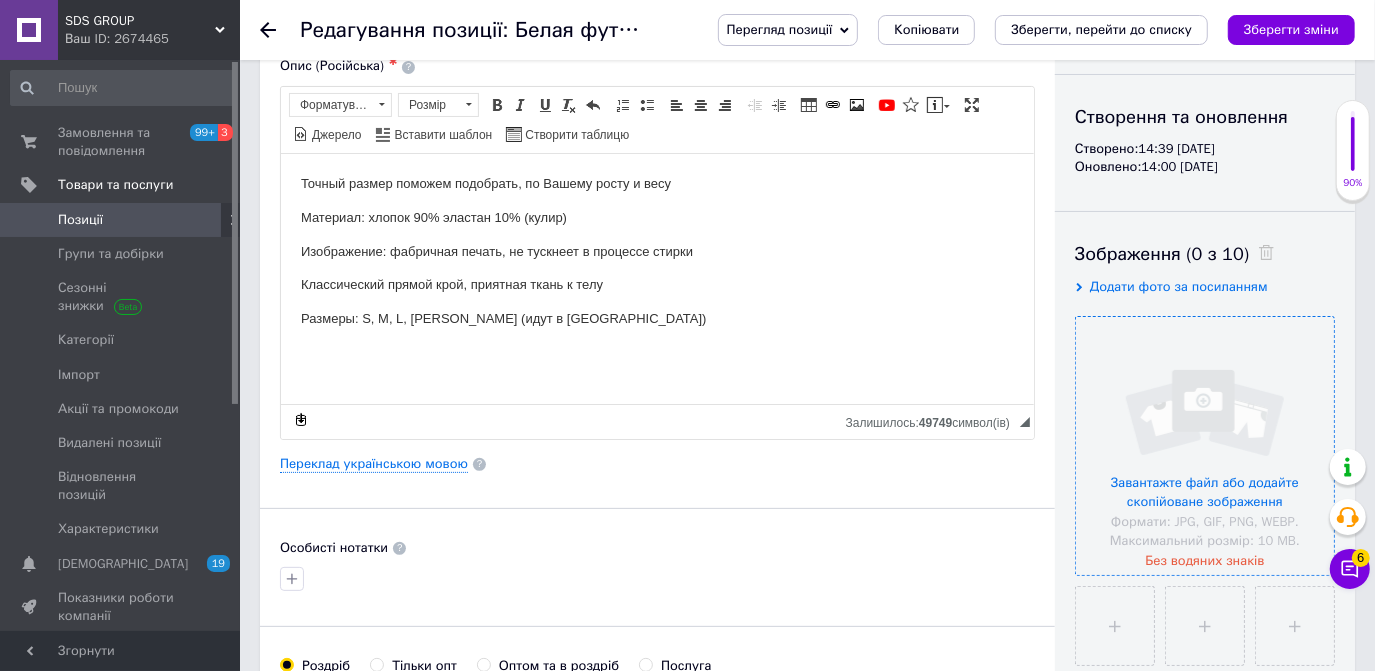 click at bounding box center [1205, 446] 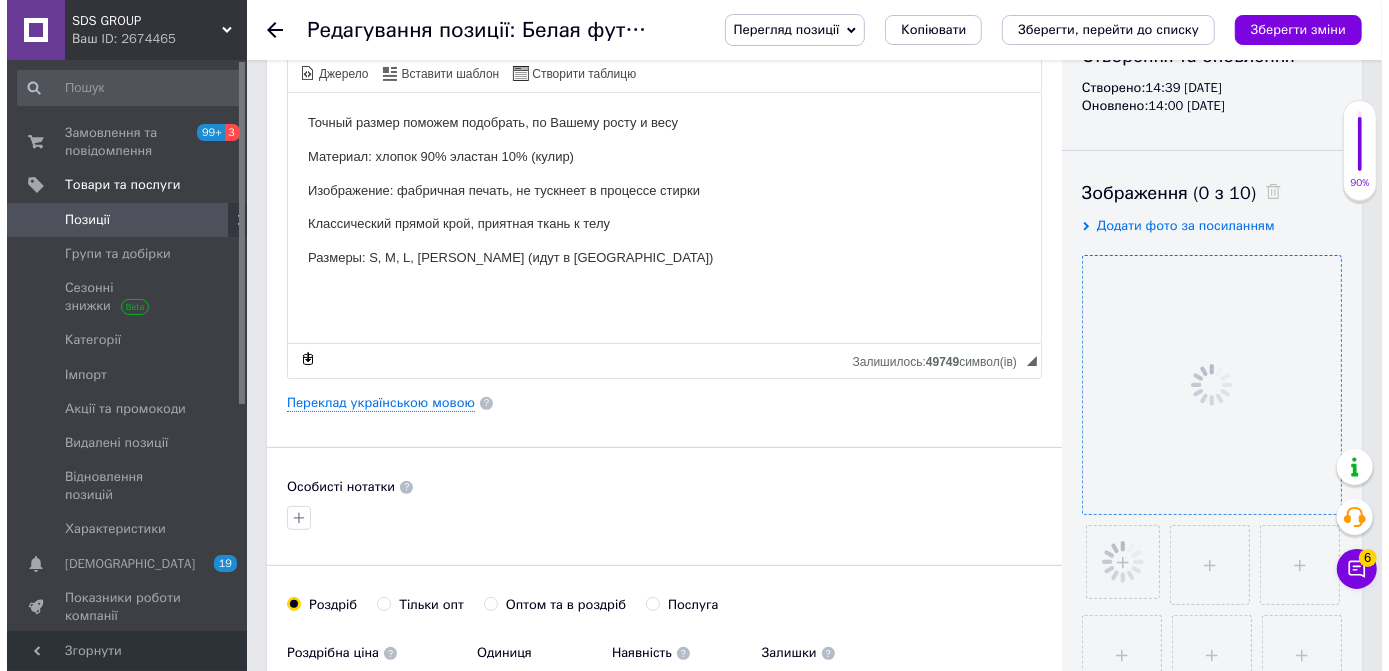 scroll, scrollTop: 272, scrollLeft: 0, axis: vertical 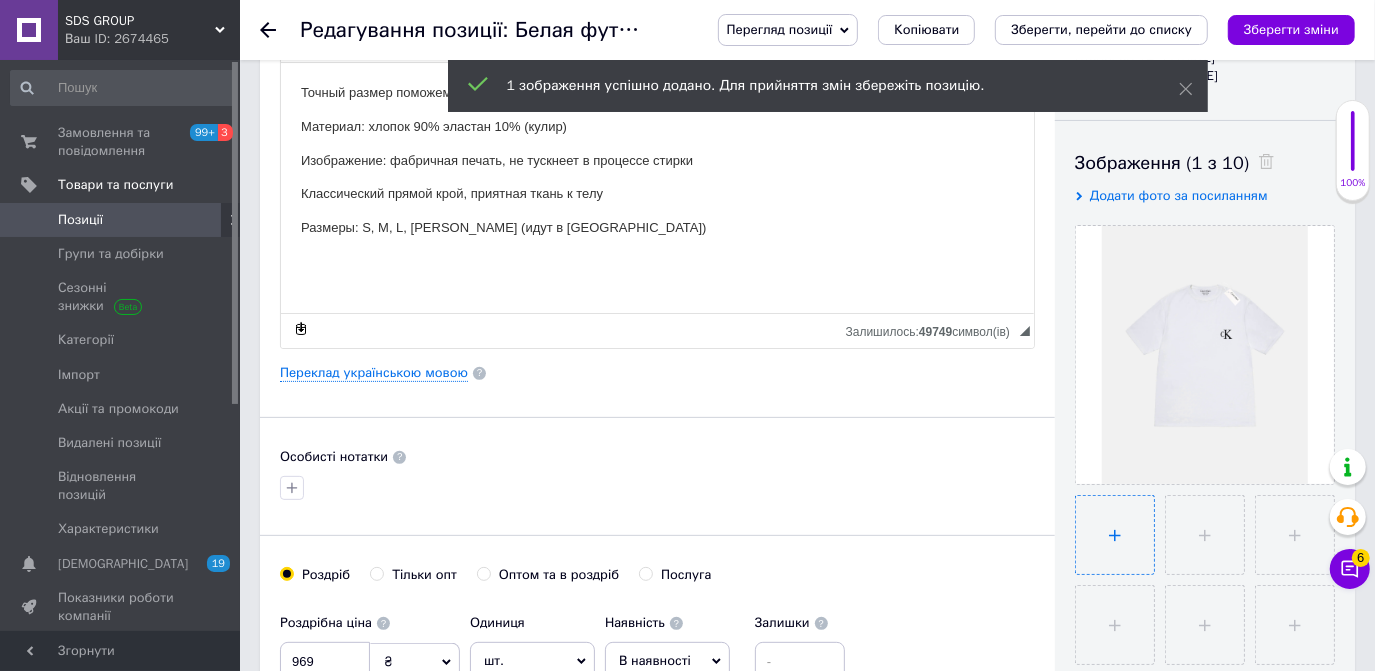 click at bounding box center (1115, 535) 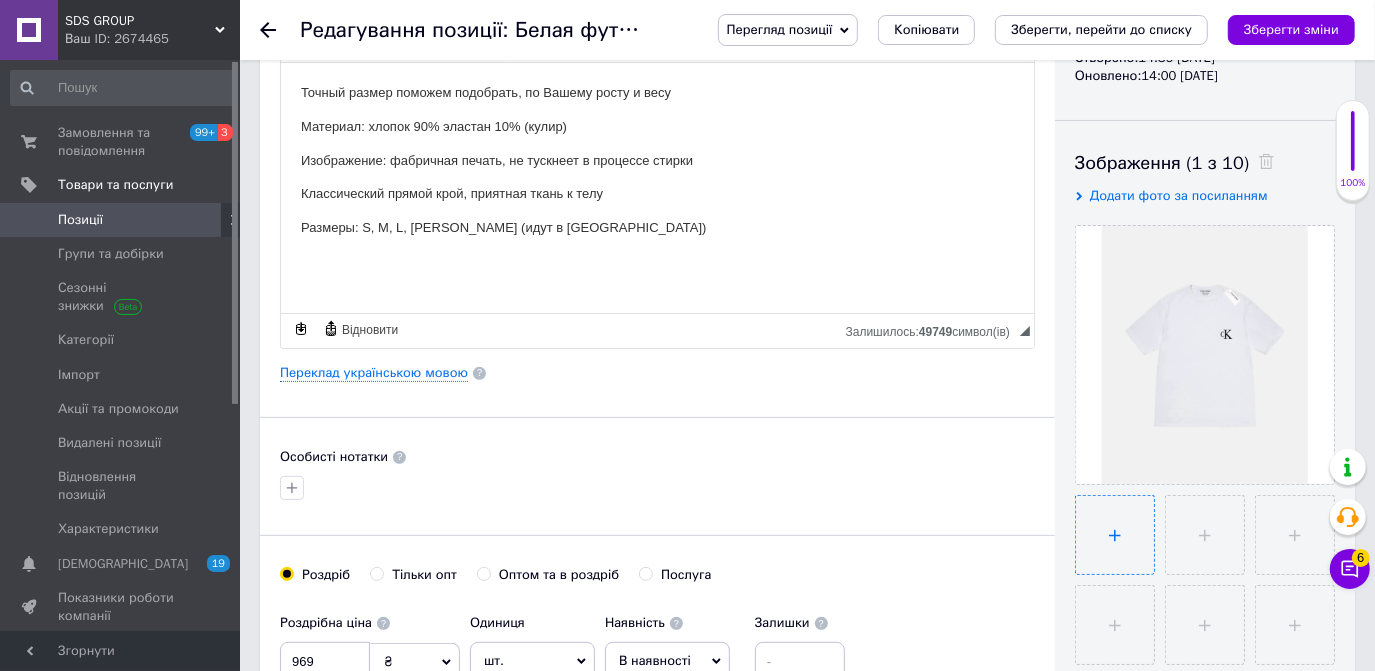 type on "C:\fakepath\1905000_WHIT_2.jpg" 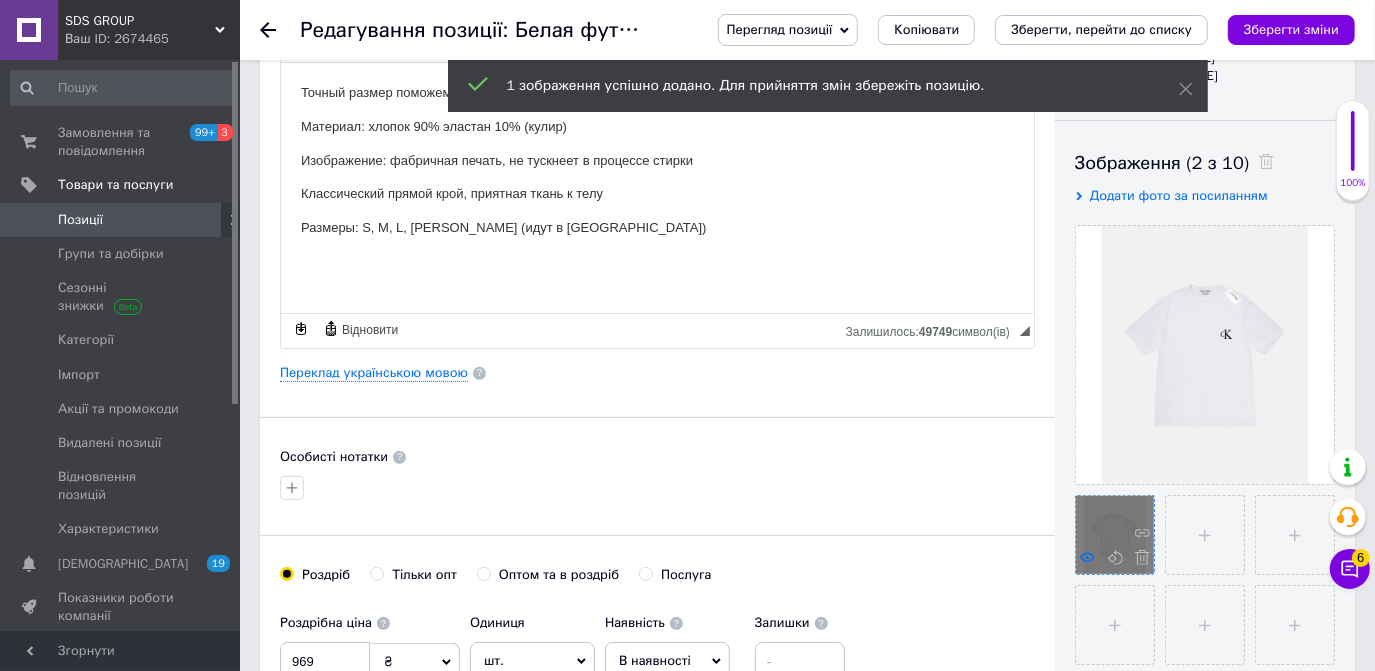 click 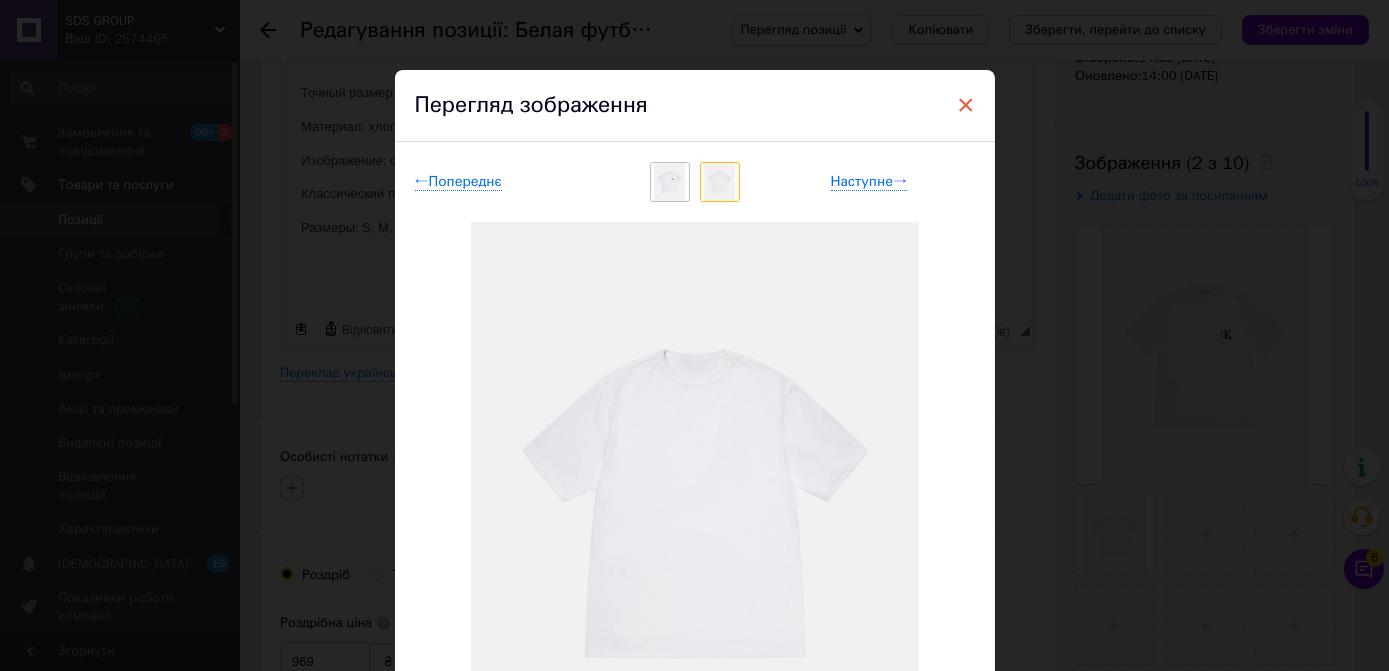 drag, startPoint x: 962, startPoint y: 95, endPoint x: 701, endPoint y: 75, distance: 261.76517 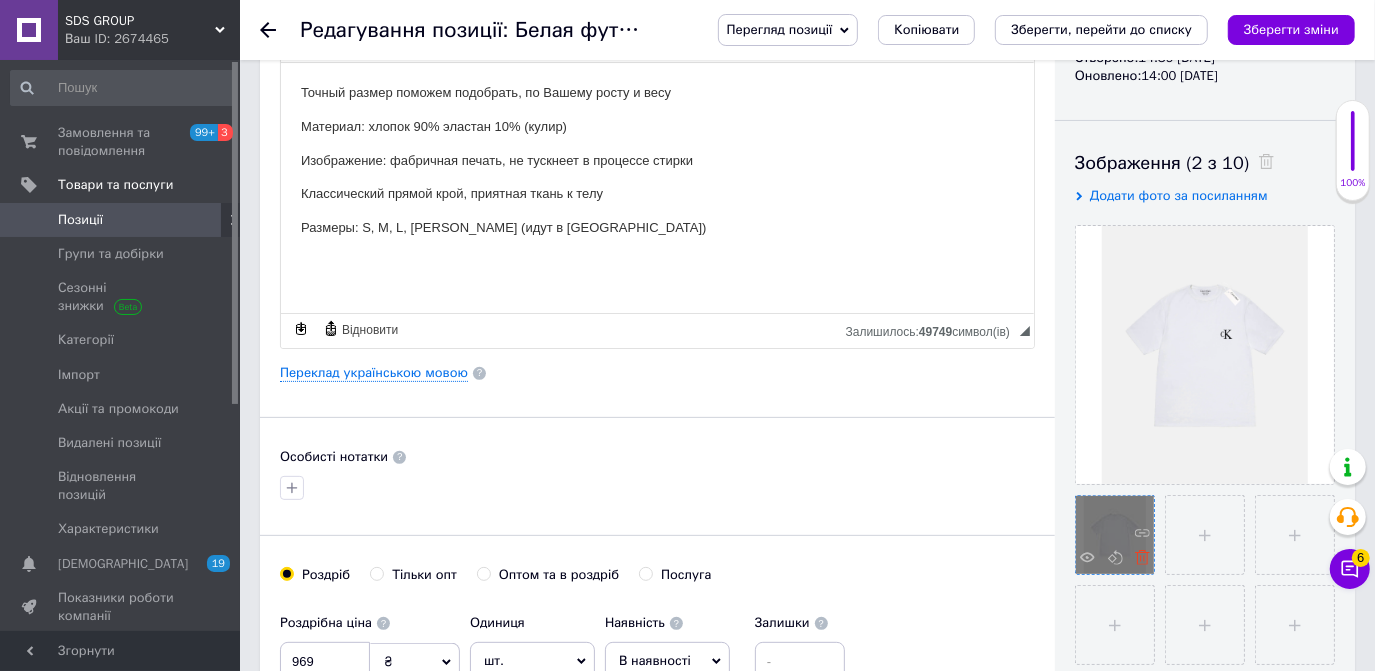 click 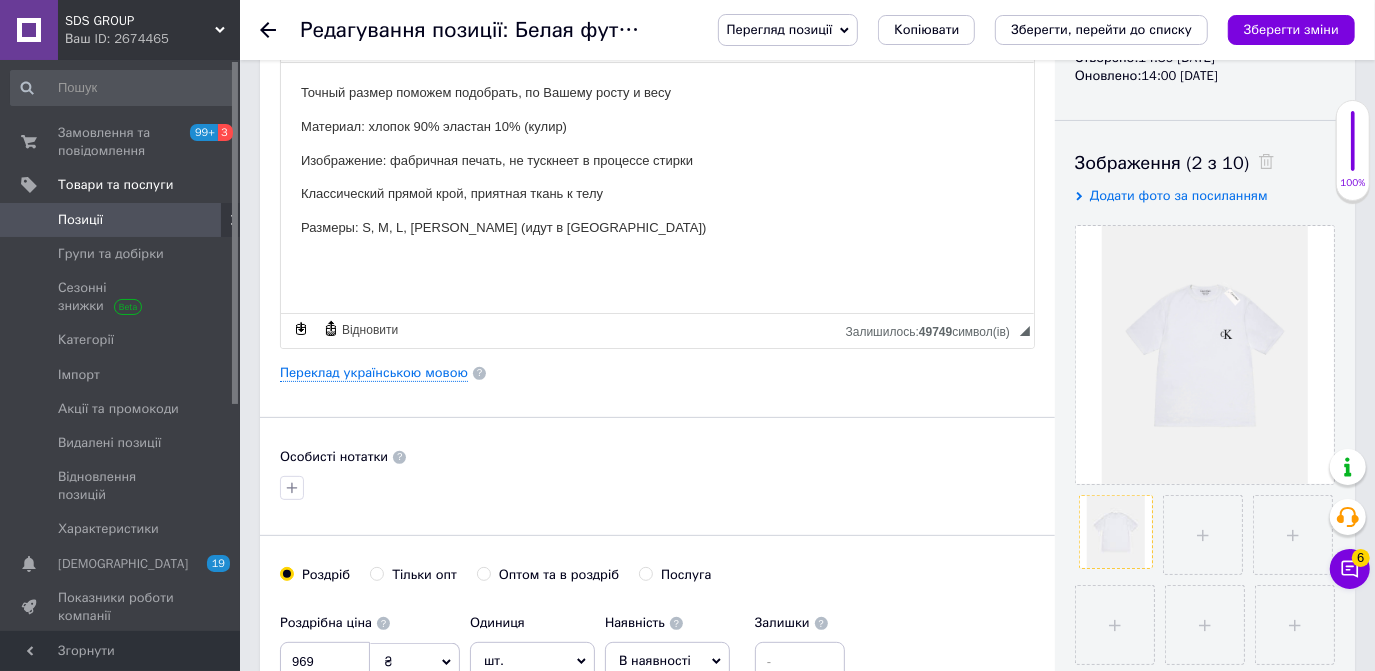 click at bounding box center [1116, 532] 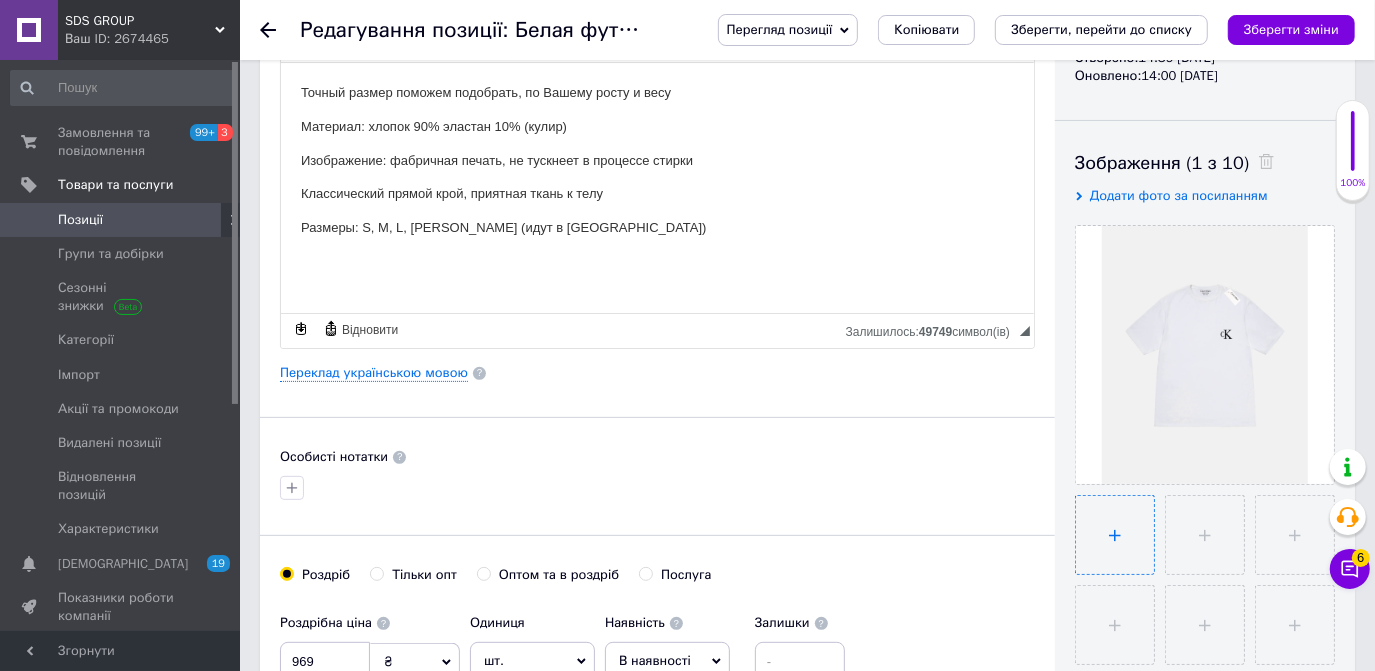 click at bounding box center (1115, 535) 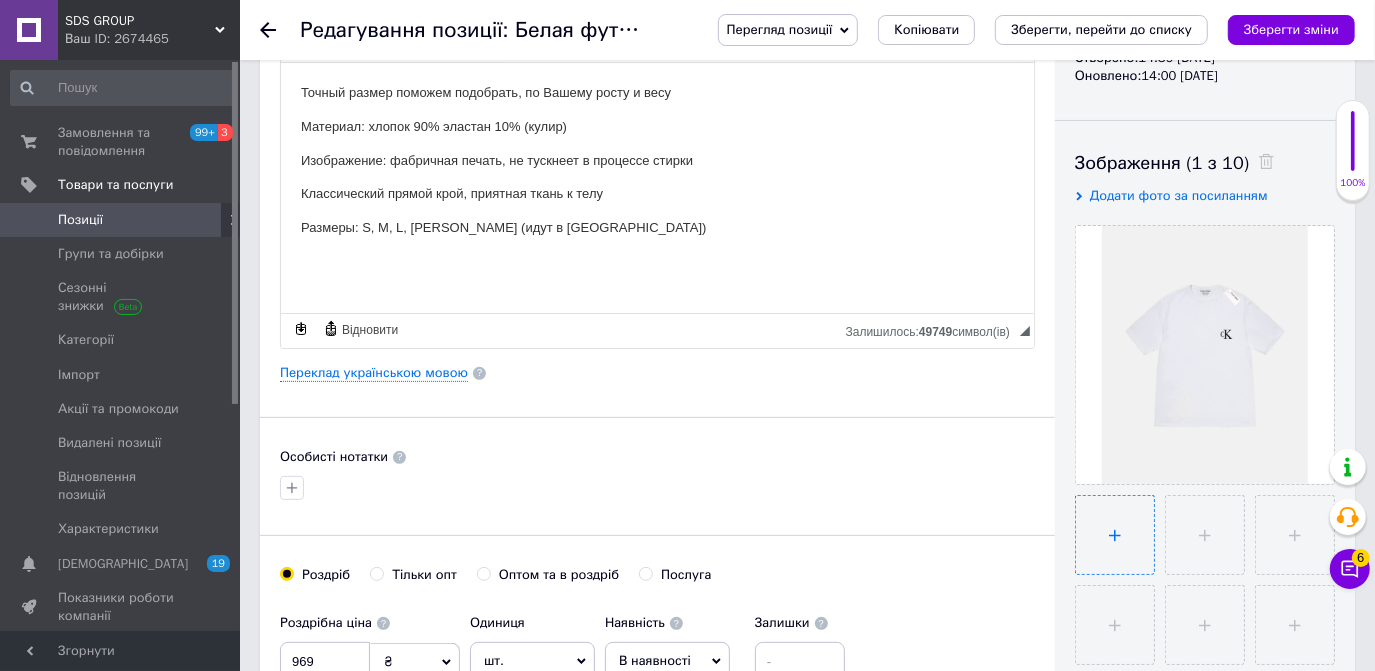 type on "C:\fakepath\1905000_WHIT_1.jpg" 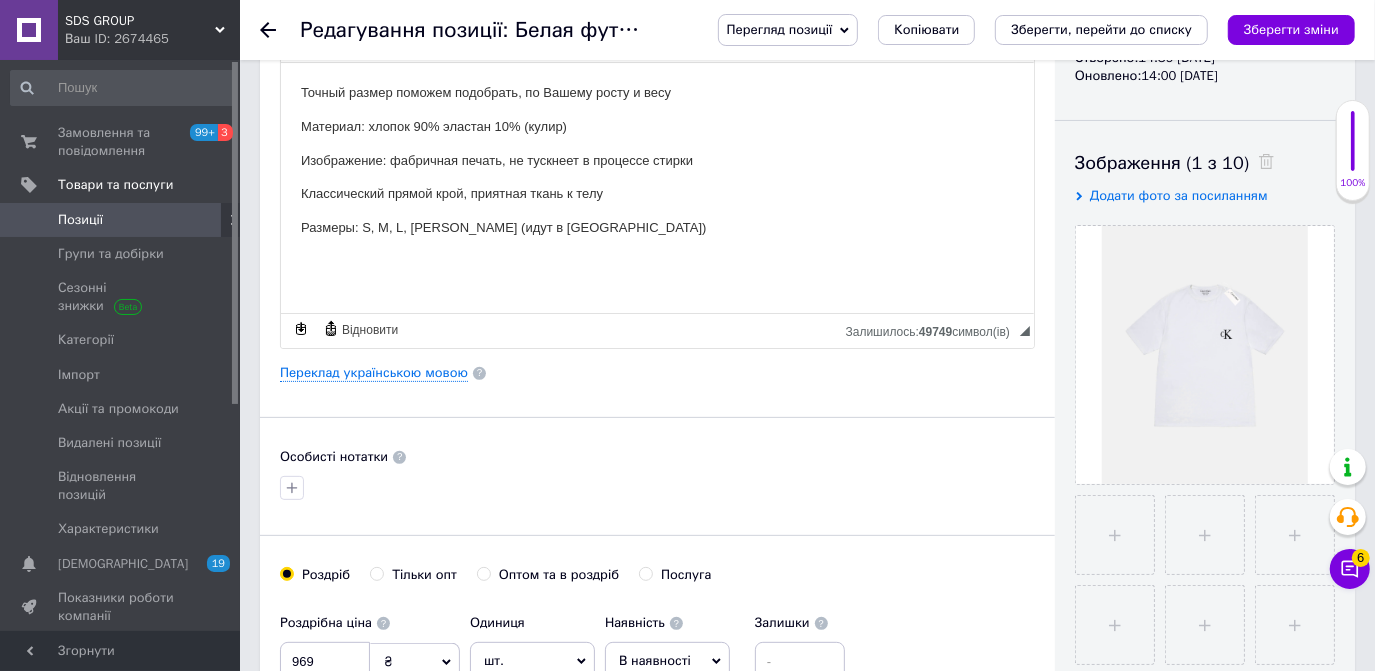 type 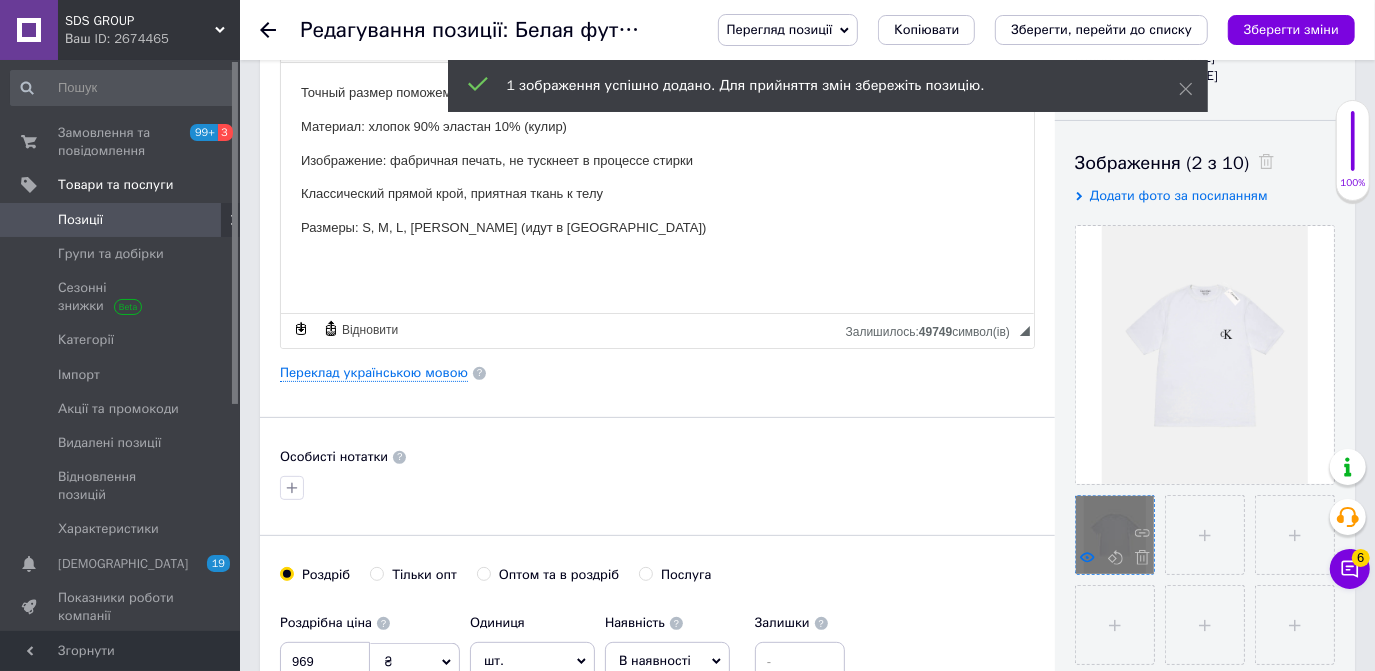 click 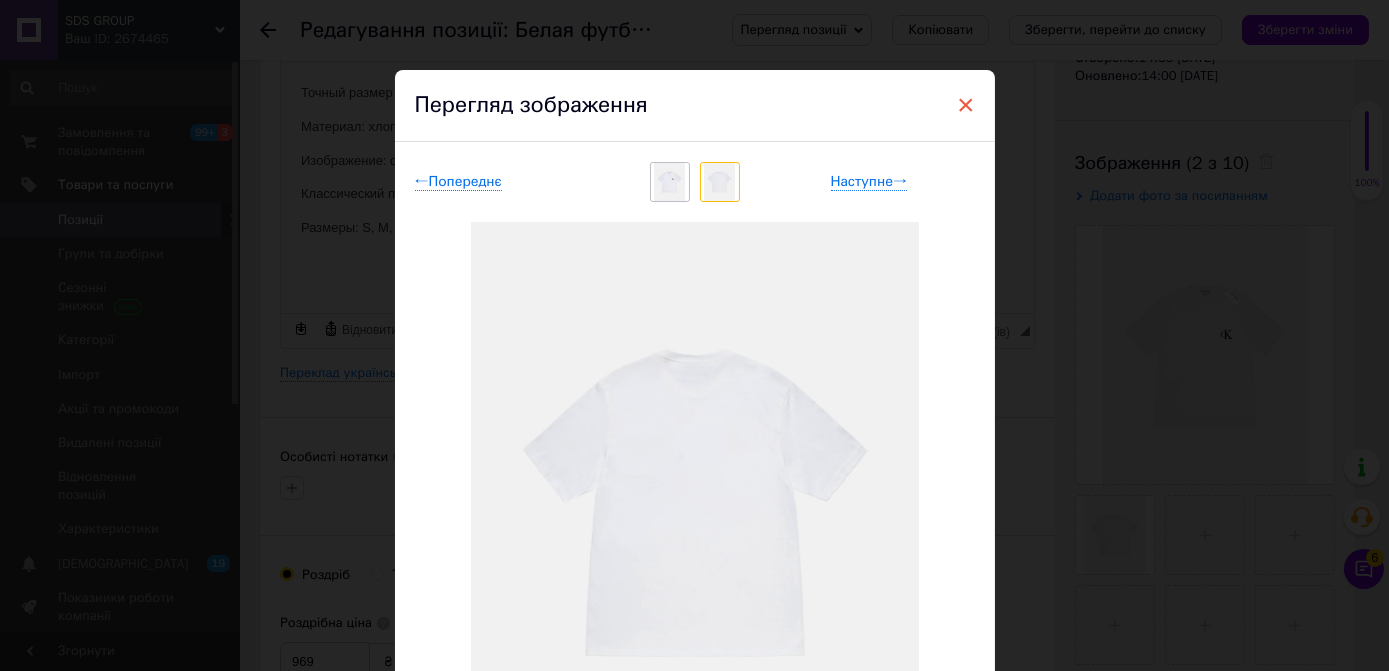 drag, startPoint x: 964, startPoint y: 101, endPoint x: 648, endPoint y: 145, distance: 319.04858 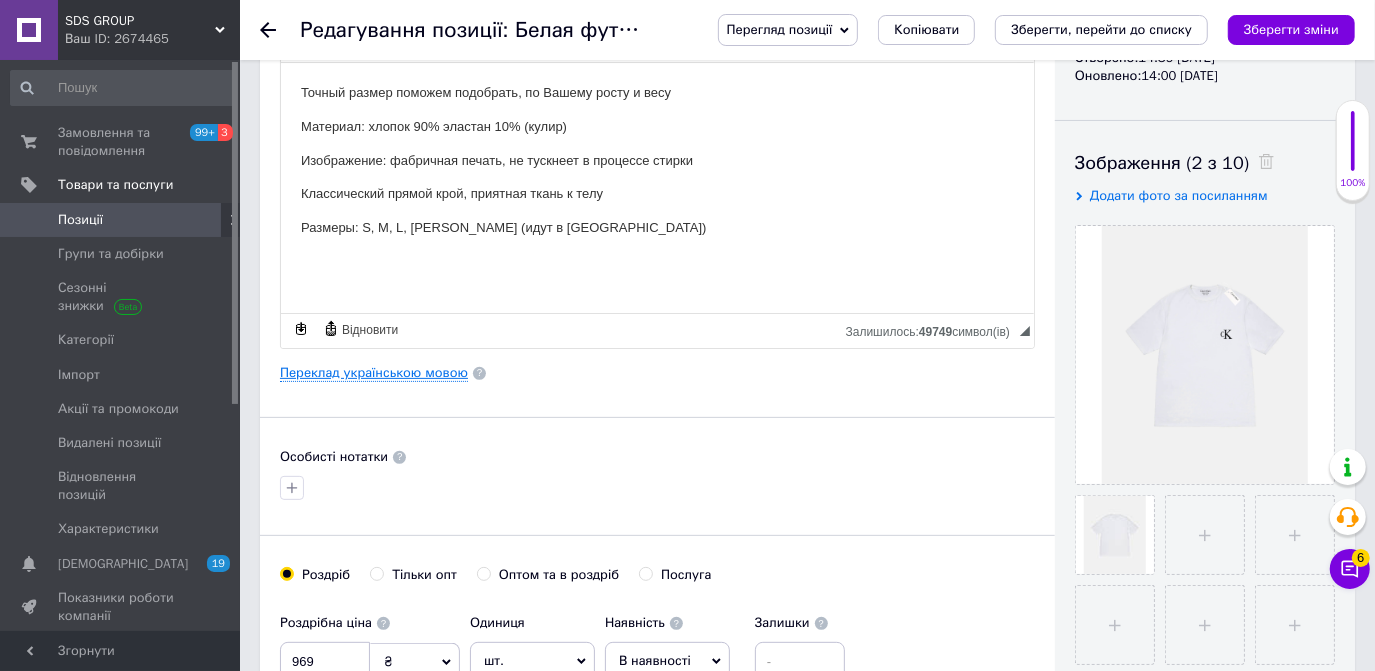 click on "Переклад українською мовою" at bounding box center (374, 373) 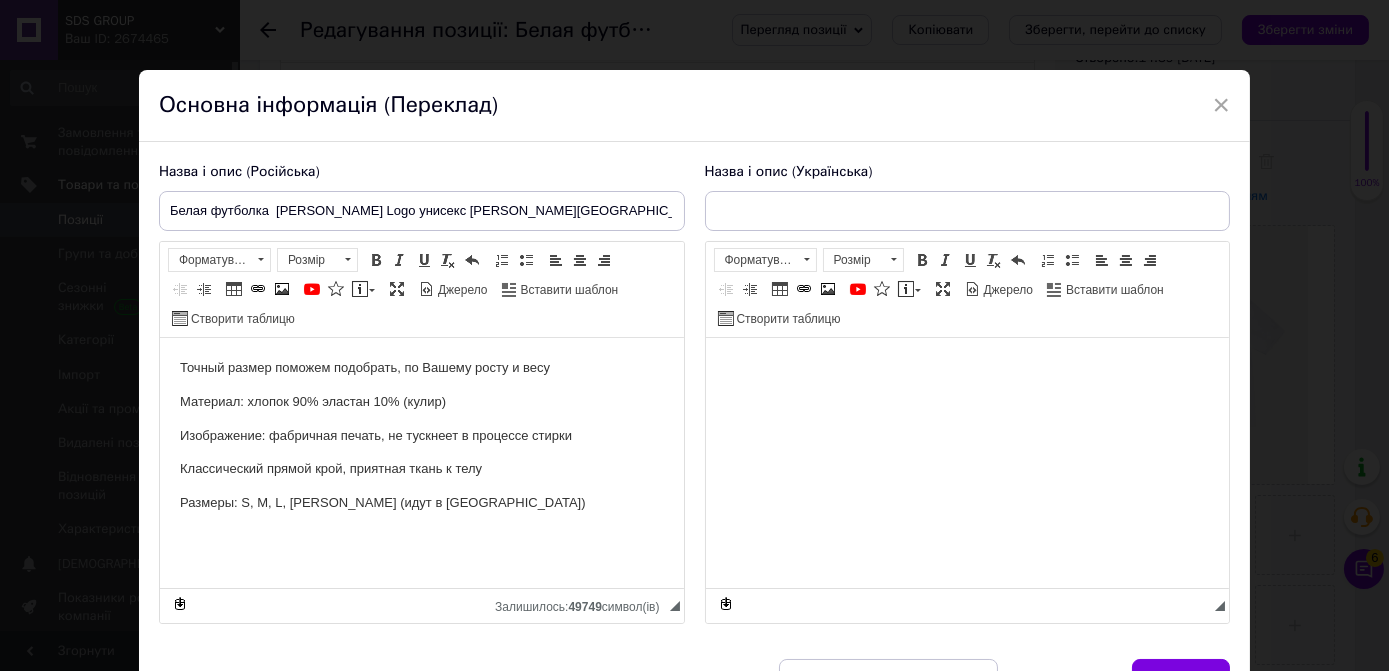 scroll, scrollTop: 0, scrollLeft: 0, axis: both 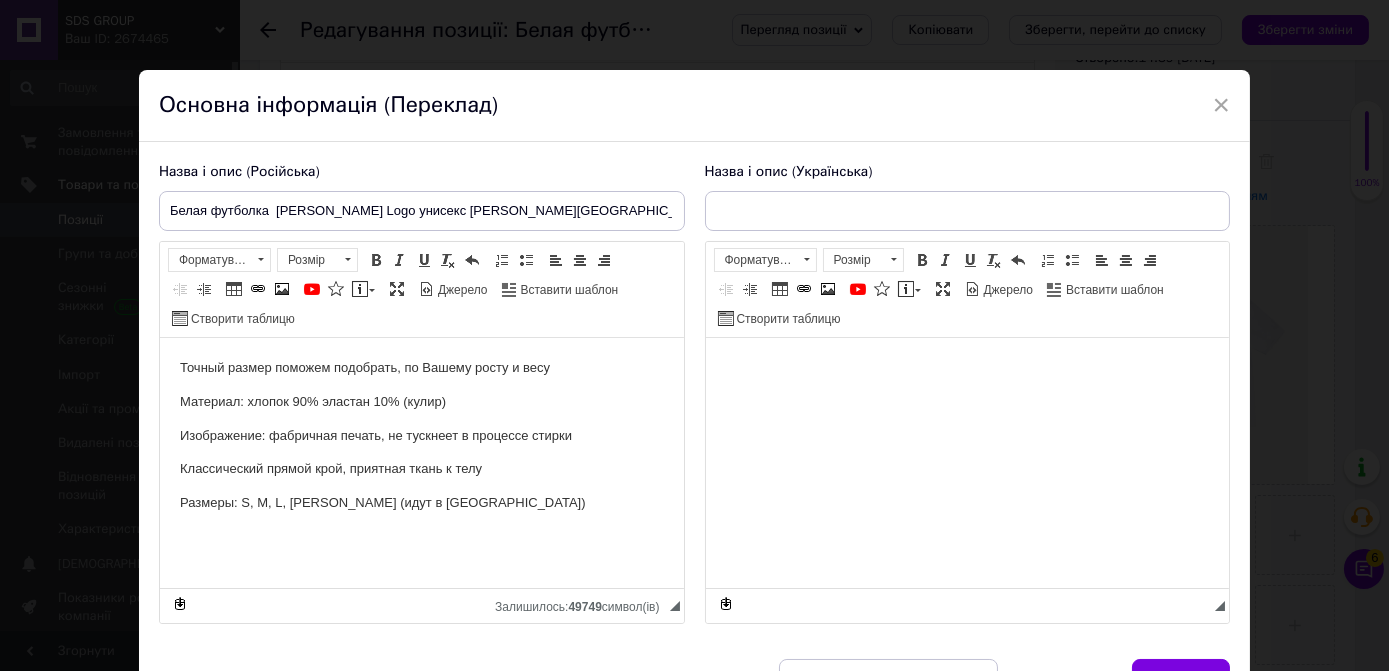 type on "Біла футболка [PERSON_NAME] Logo унісекс [PERSON_NAME][GEOGRAPHIC_DATA]" 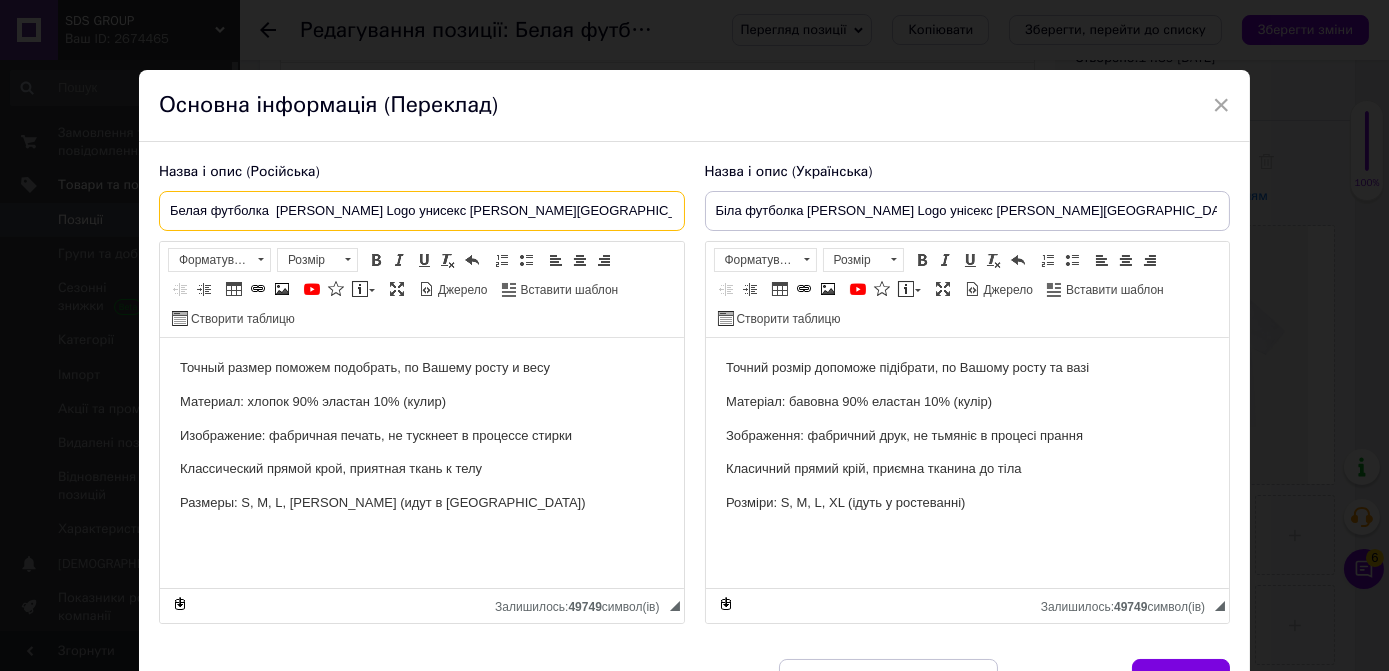 click on "Белая футболка  Calvin Klein Logo унисекс Кельвин Кляйн" at bounding box center (422, 211) 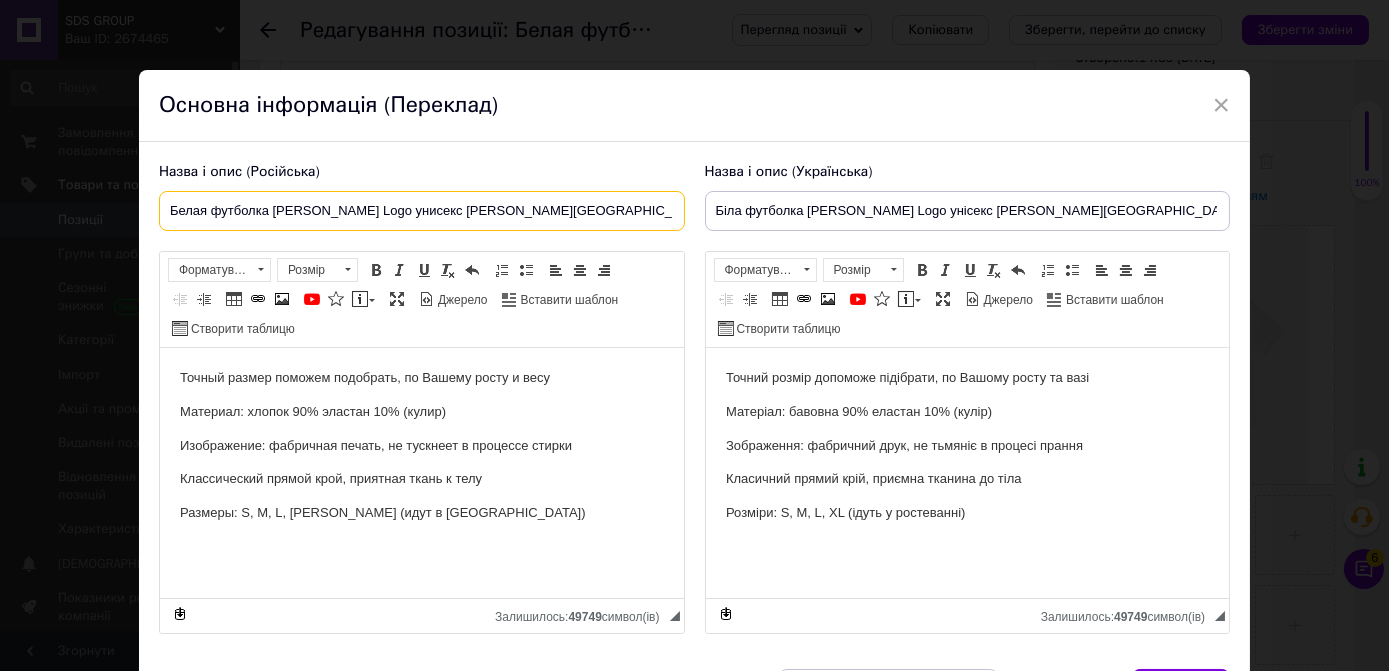 type on "Белая футболка Calvin Klein Logo унисекс Кельвин Кляйн" 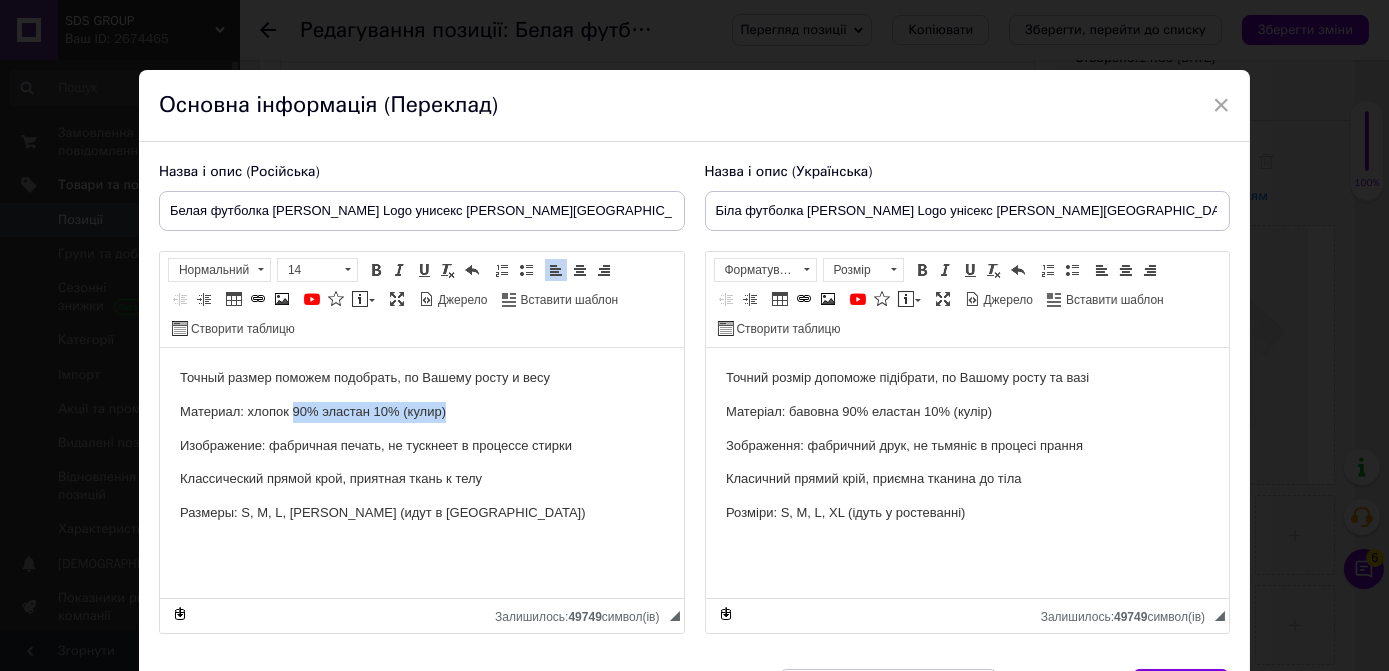 drag, startPoint x: 454, startPoint y: 409, endPoint x: 290, endPoint y: 405, distance: 164.04877 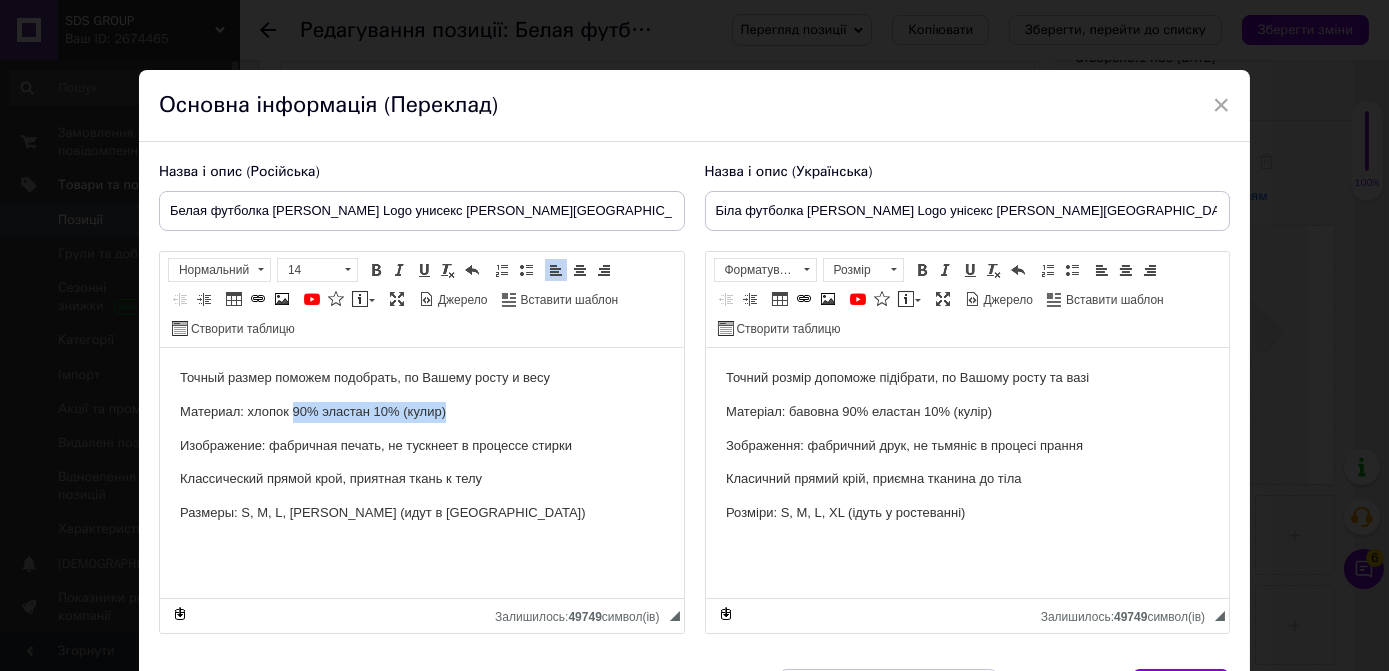 click on "Материал: хлопок 90% эластан 10% (кулир)" at bounding box center (421, 412) 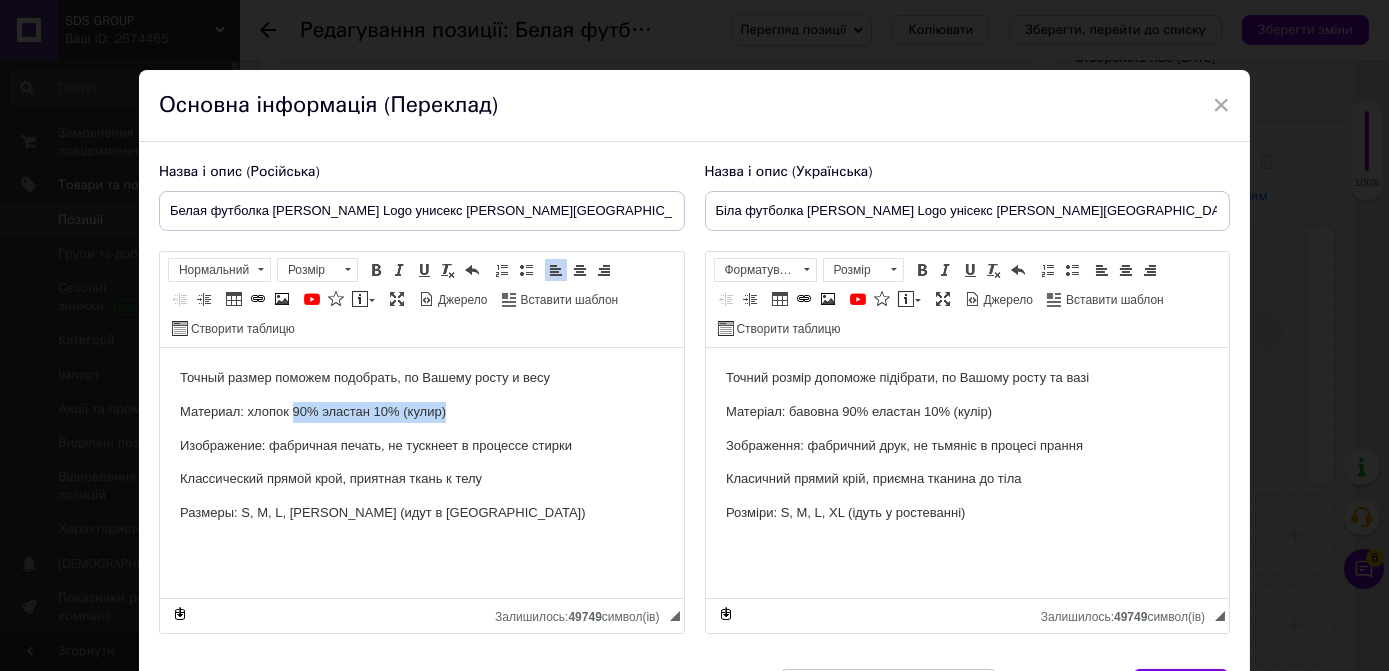type 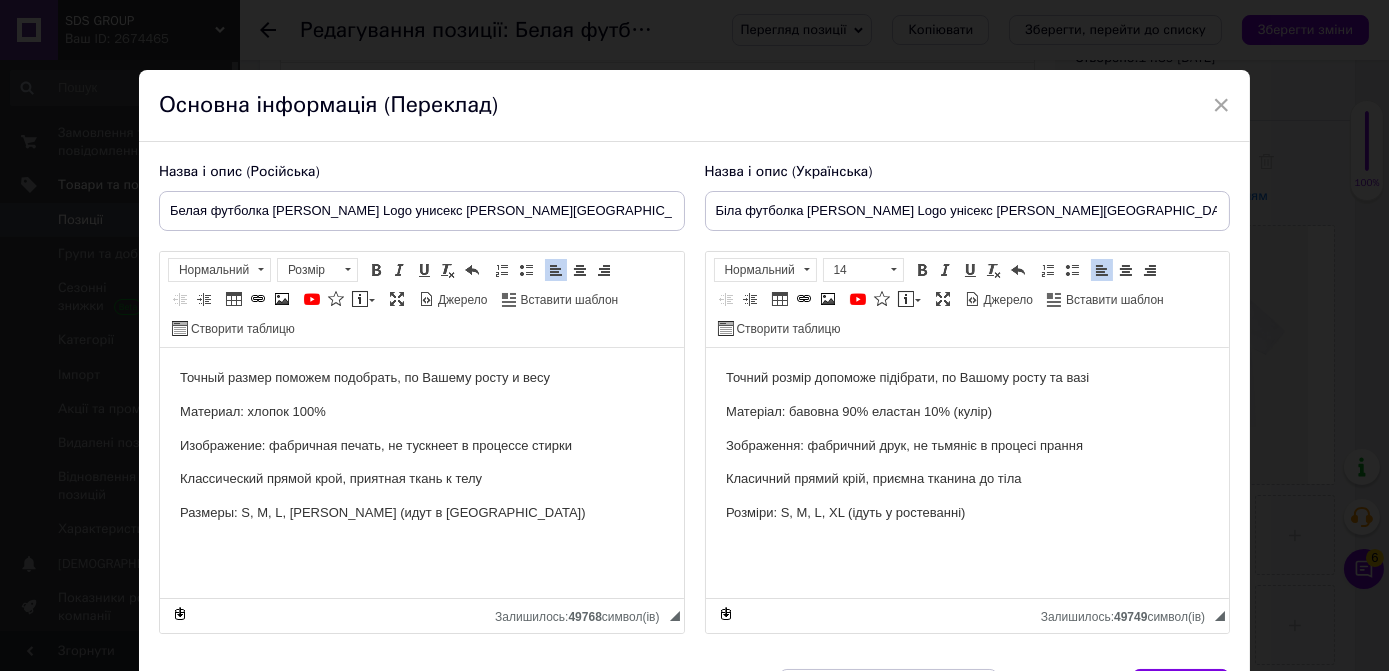 click on "Матеріал: бавовна 90% еластан 10% (кулір)" at bounding box center (967, 412) 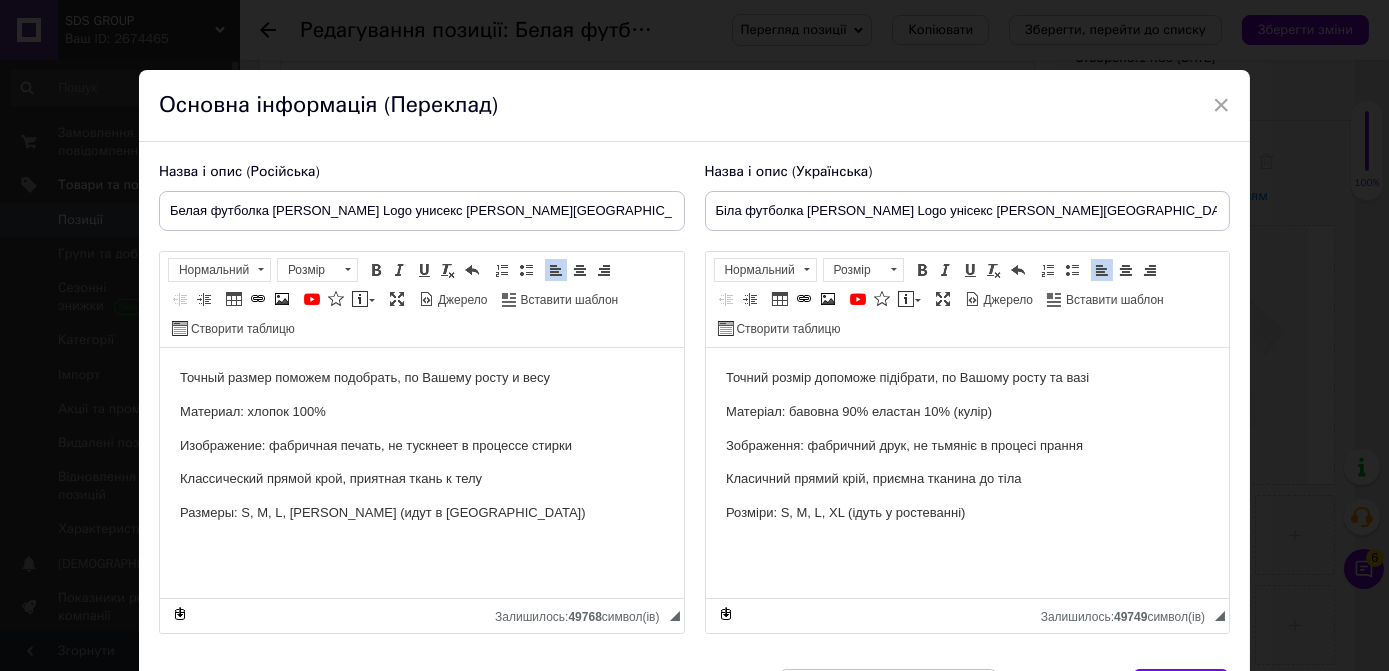 type 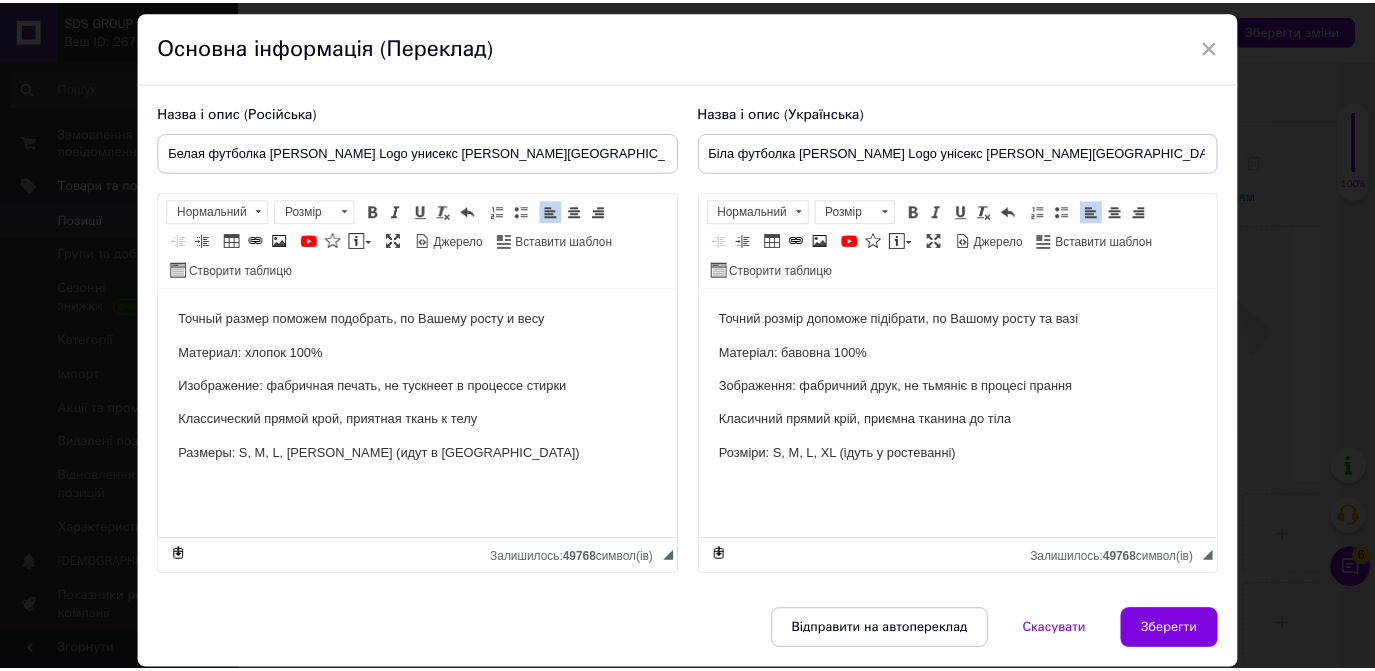 scroll, scrollTop: 90, scrollLeft: 0, axis: vertical 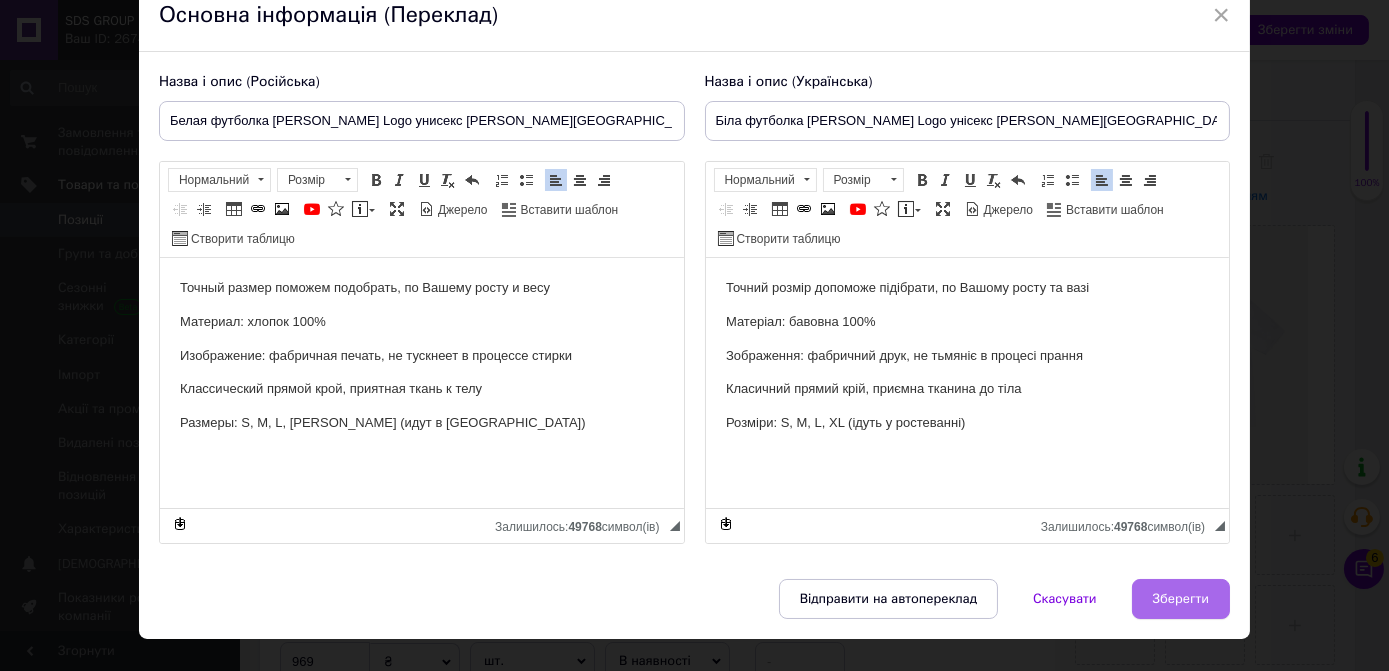 click on "Зберегти" at bounding box center [1181, 599] 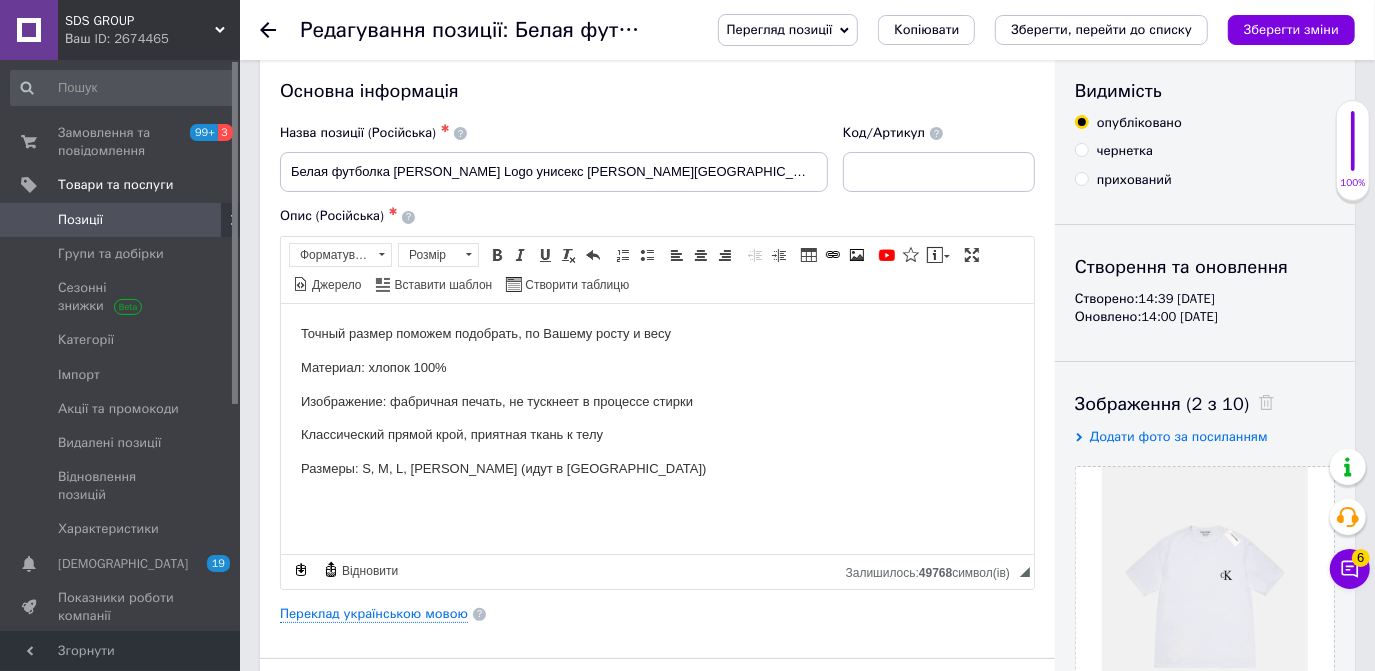 scroll, scrollTop: 0, scrollLeft: 0, axis: both 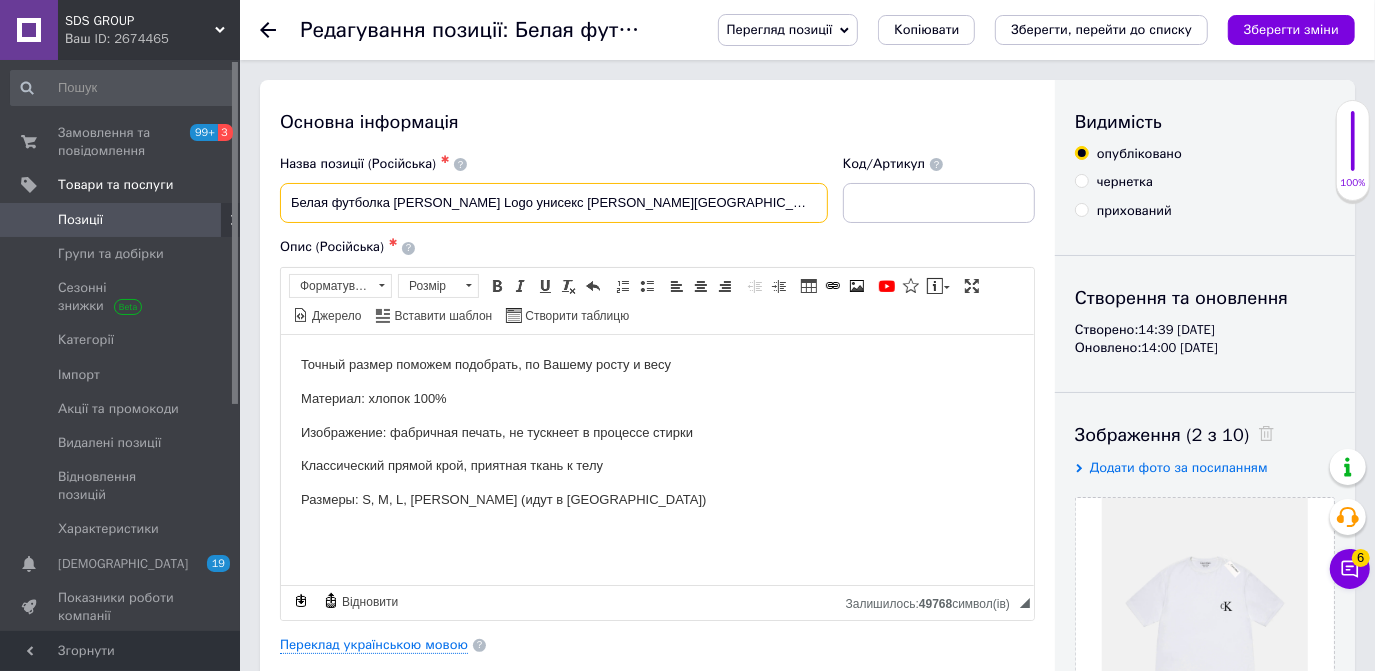drag, startPoint x: 613, startPoint y: 198, endPoint x: 547, endPoint y: 192, distance: 66.27216 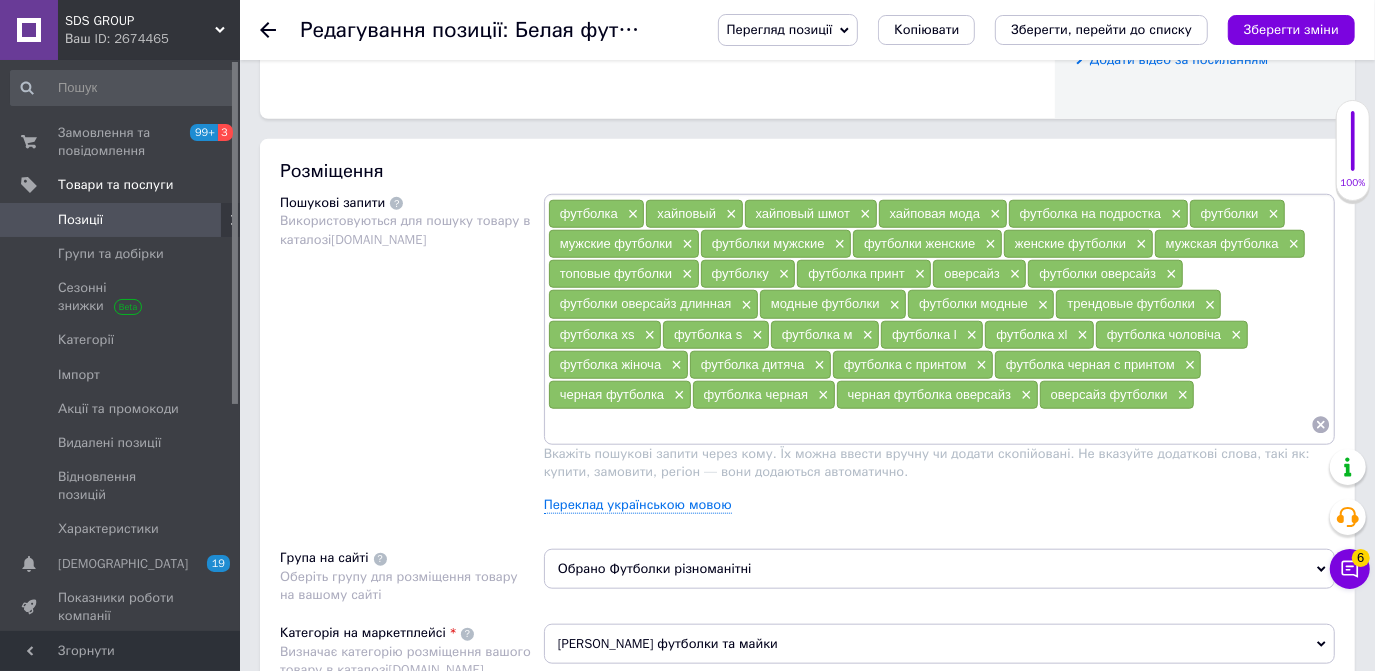 scroll, scrollTop: 1090, scrollLeft: 0, axis: vertical 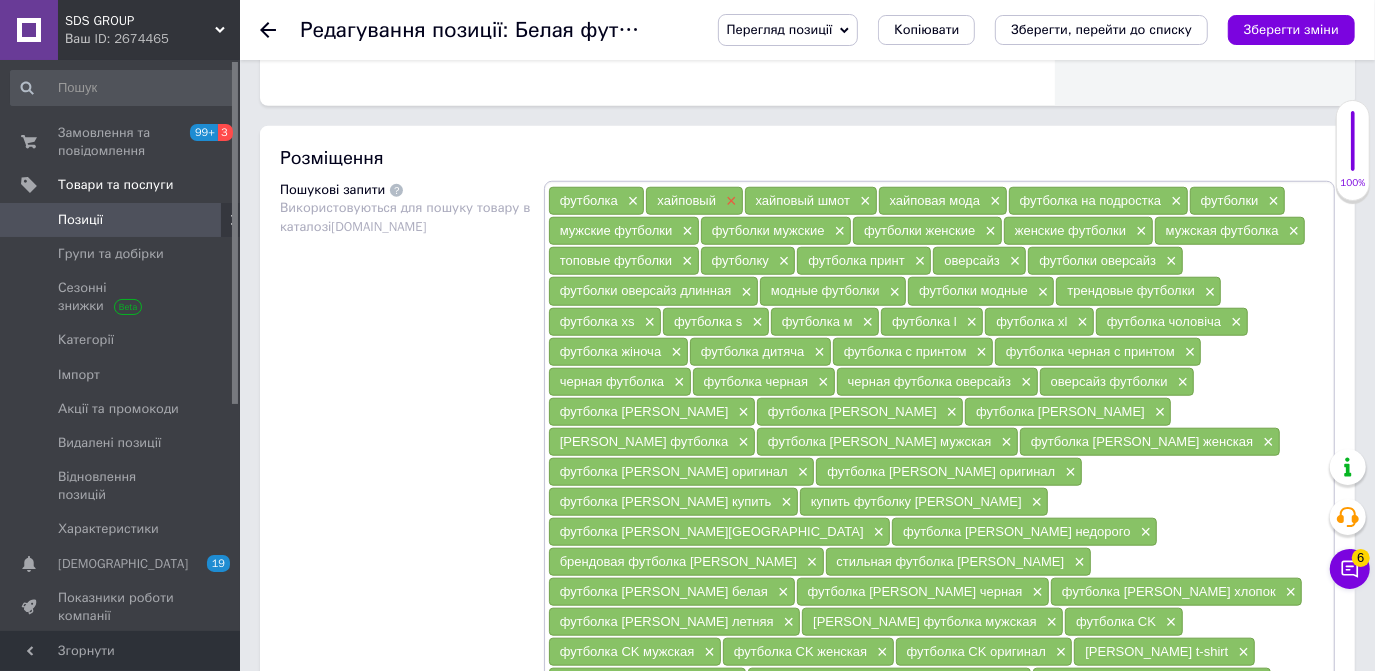 click on "×" at bounding box center [729, 201] 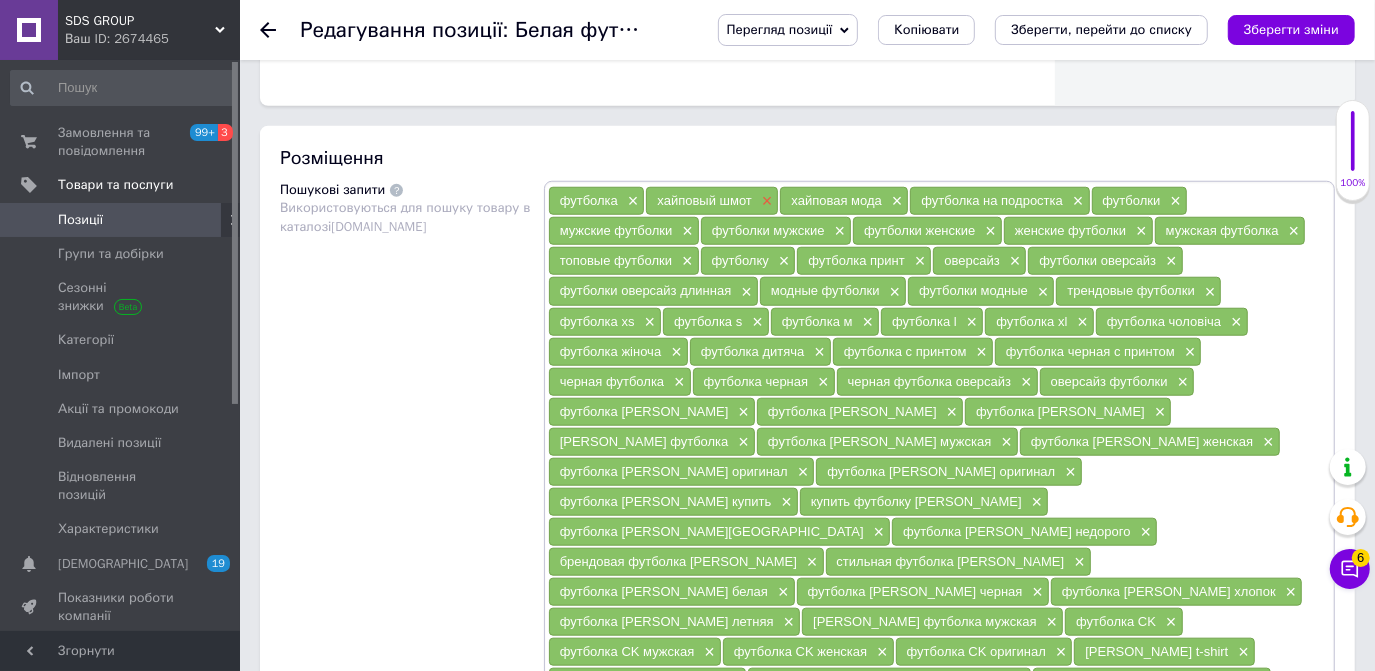 click on "×" at bounding box center [765, 201] 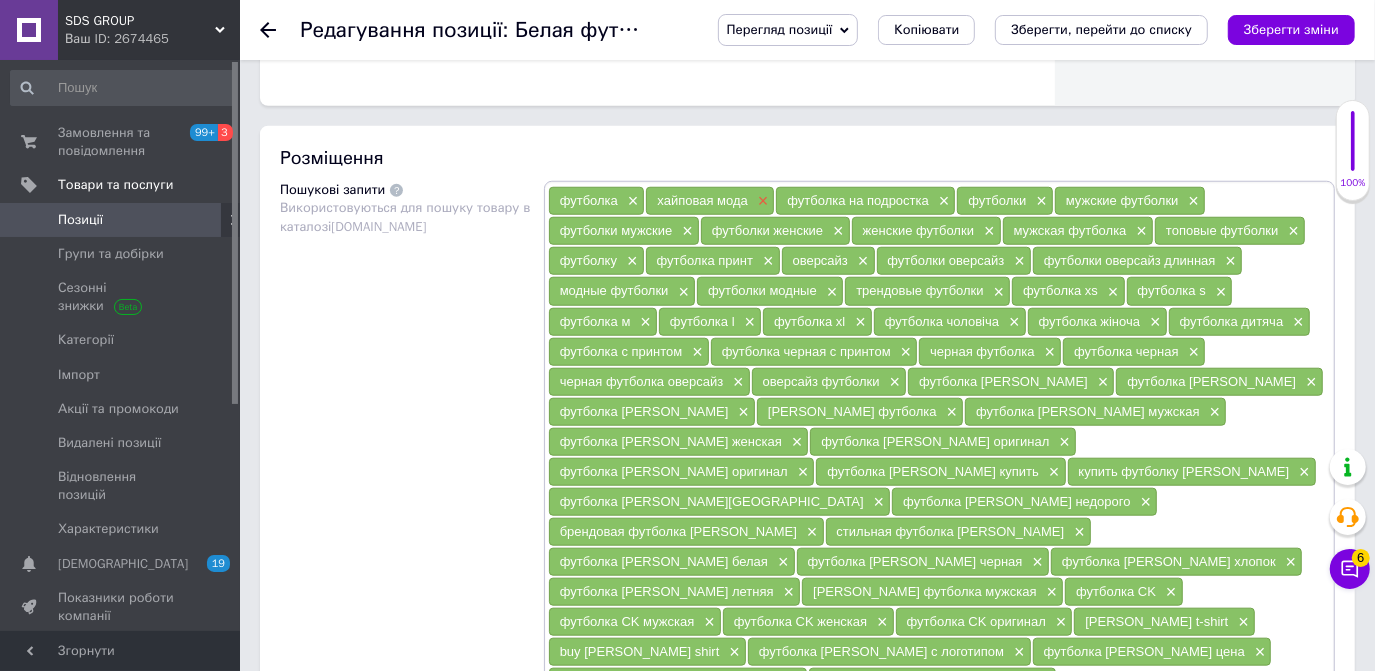 click on "×" at bounding box center (761, 201) 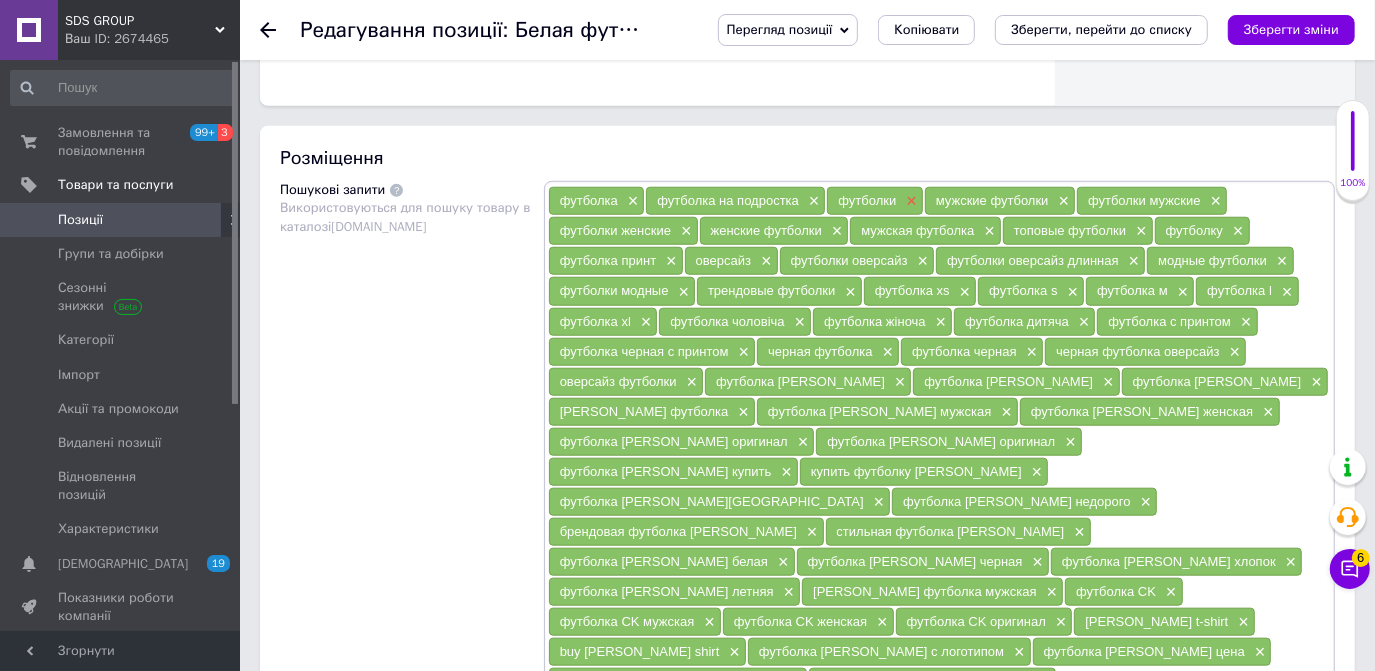 click on "×" at bounding box center [909, 201] 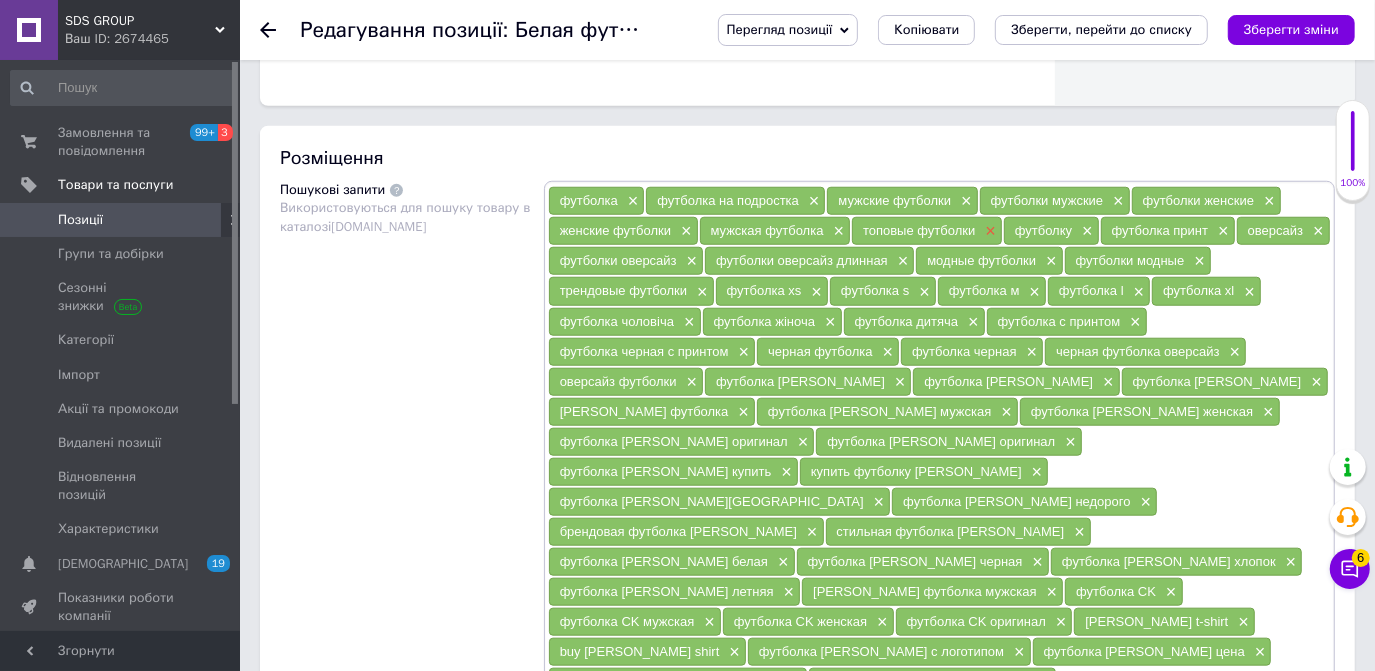 click on "×" at bounding box center (988, 231) 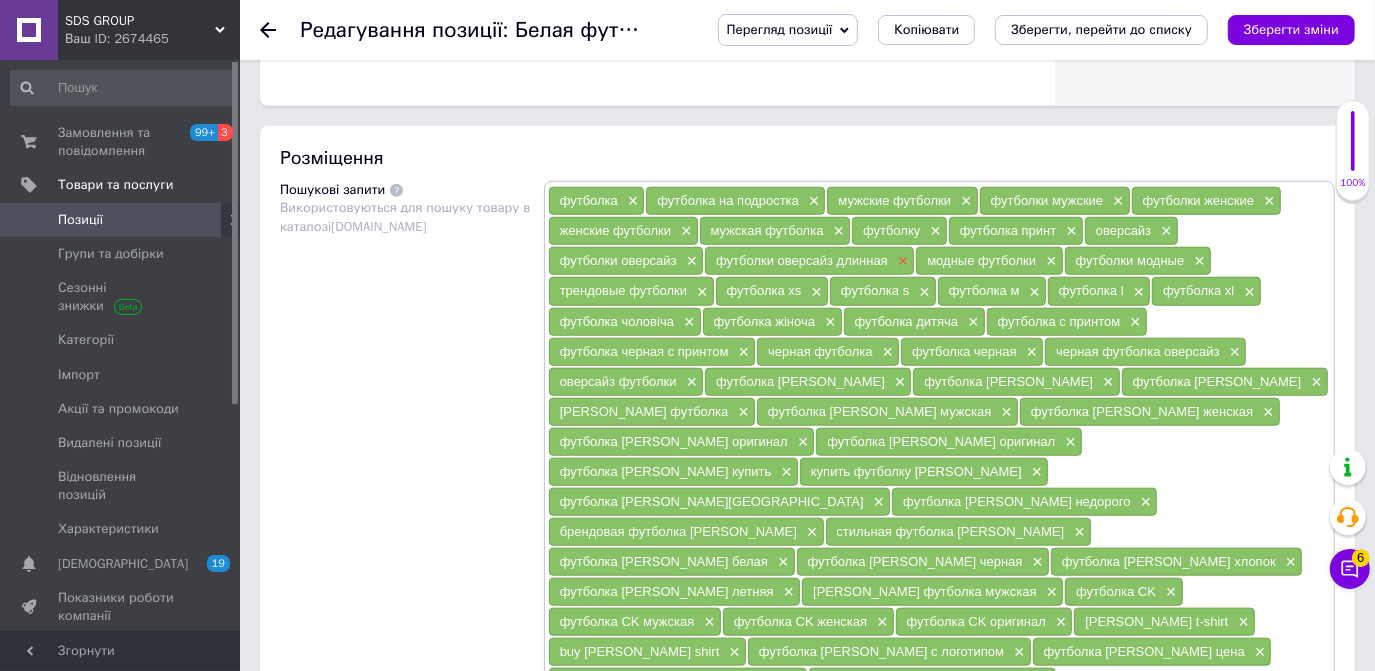click on "×" at bounding box center (901, 261) 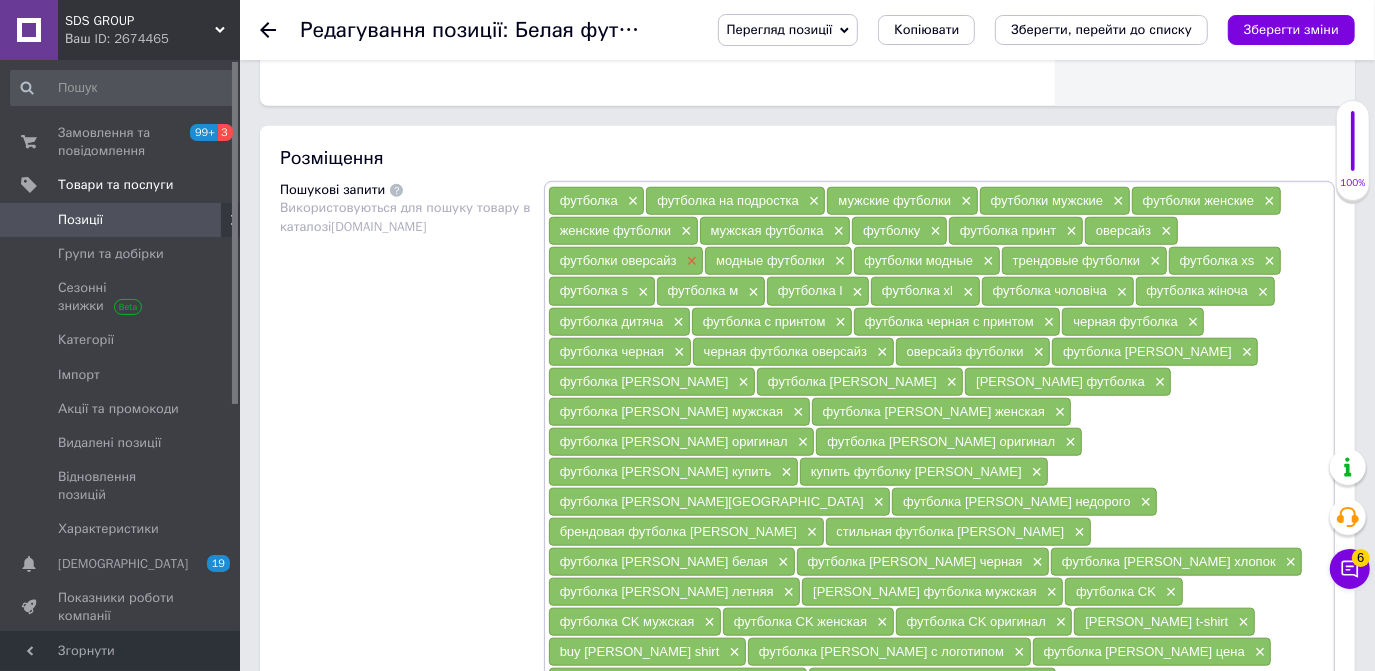 click on "×" at bounding box center (690, 261) 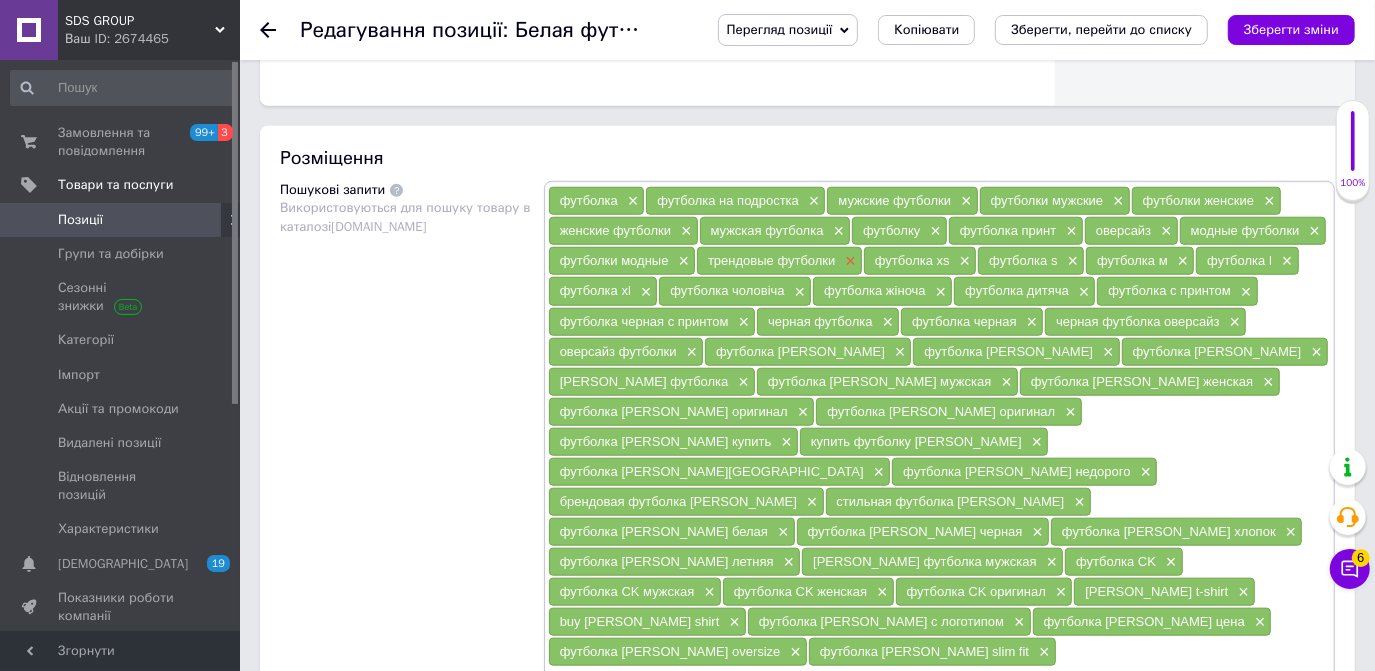 click on "×" at bounding box center [848, 261] 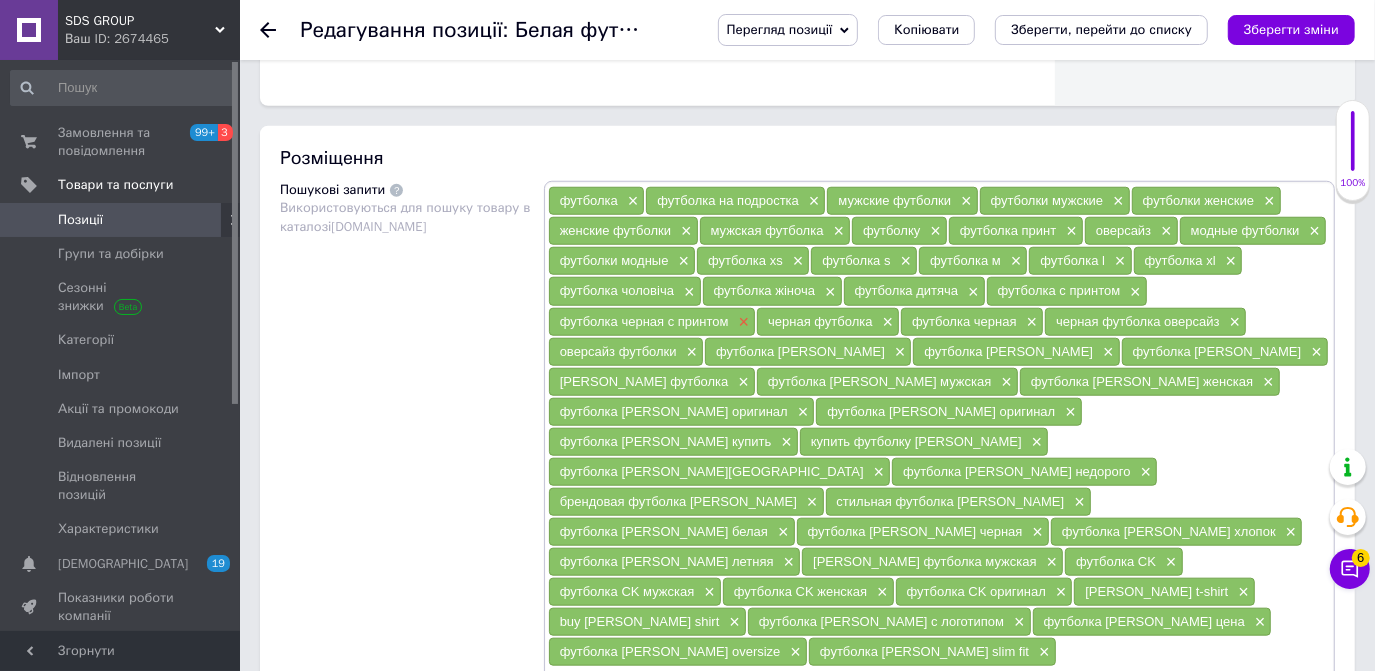 click on "×" at bounding box center [742, 322] 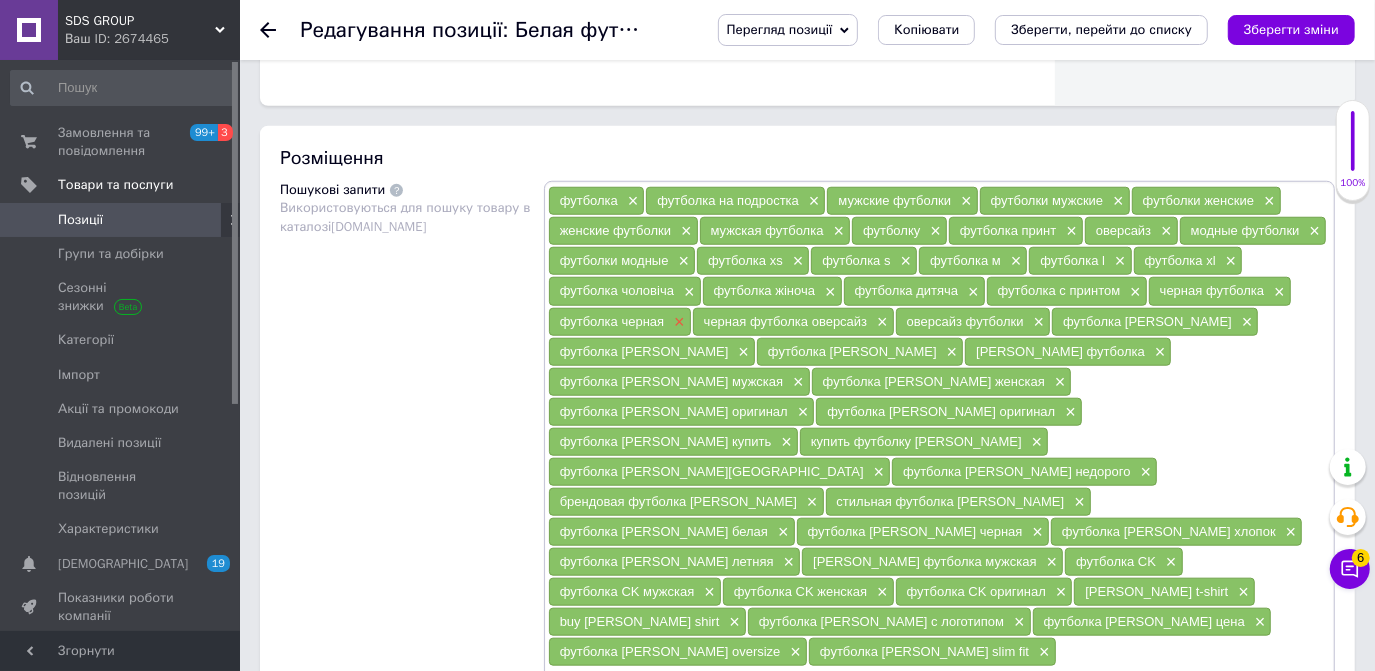 click on "×" at bounding box center [677, 322] 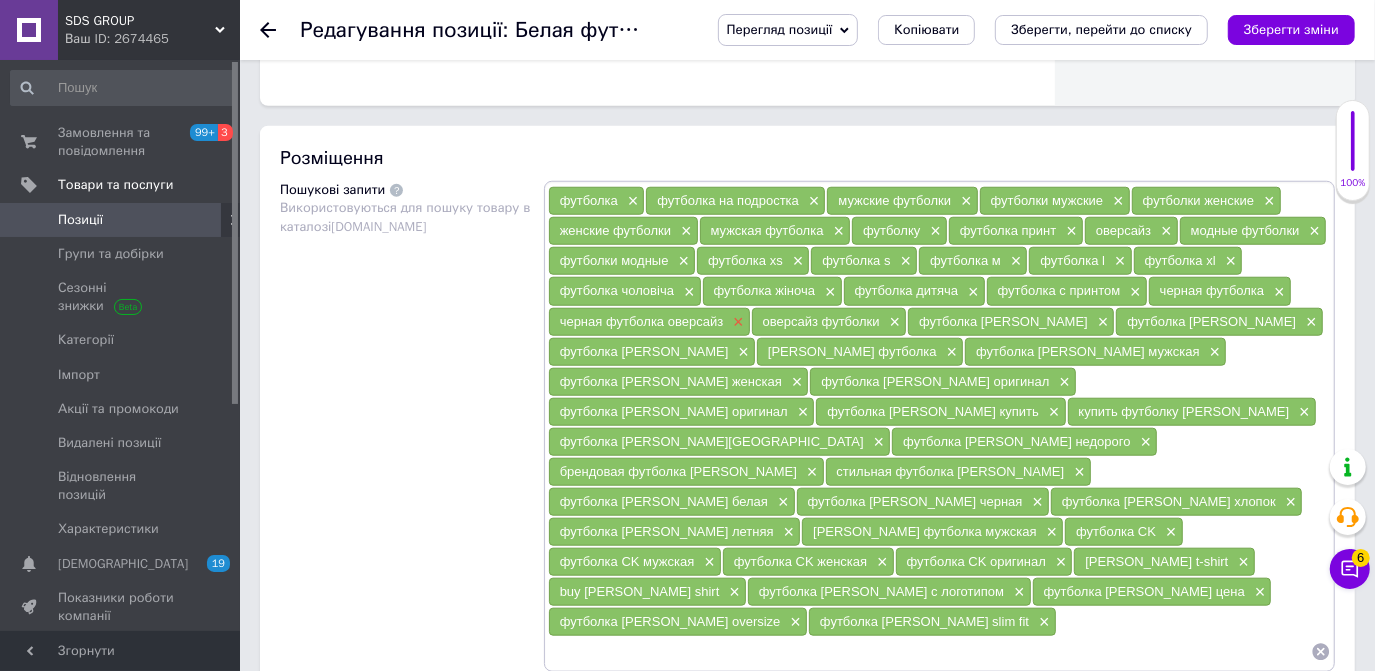 click on "×" at bounding box center (736, 322) 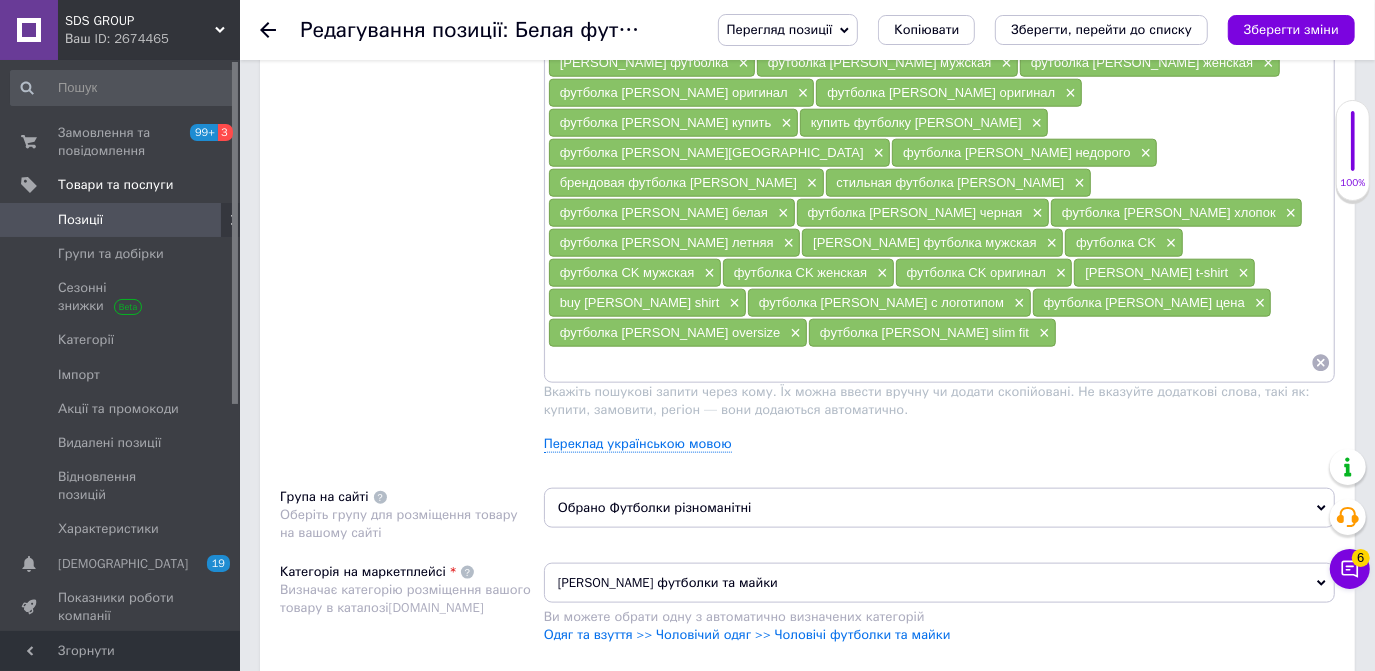 scroll, scrollTop: 1272, scrollLeft: 0, axis: vertical 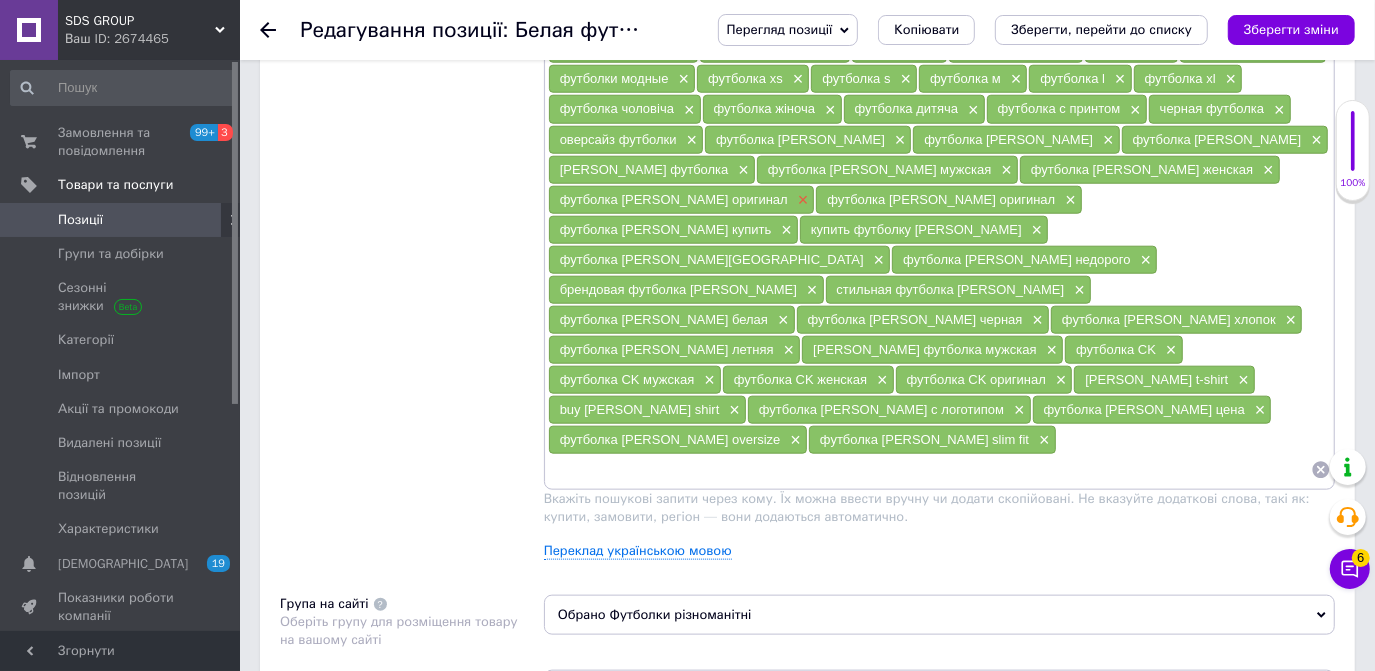 click on "×" at bounding box center (801, 200) 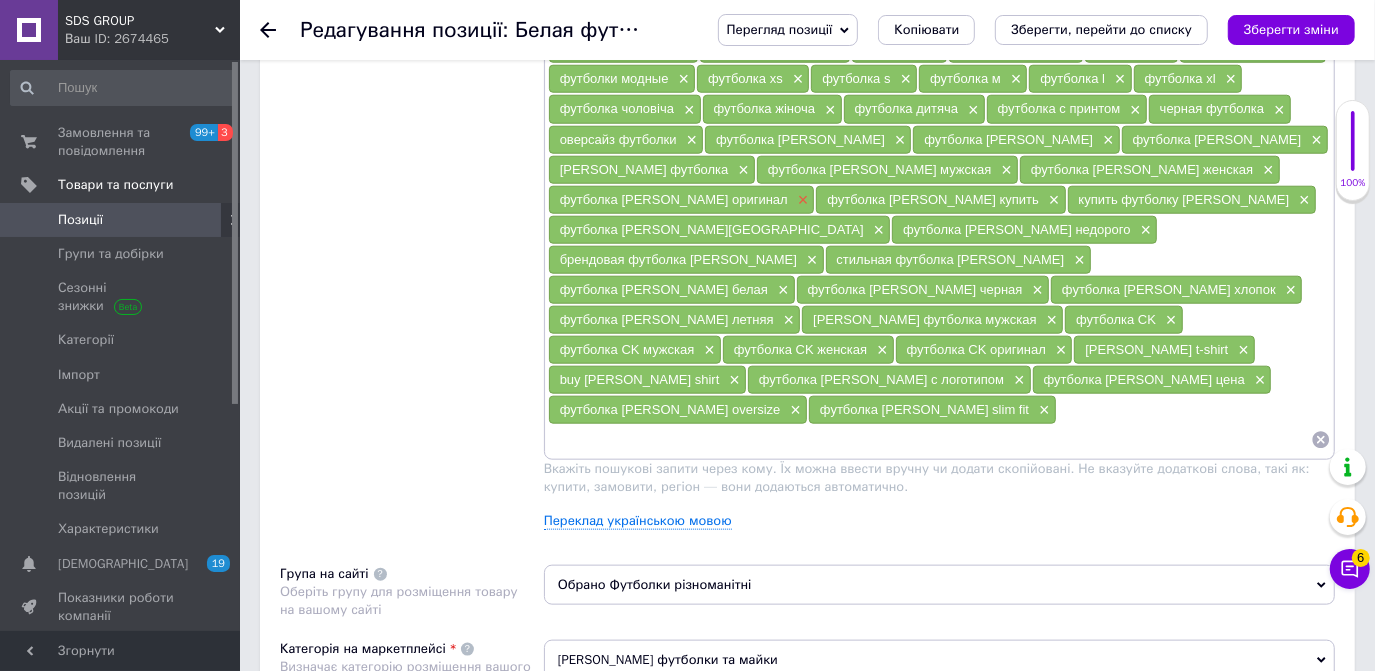 click on "×" at bounding box center (801, 200) 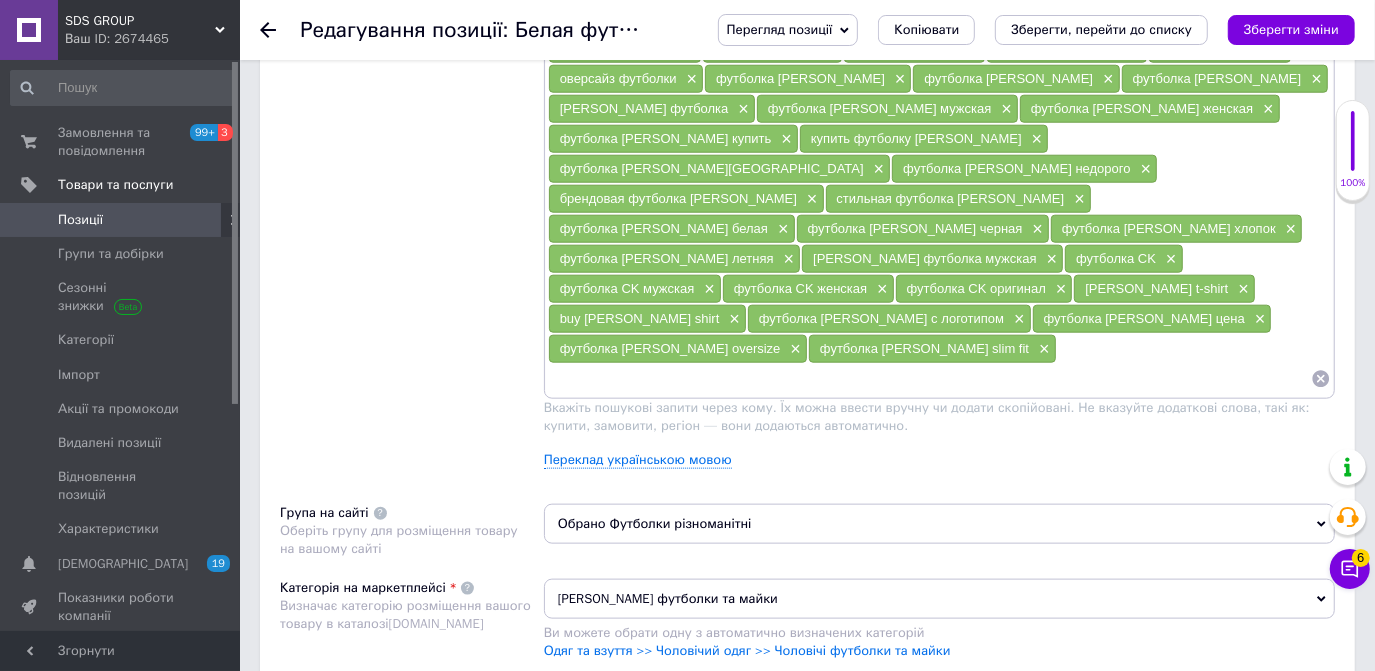 scroll, scrollTop: 1363, scrollLeft: 0, axis: vertical 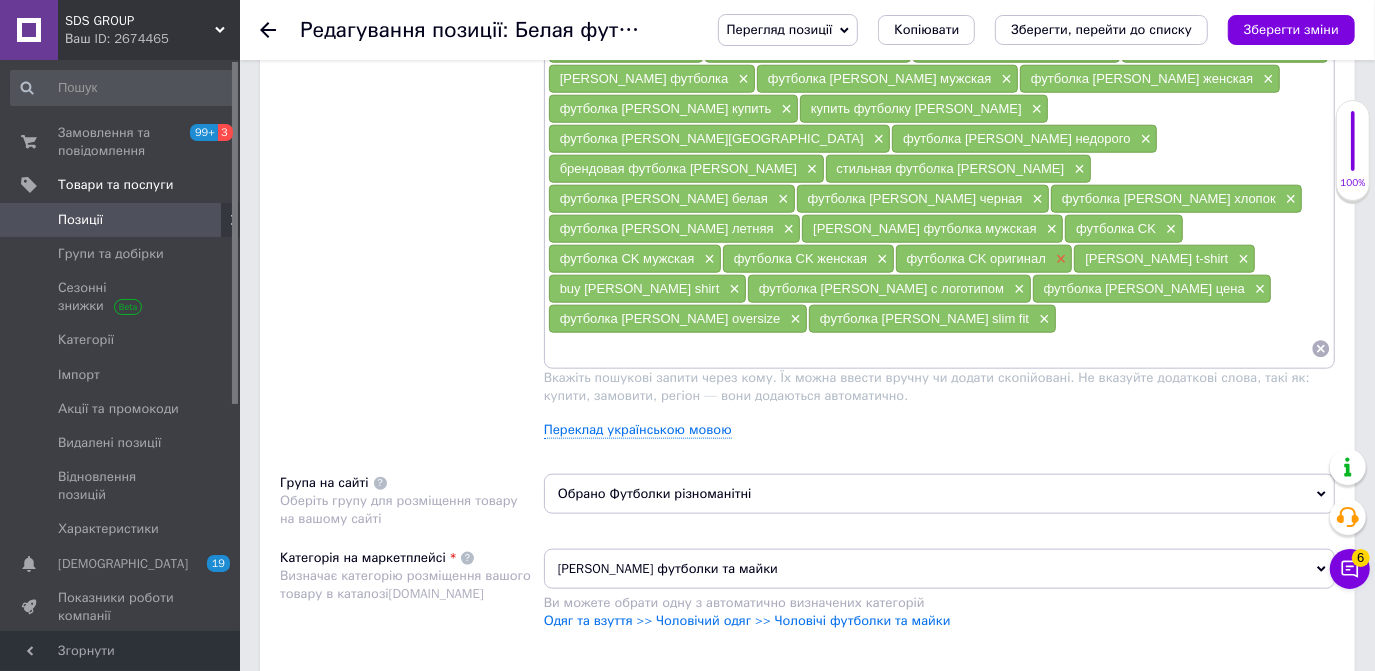 click on "×" at bounding box center [1059, 259] 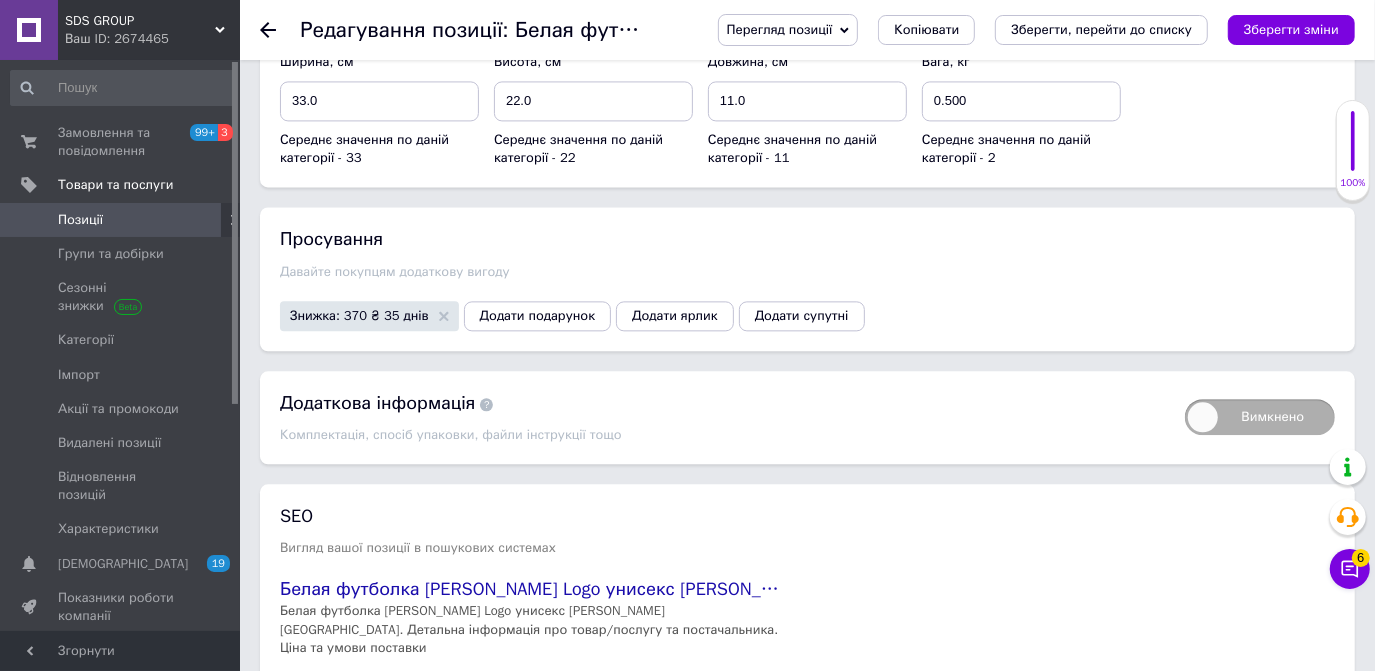 scroll, scrollTop: 2927, scrollLeft: 0, axis: vertical 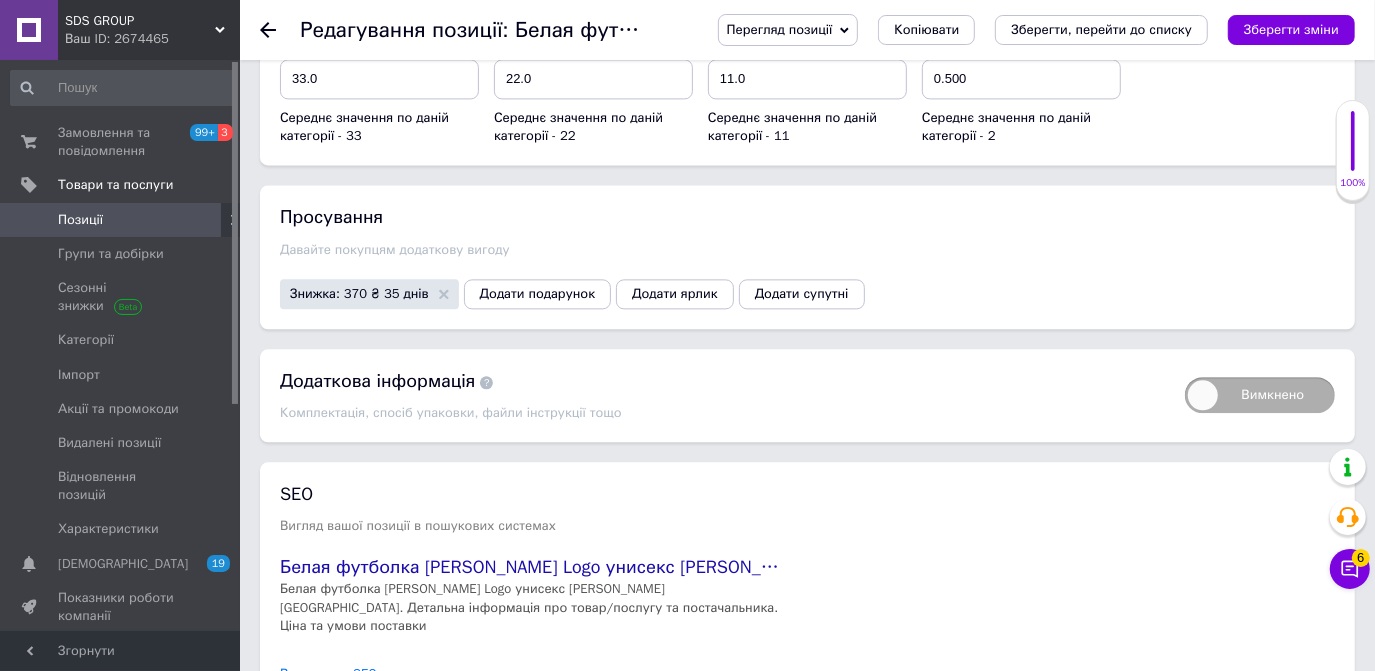 click on "Зберегти, перейти до списку" at bounding box center (528, 753) 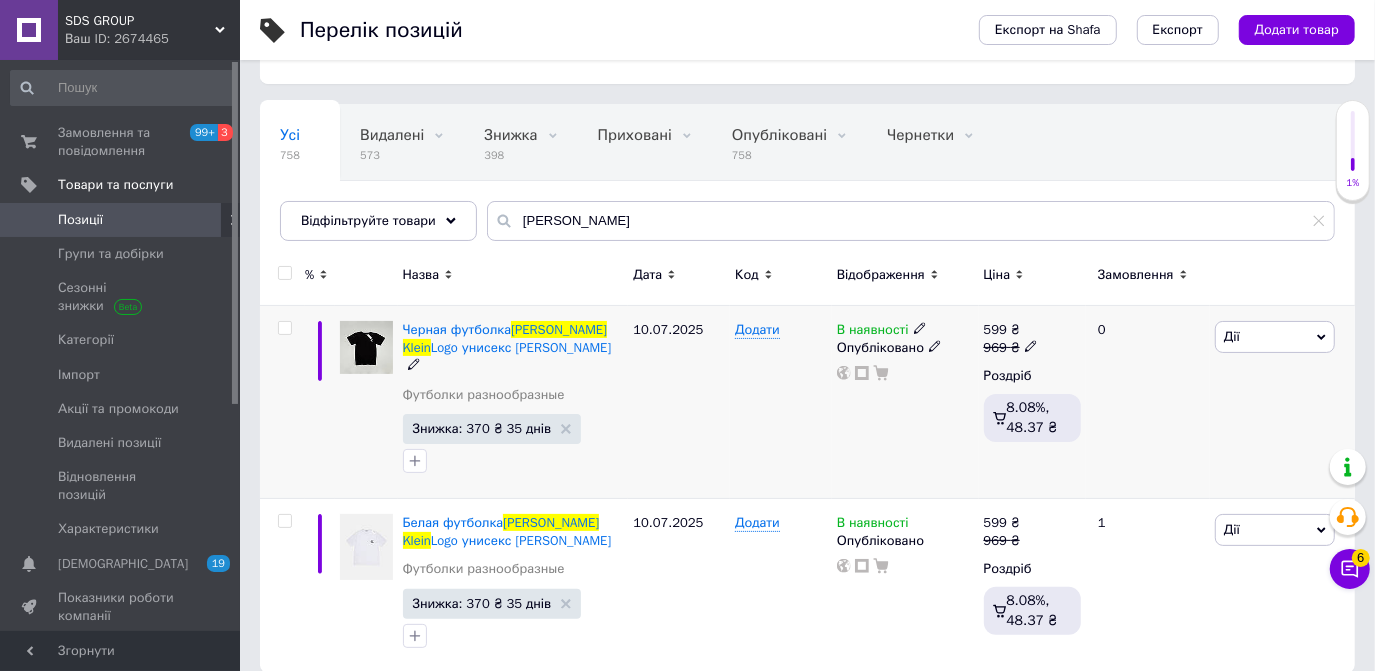 scroll, scrollTop: 98, scrollLeft: 0, axis: vertical 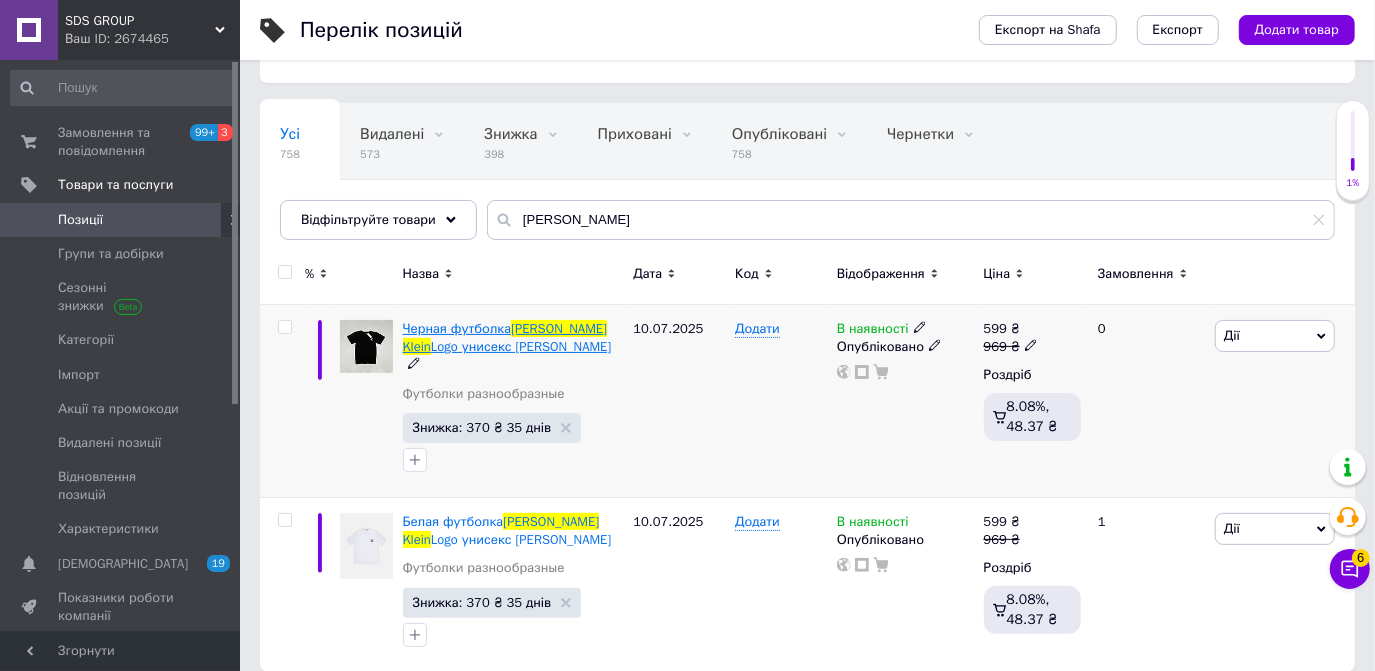 click on "Logo унисекс Кельвин Кляйн" at bounding box center (521, 346) 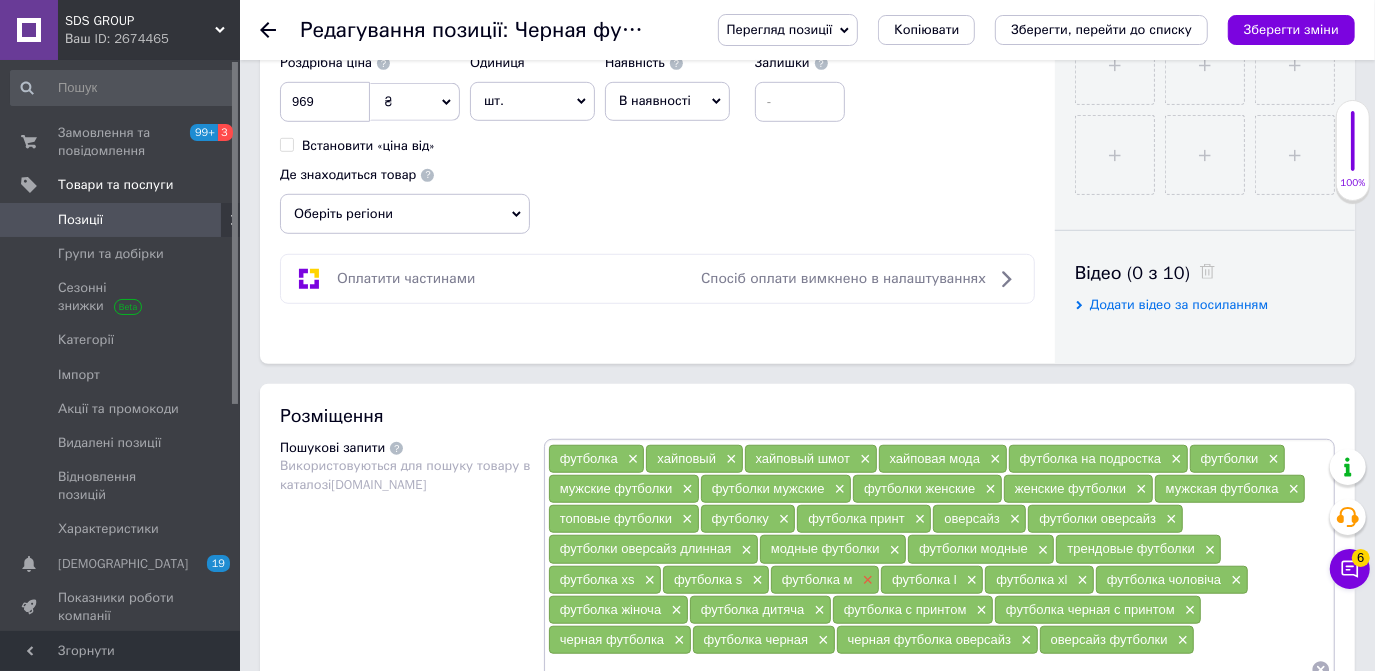 scroll, scrollTop: 909, scrollLeft: 0, axis: vertical 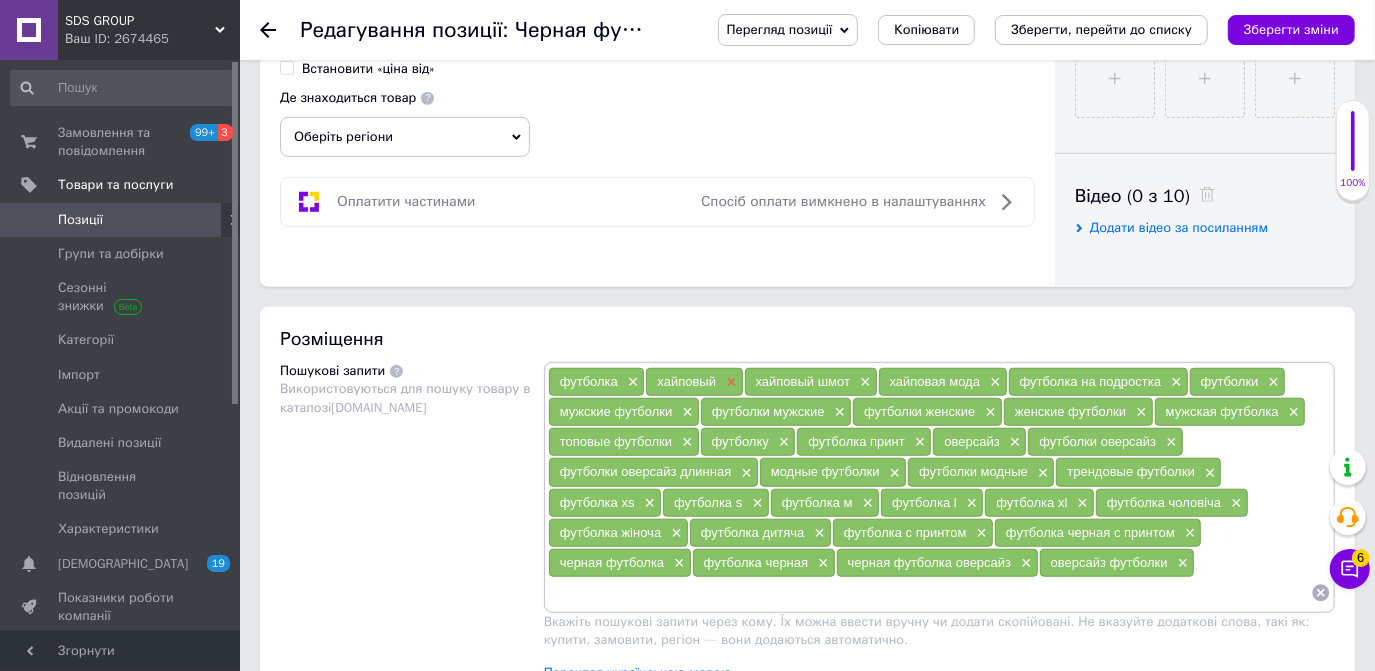 click on "×" at bounding box center (729, 382) 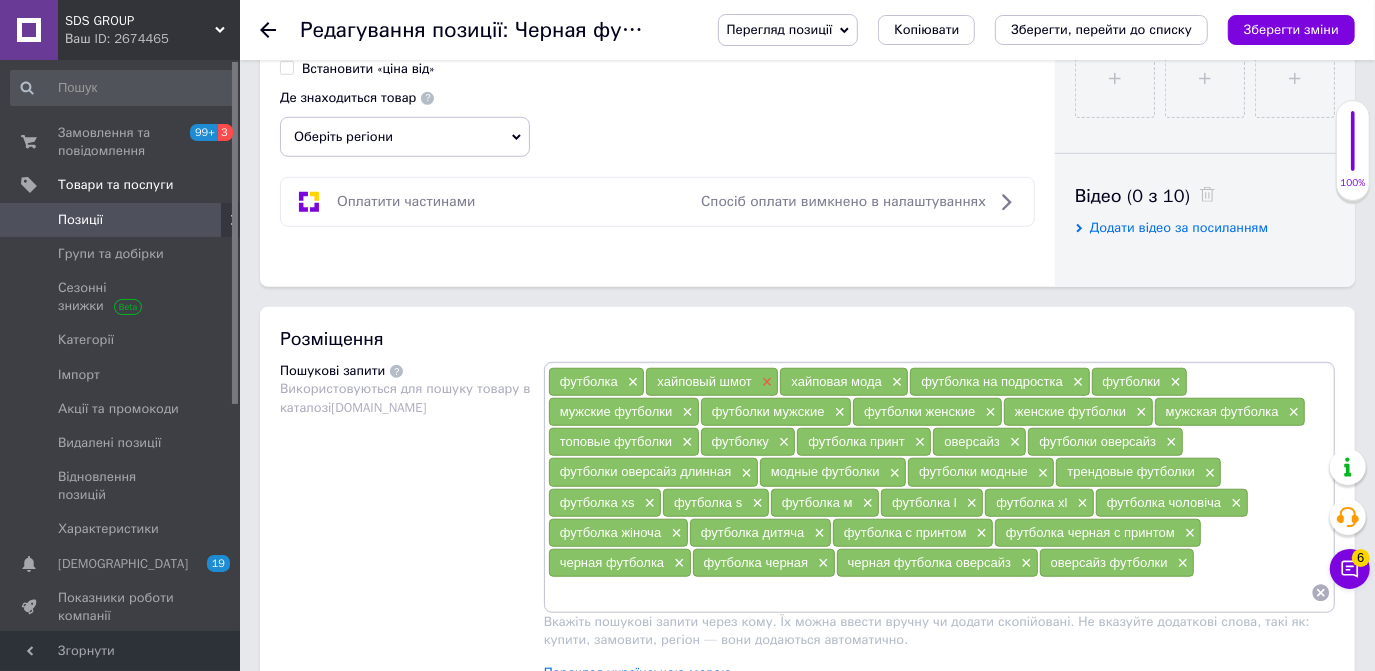click on "×" at bounding box center [765, 382] 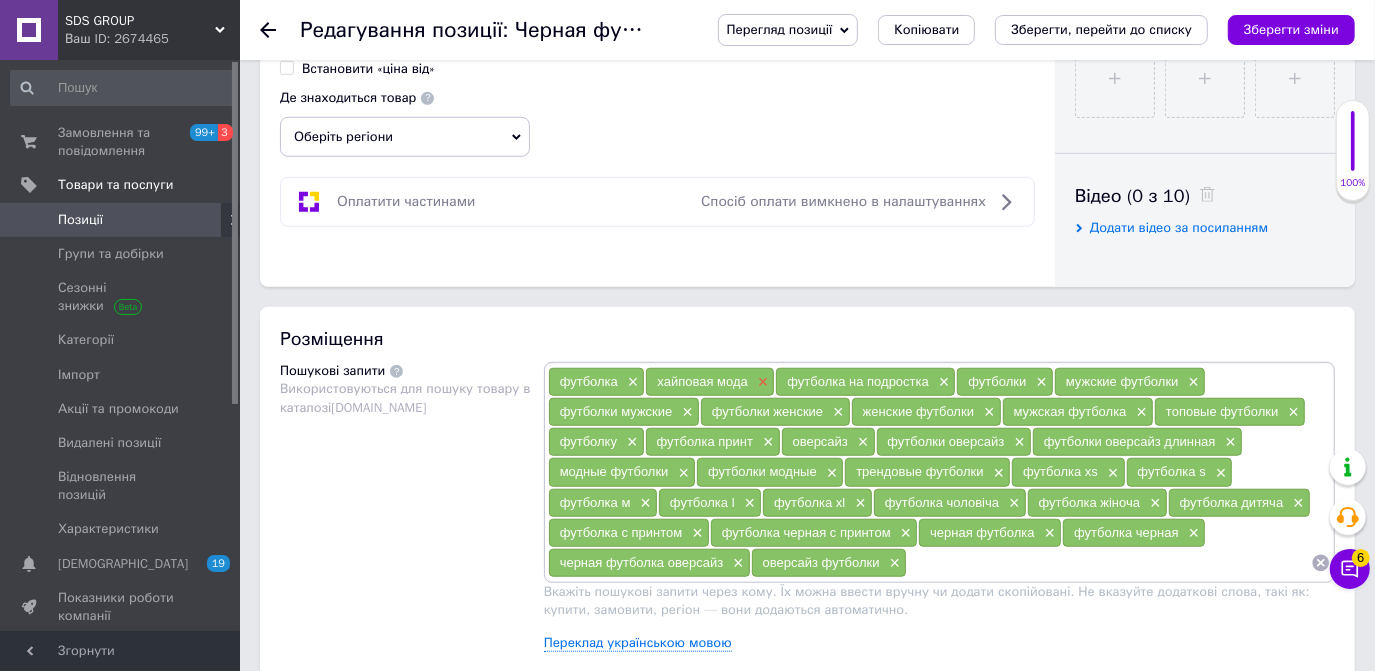 click on "×" at bounding box center (761, 382) 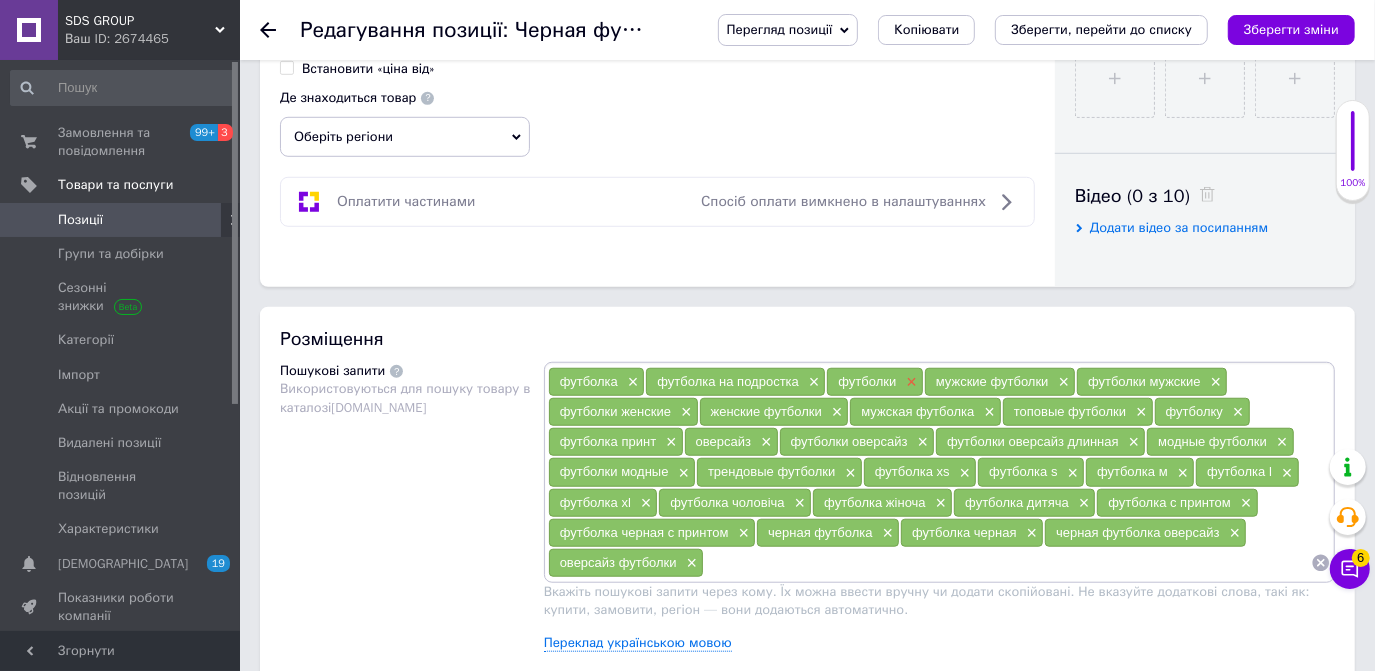 click on "×" at bounding box center [909, 382] 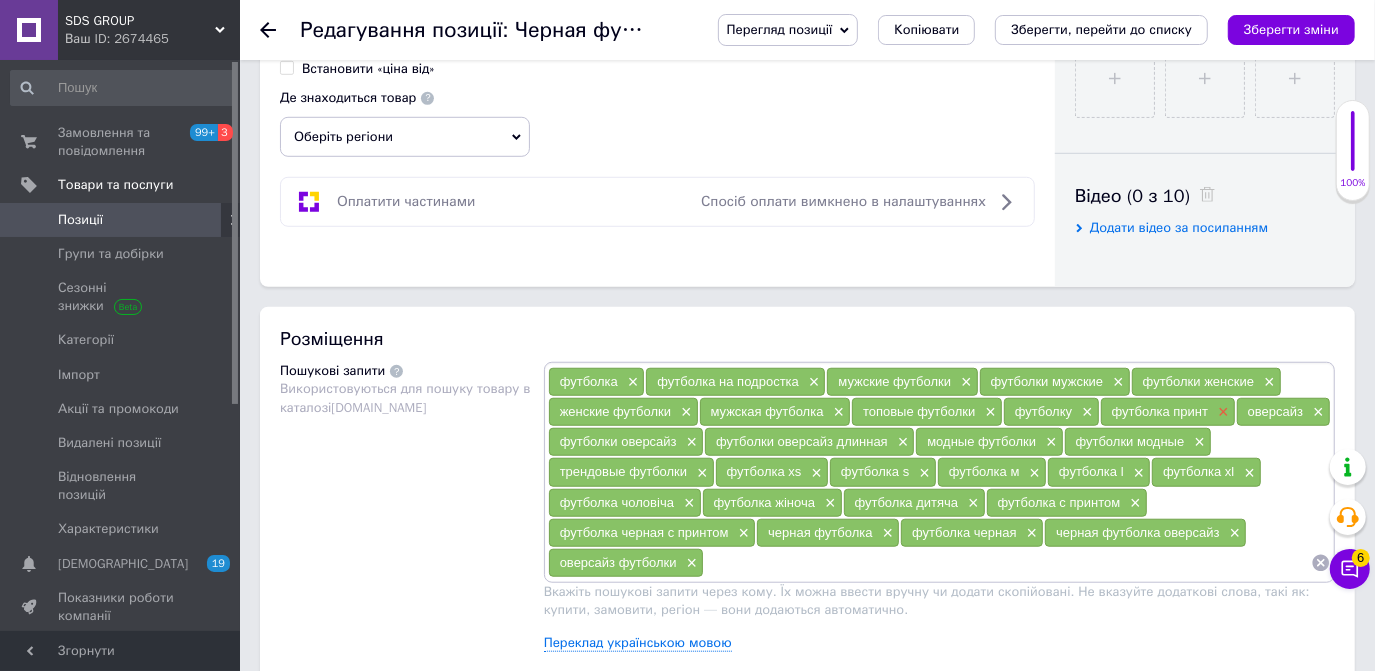 click on "×" at bounding box center [1221, 412] 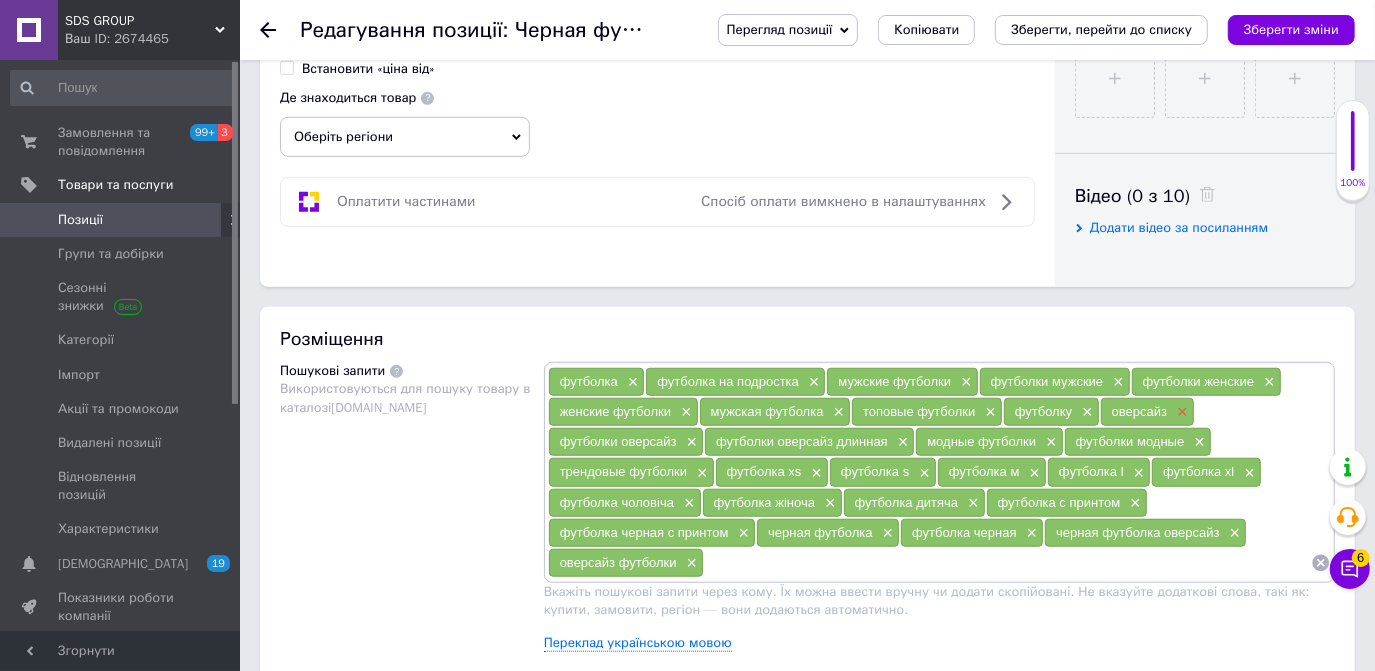 click on "×" at bounding box center [1180, 412] 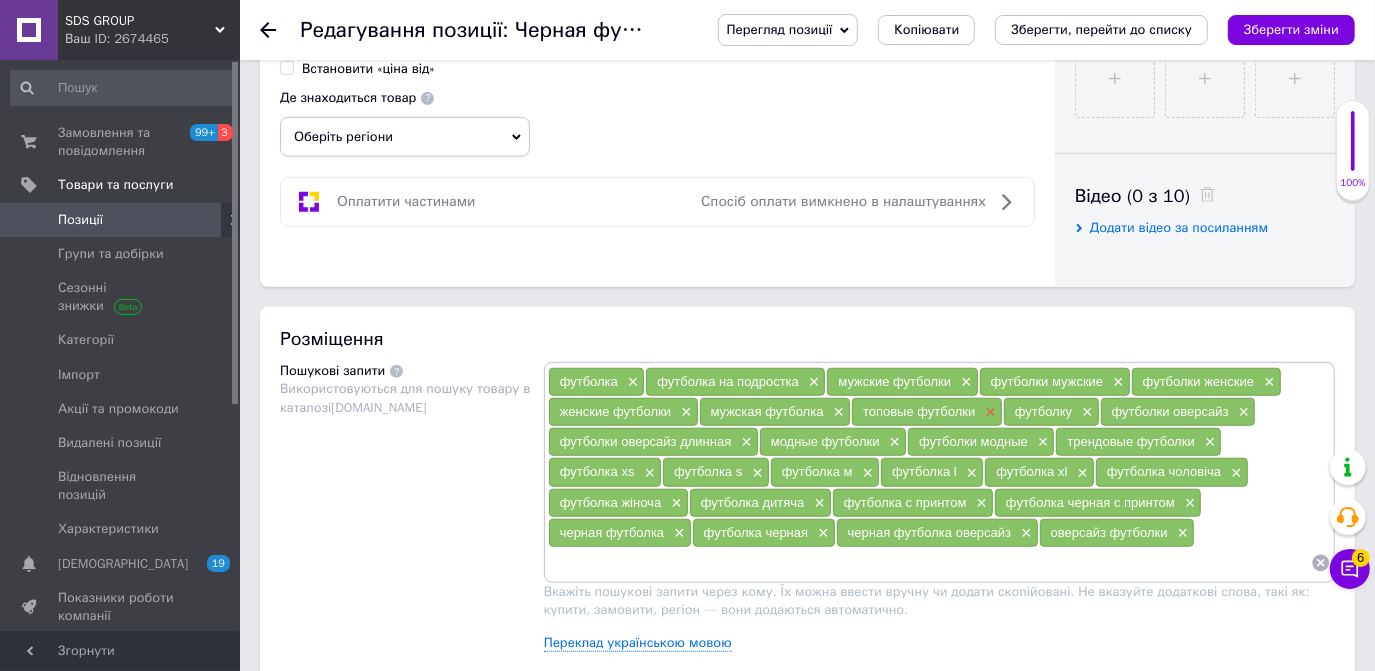 click on "×" at bounding box center (988, 412) 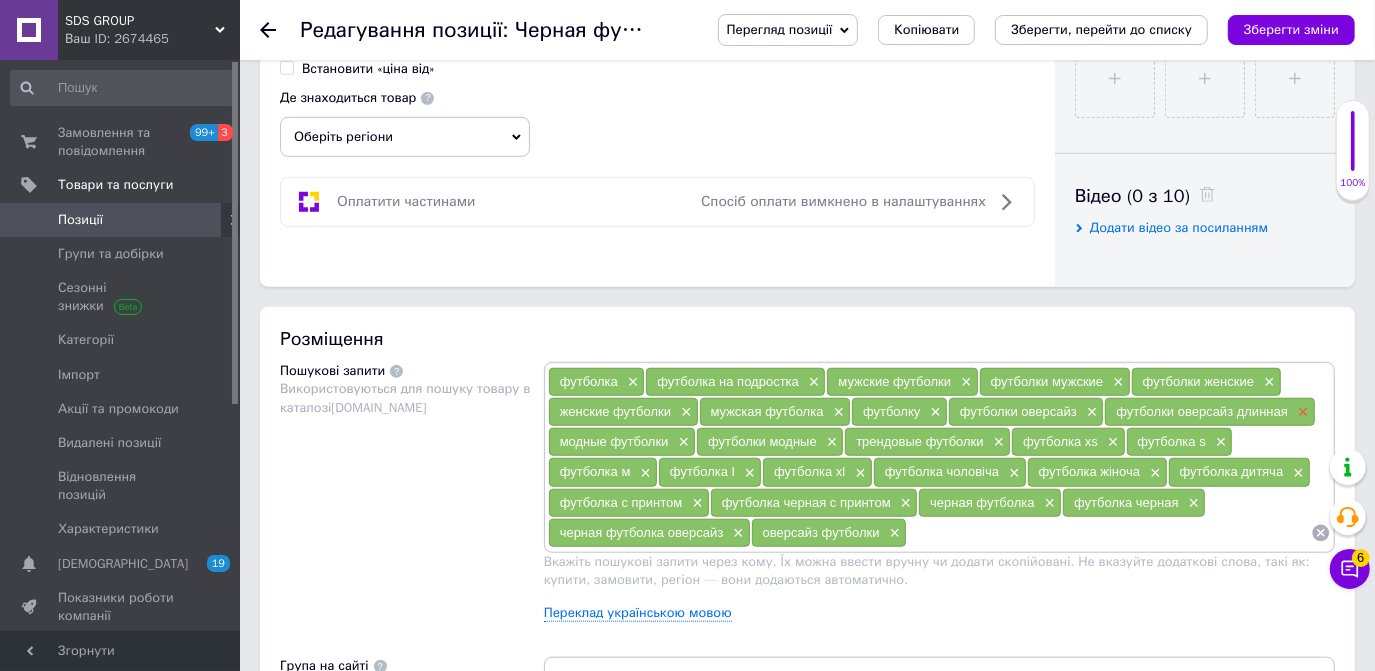 click on "×" at bounding box center (1301, 412) 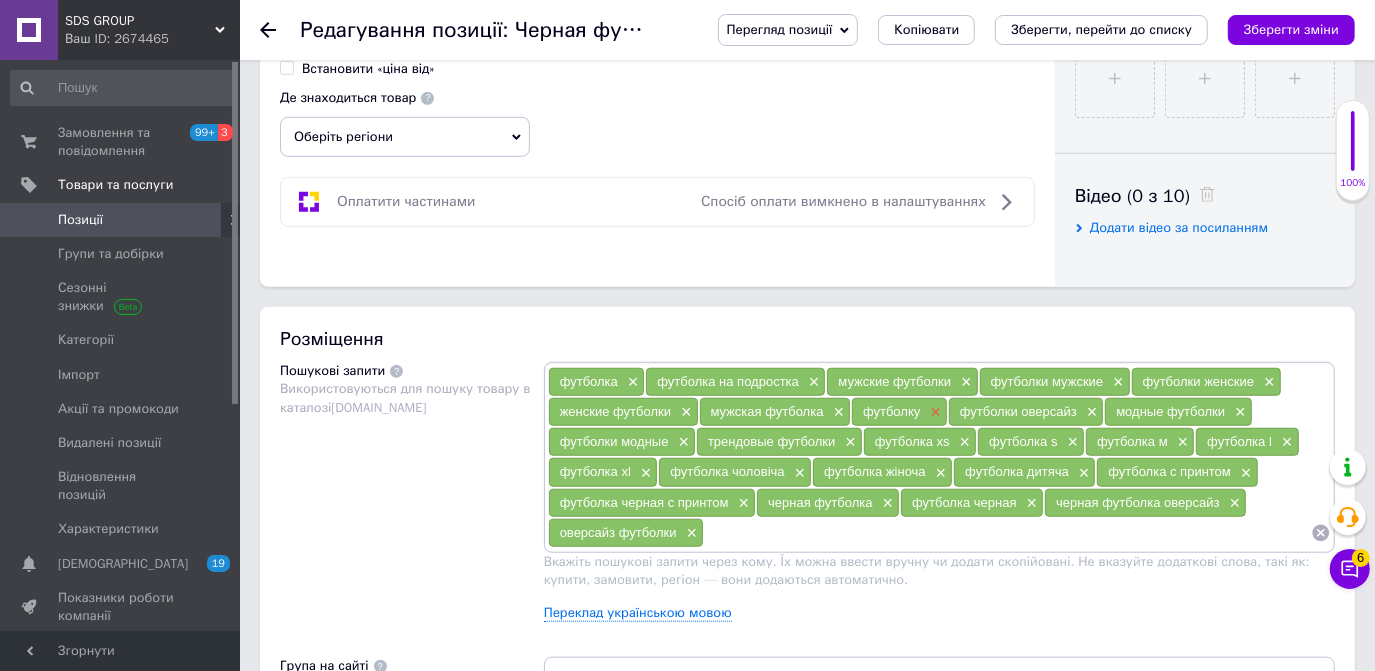 click on "×" at bounding box center (933, 412) 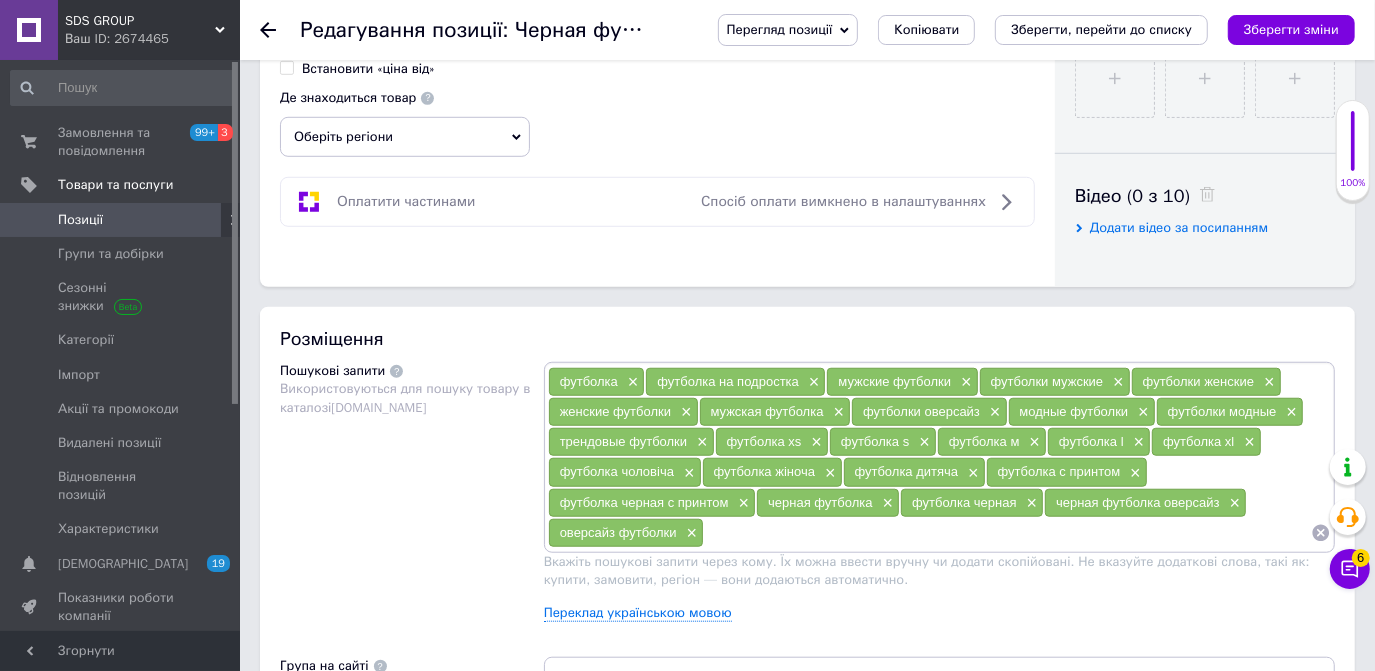 click at bounding box center (1007, 533) 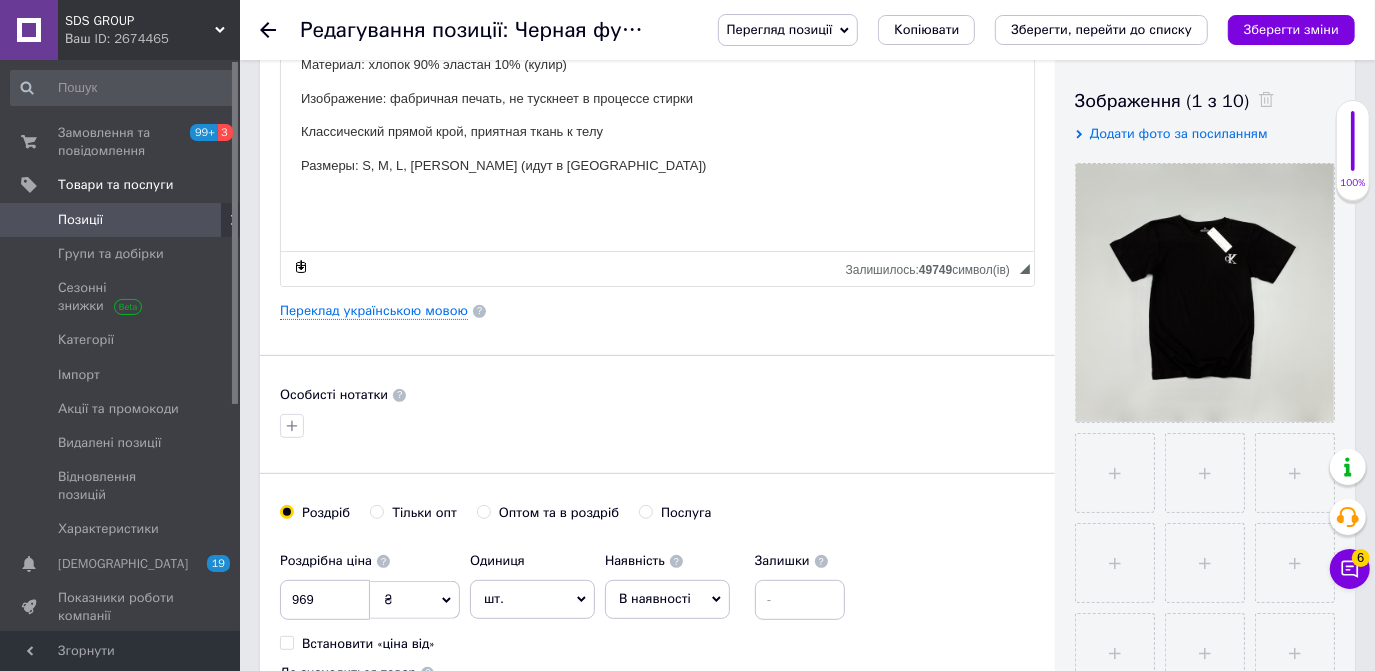 scroll, scrollTop: 363, scrollLeft: 0, axis: vertical 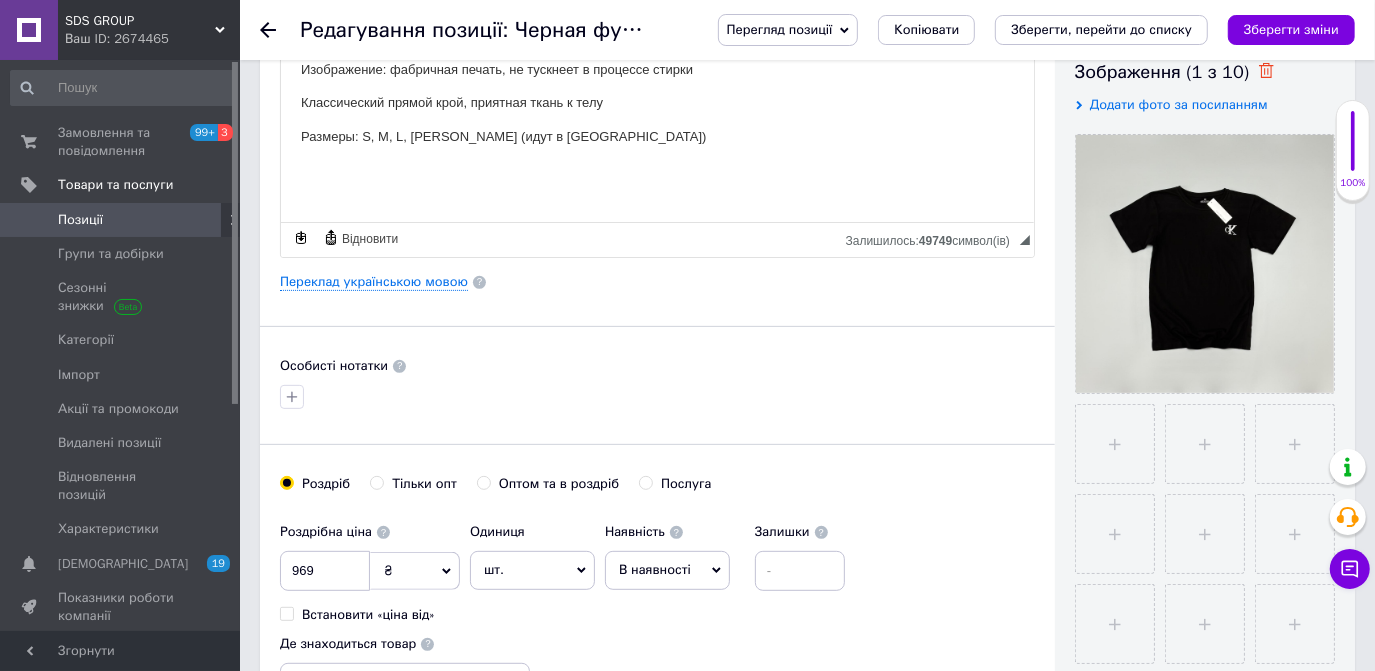 click 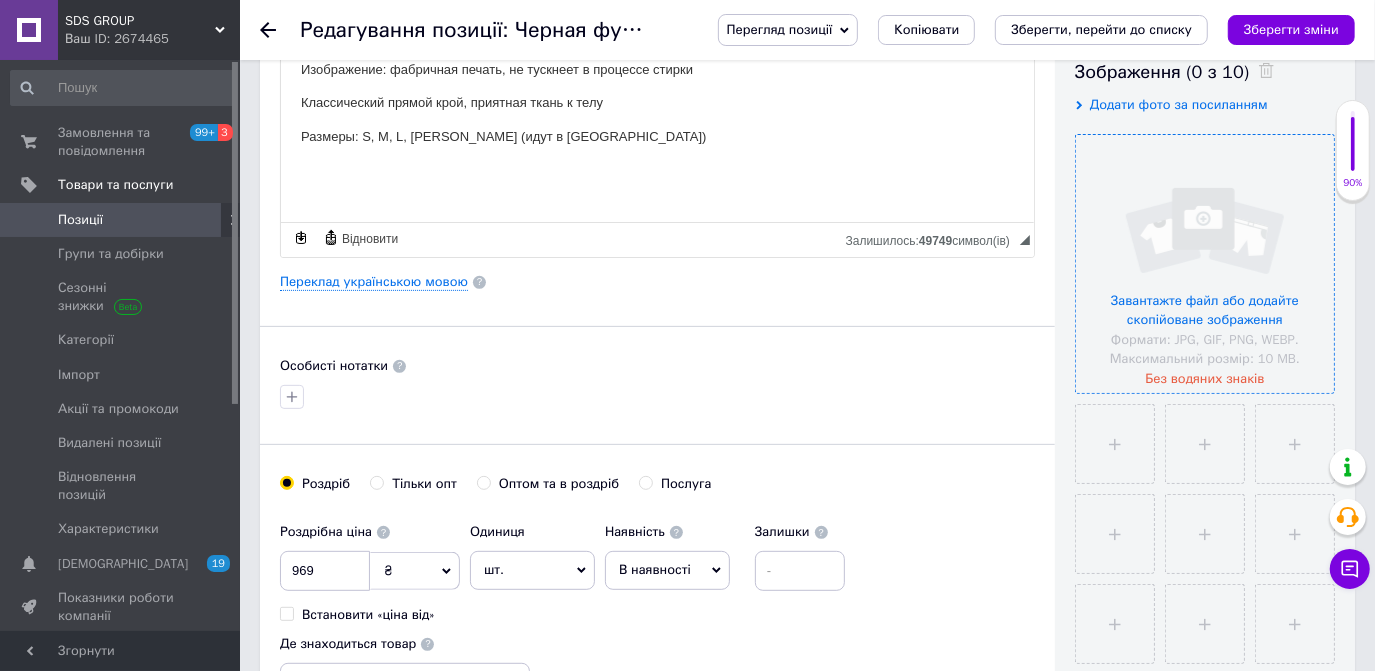 click at bounding box center [1205, 264] 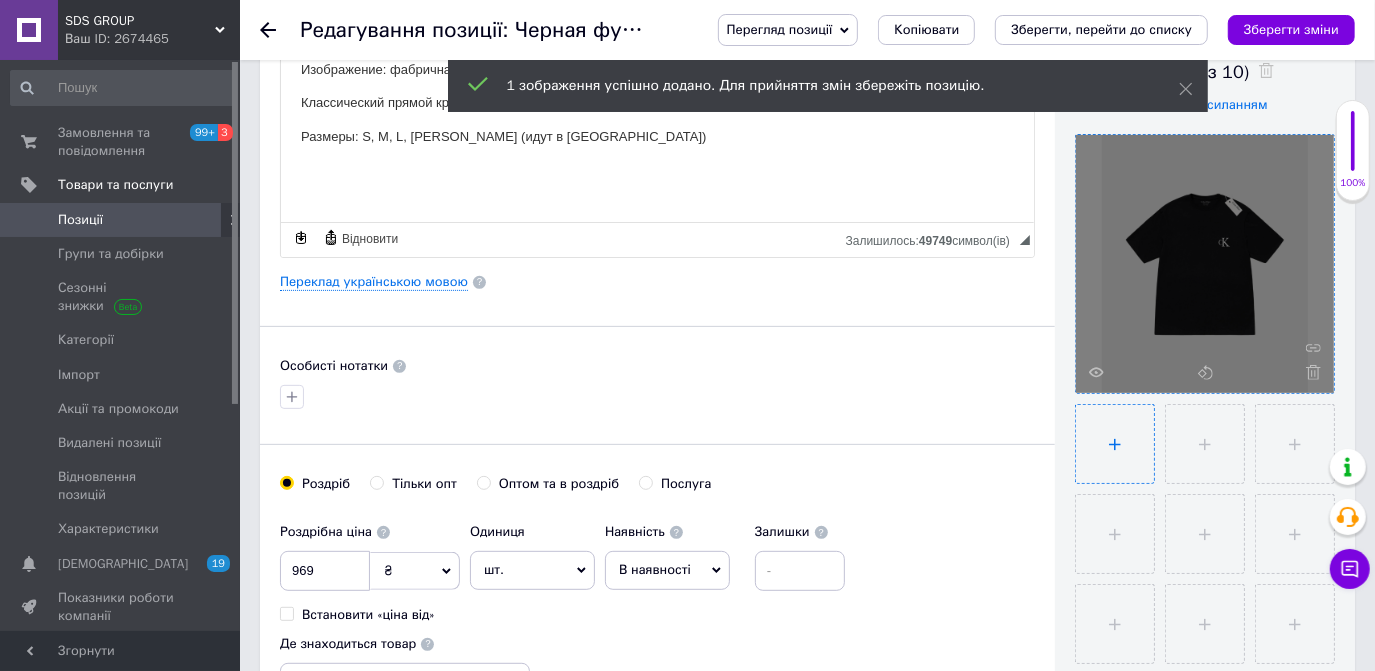 click at bounding box center [1115, 444] 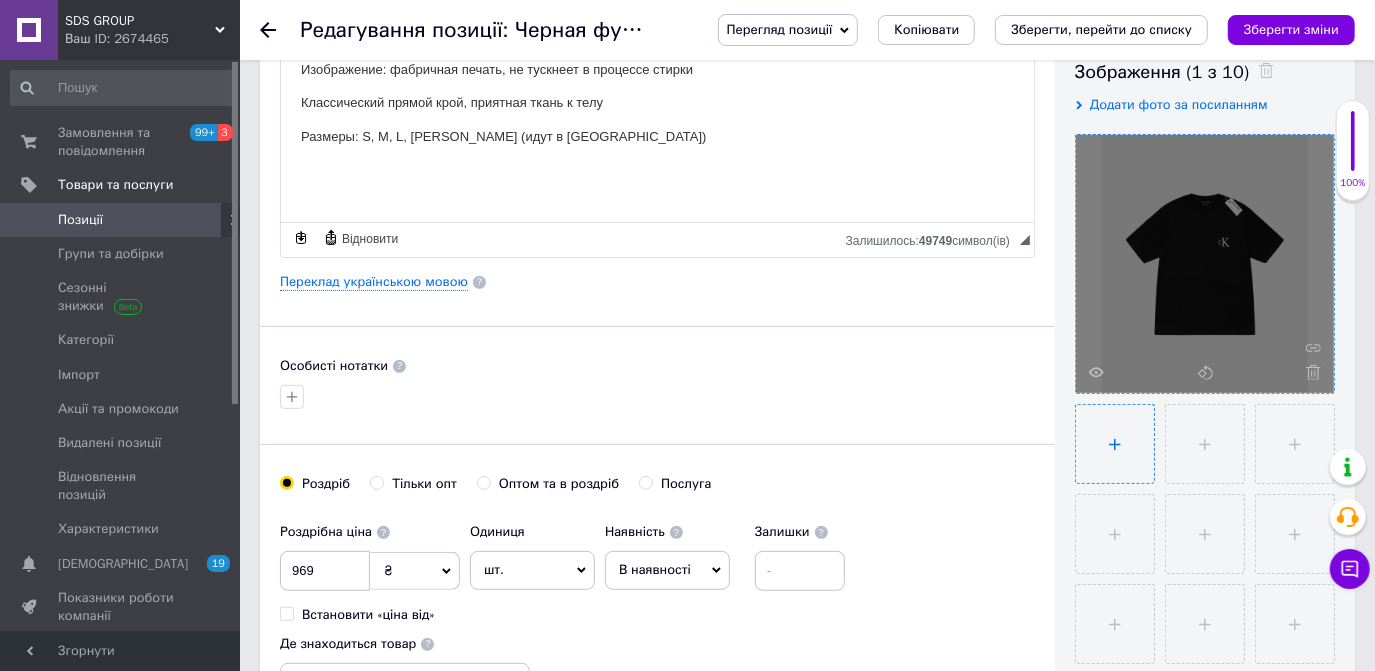 type on "C:\fakepath\1905000_BLAC_2.jpg" 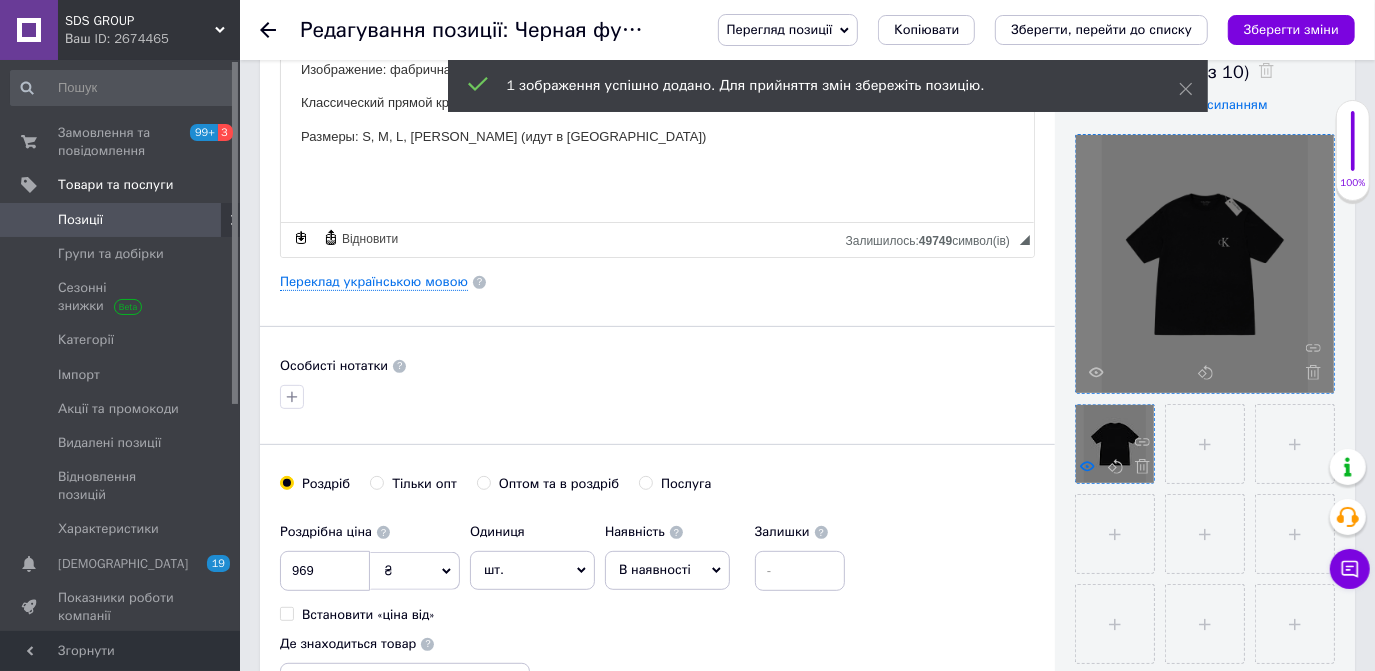 click 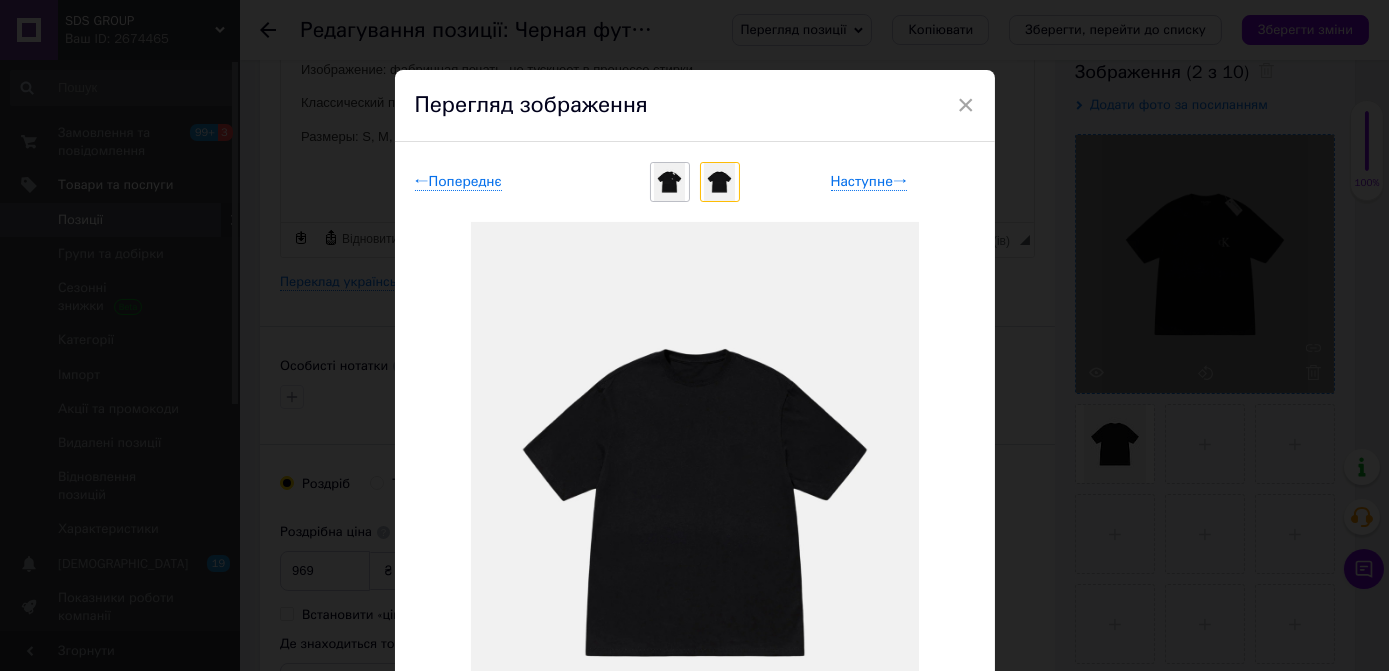 click on "× Перегляд зображення ← Попереднє Наступне → Видалити зображення Видалити всі зображення" at bounding box center (694, 335) 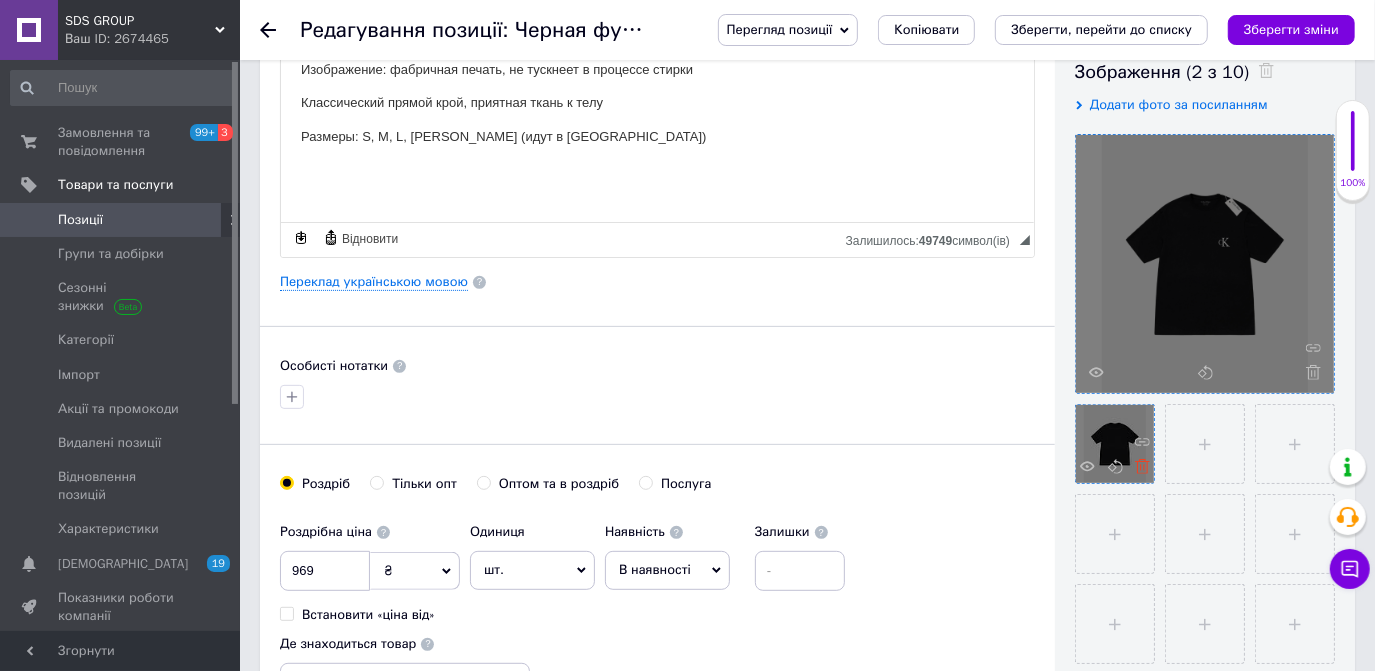 click 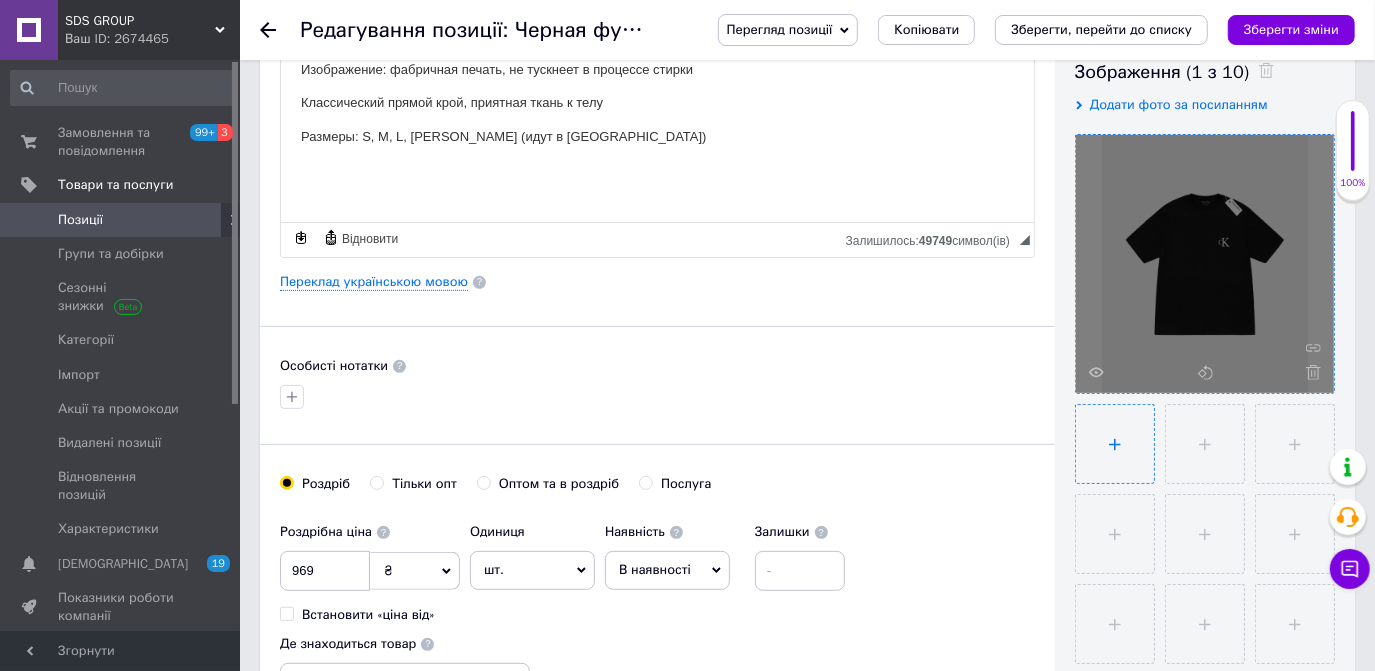 click at bounding box center [1115, 444] 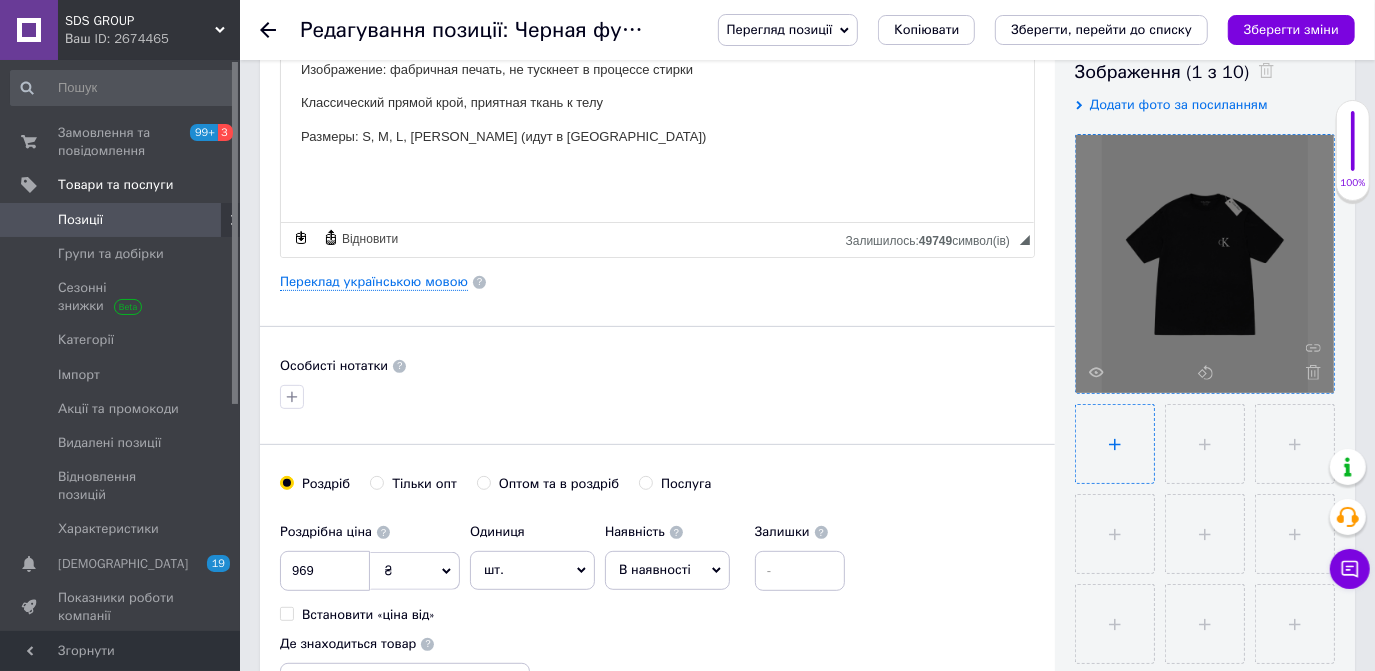 type on "C:\fakepath\1905000_BLAC_2.jpg" 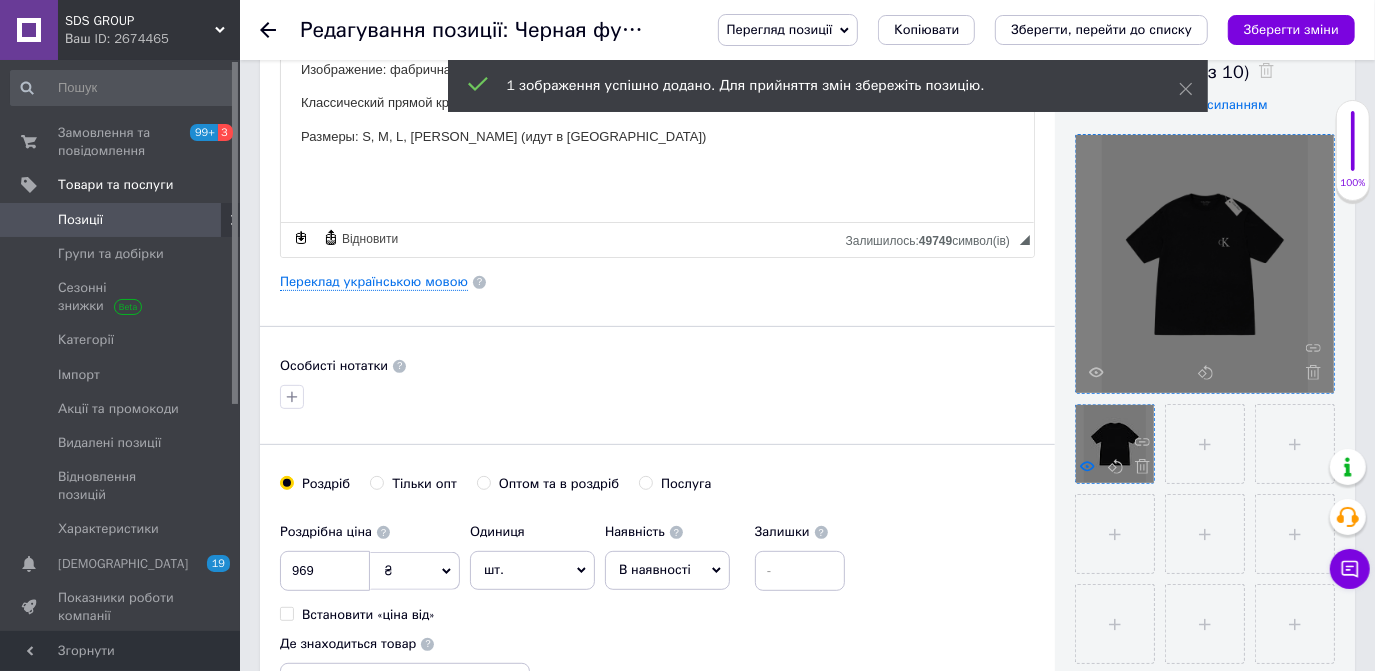 click 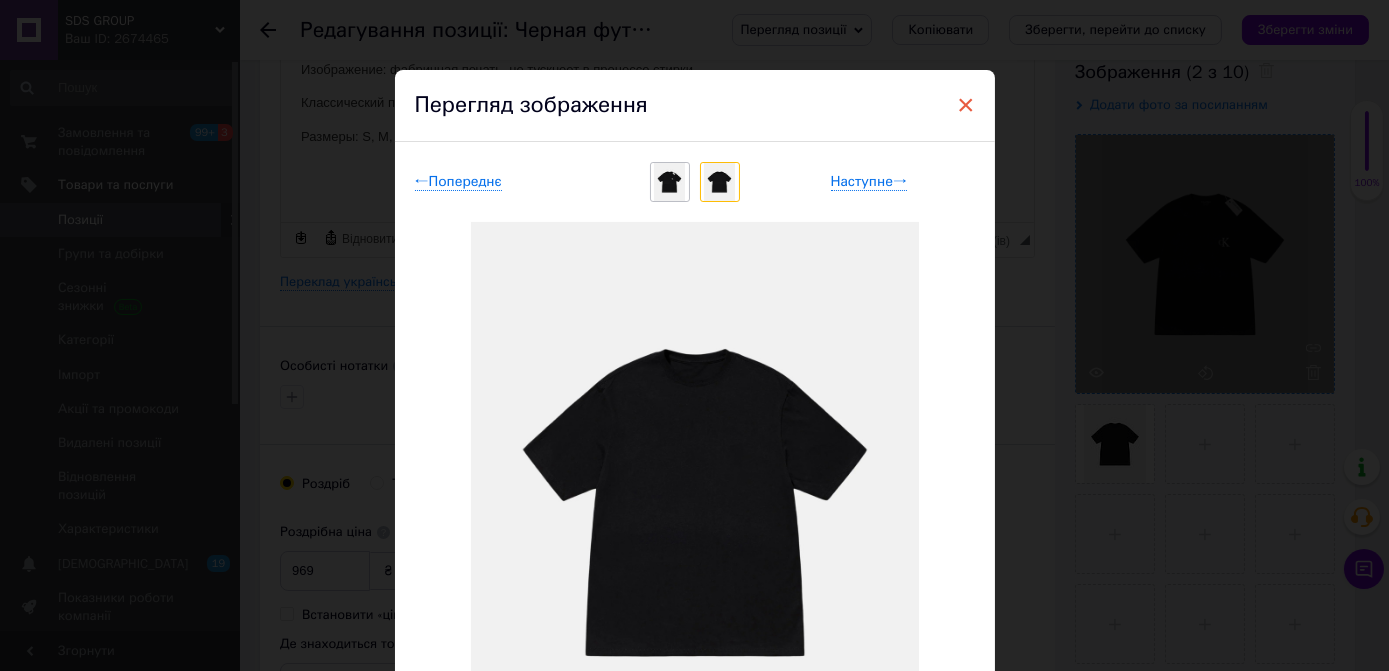 click on "×" at bounding box center (966, 105) 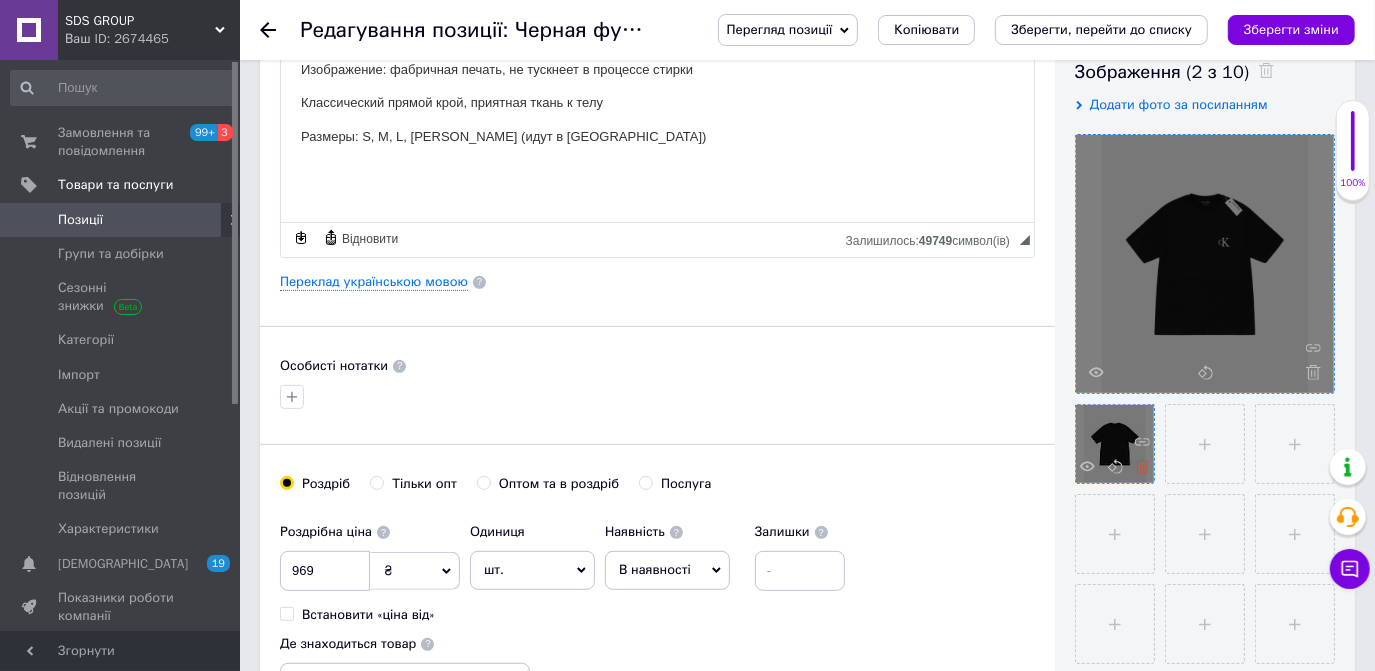 click 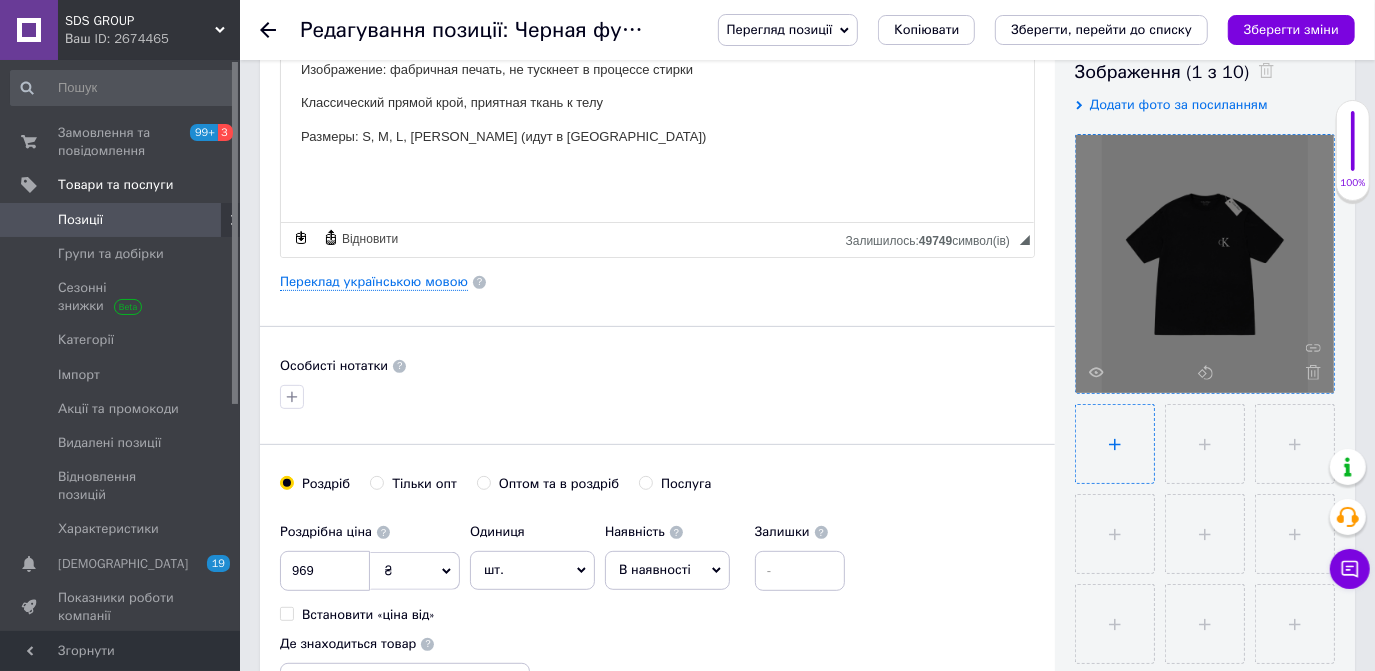 click at bounding box center [1115, 444] 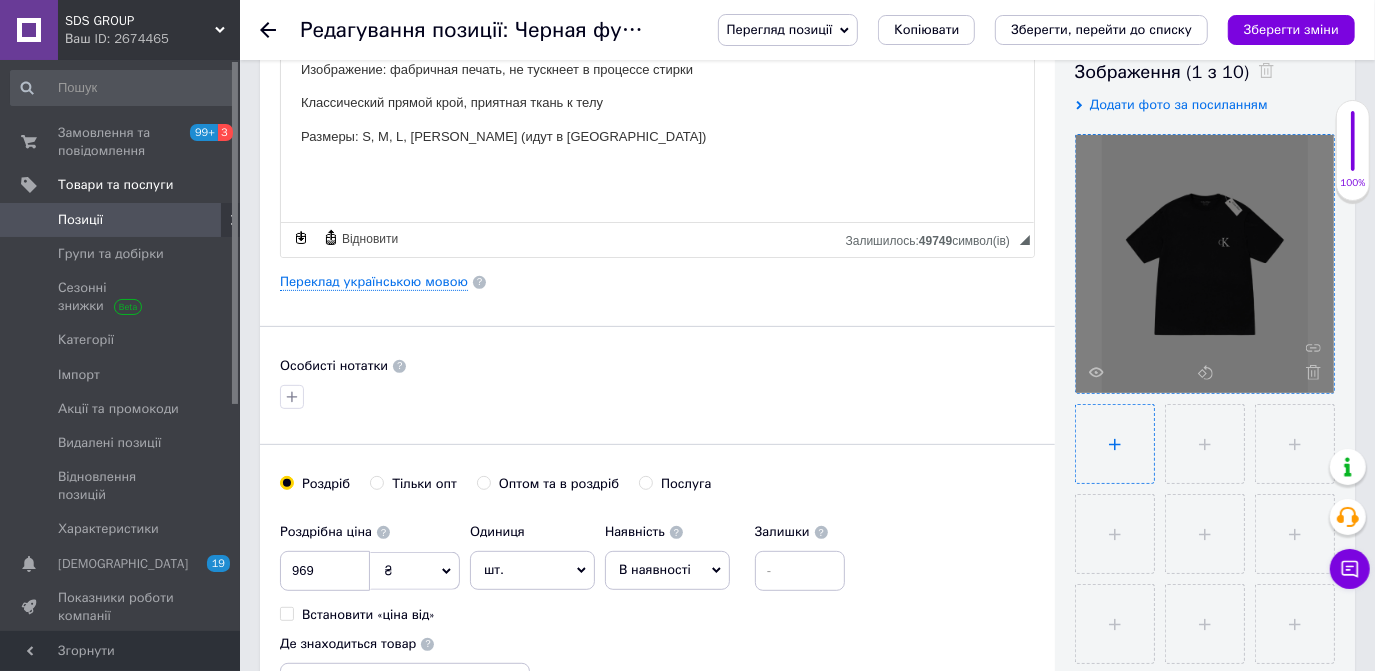 type on "C:\fakepath\1905000_BLAC_1.jpg" 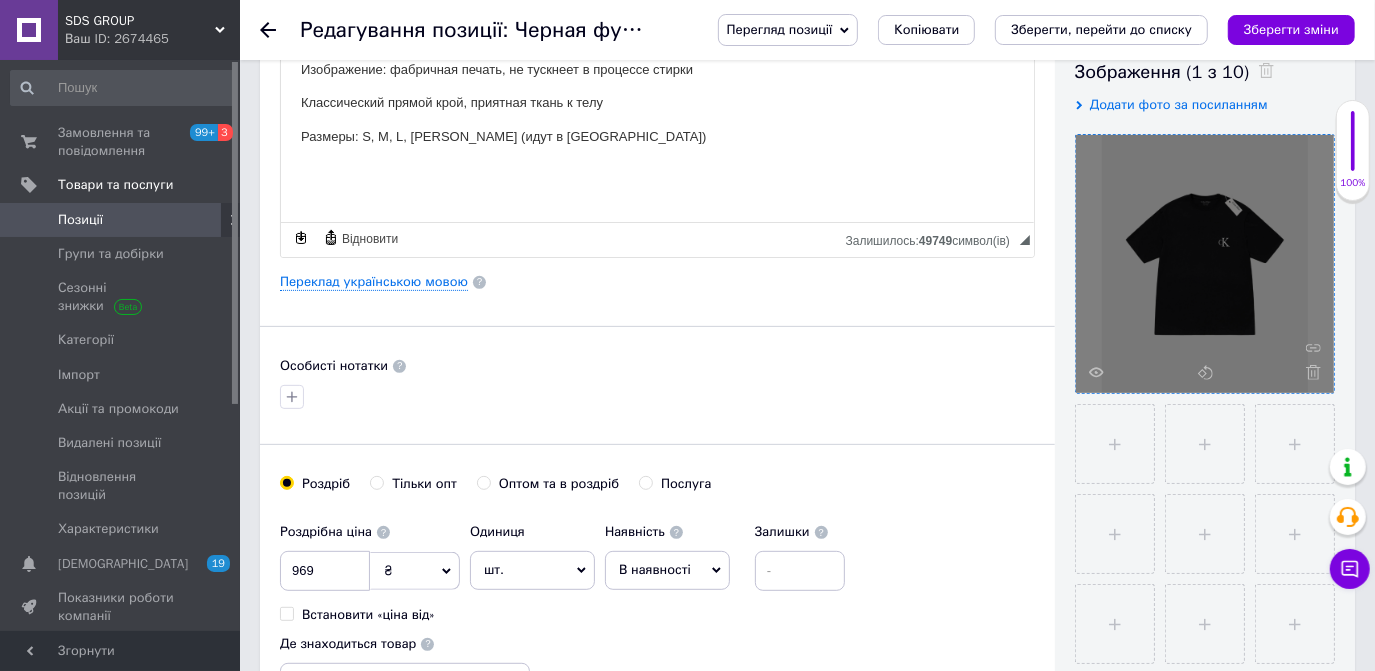 type 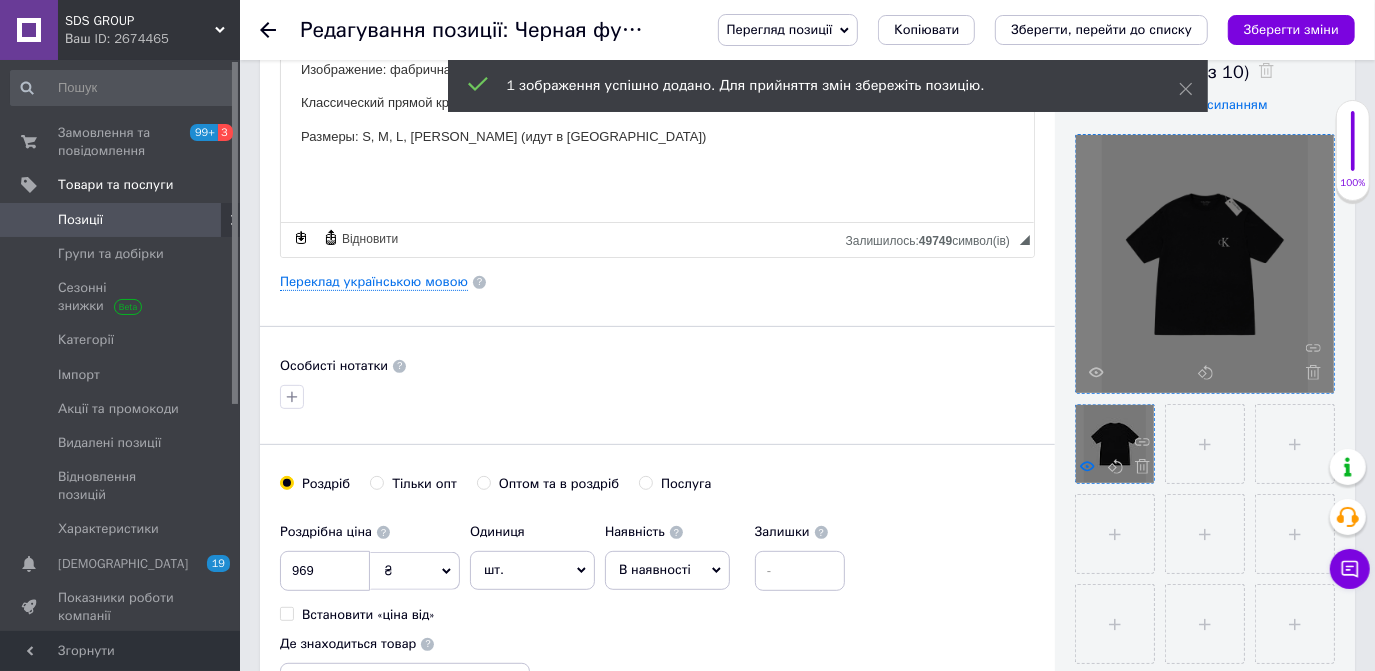 click 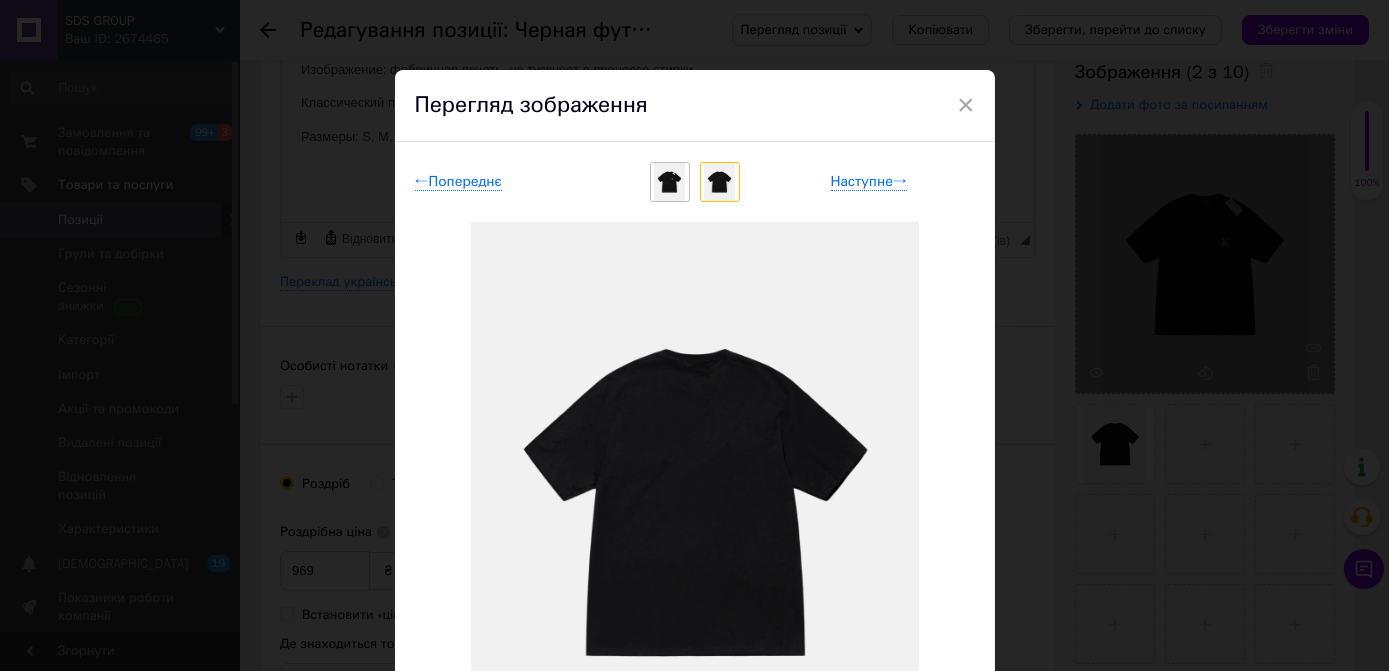 click on "× Перегляд зображення ← Попереднє Наступне → Видалити зображення Видалити всі зображення" at bounding box center [694, 335] 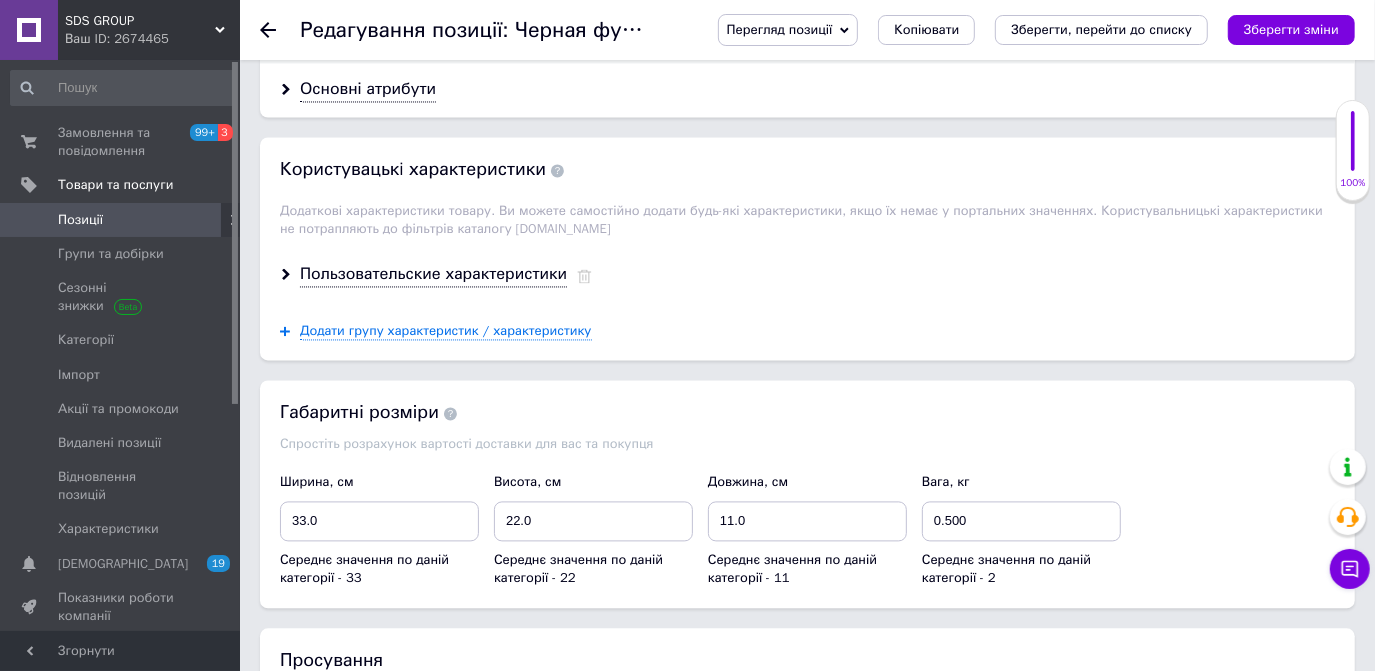 scroll, scrollTop: 2984, scrollLeft: 0, axis: vertical 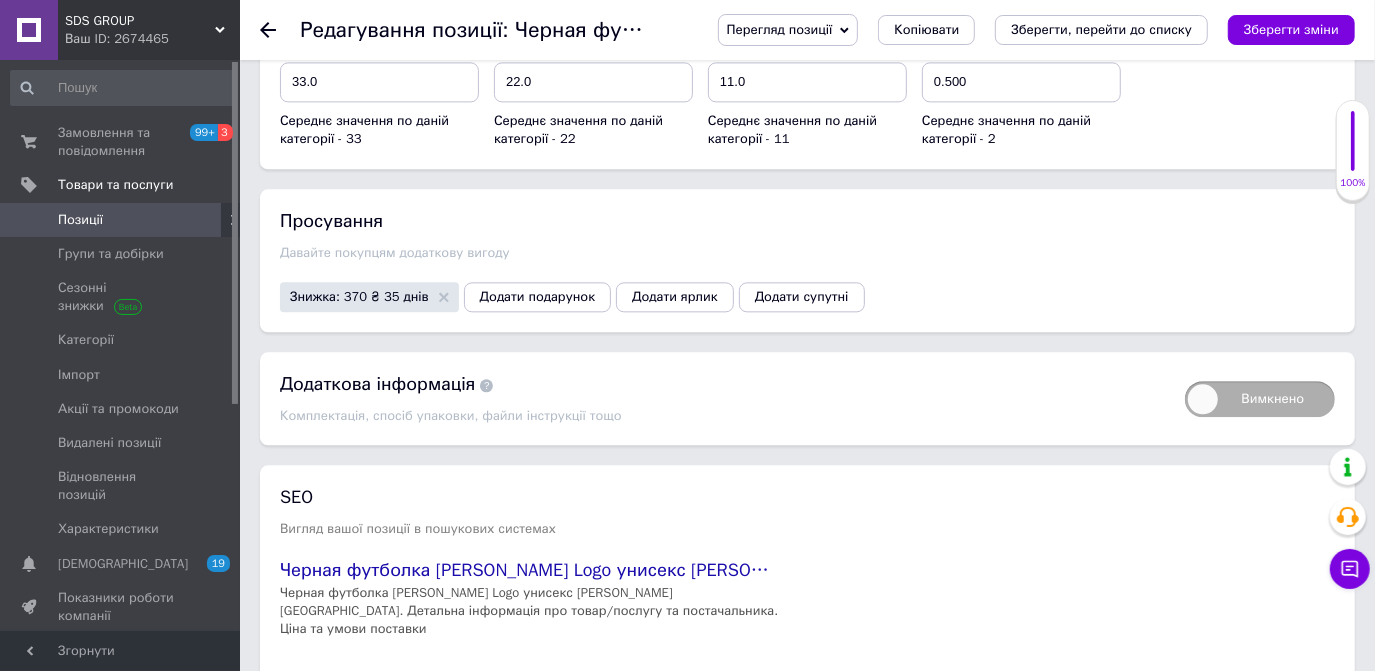 click on "Зберегти, перейти до списку" at bounding box center (528, 756) 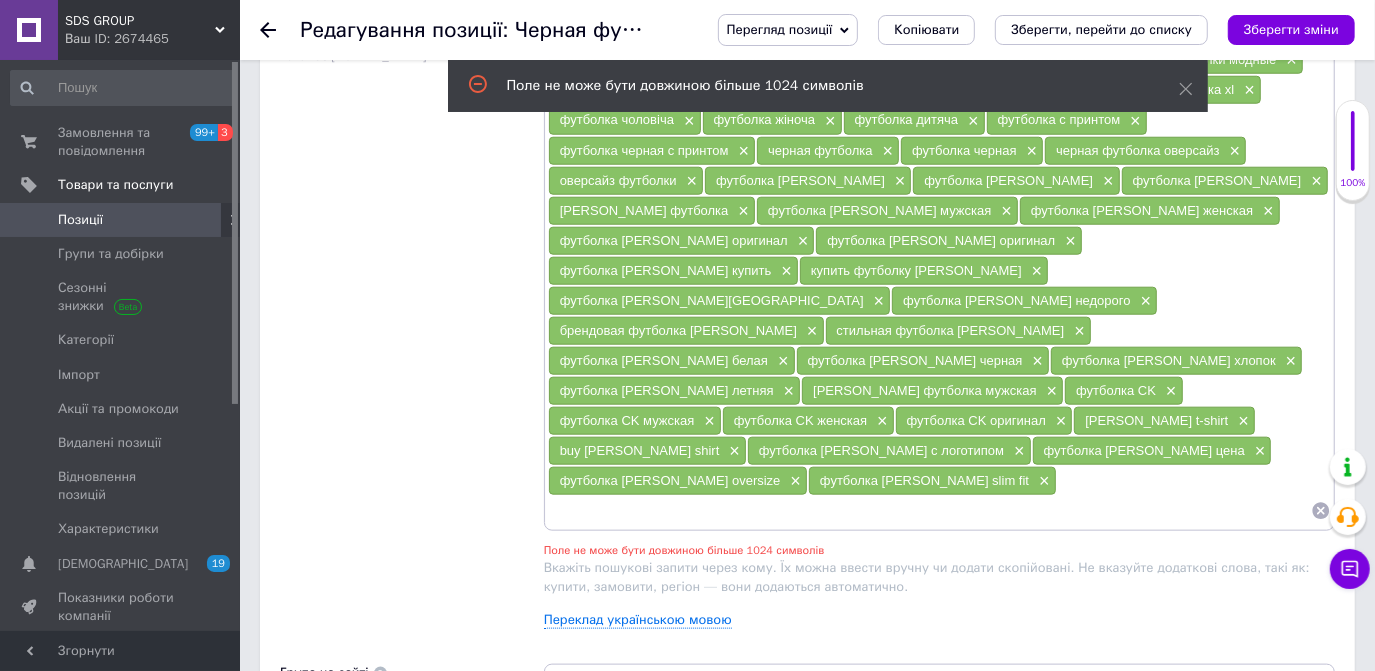 scroll, scrollTop: 1125, scrollLeft: 0, axis: vertical 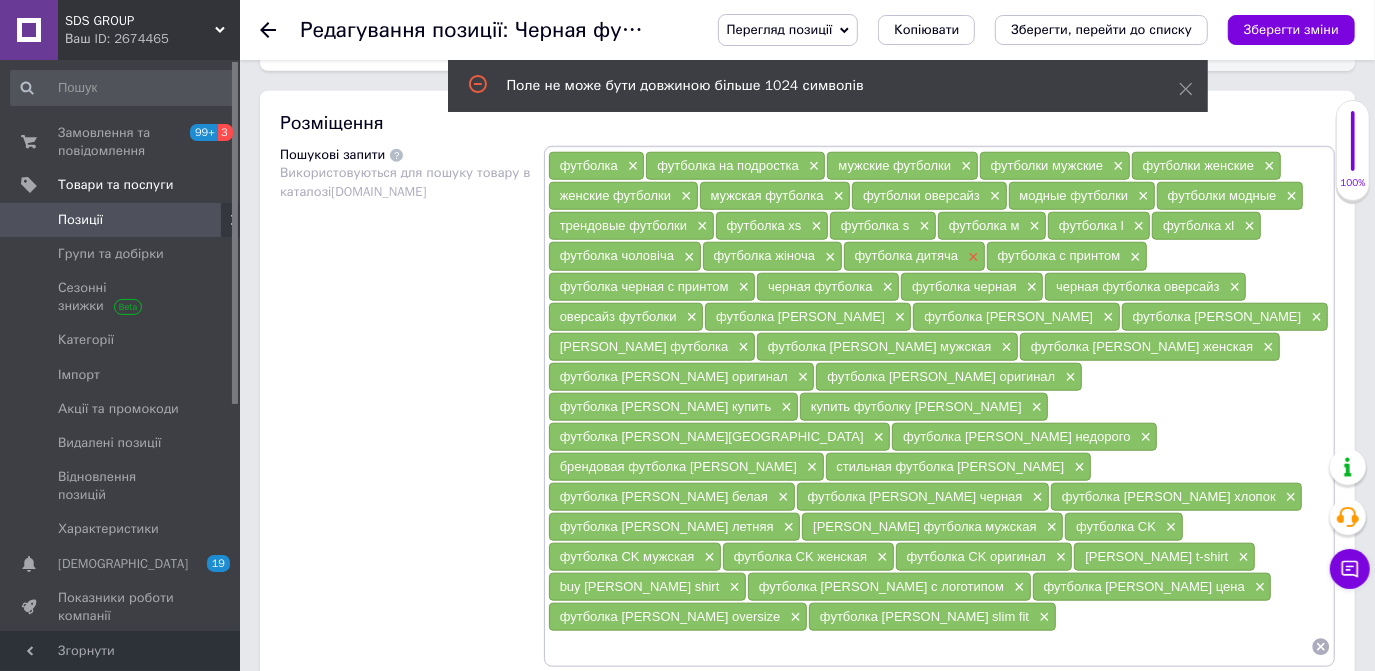 click on "×" at bounding box center (971, 257) 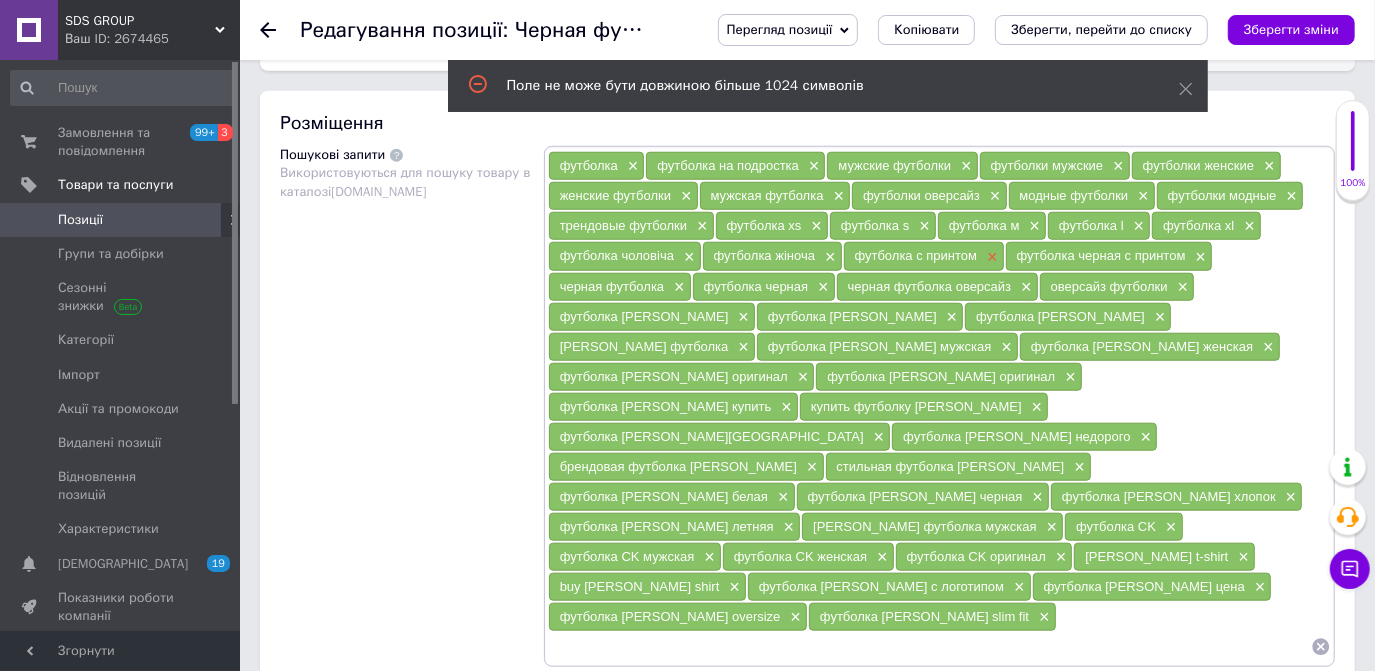 click on "×" at bounding box center [990, 257] 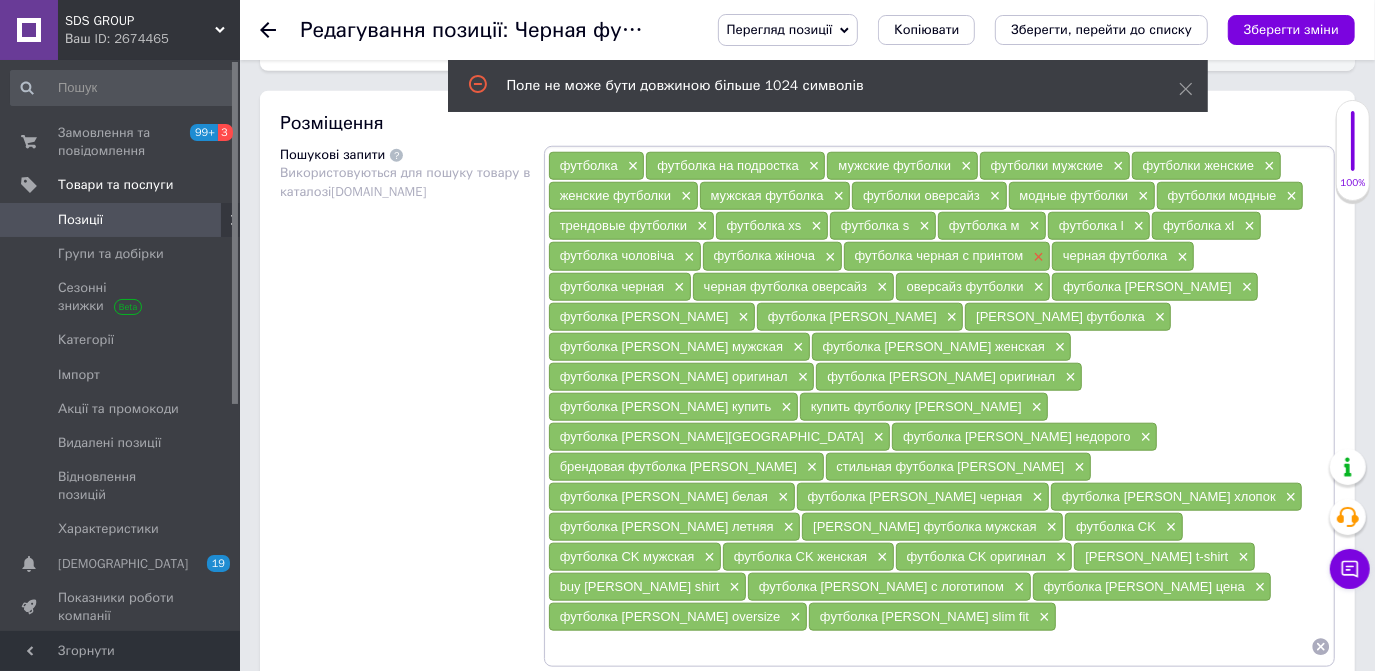 click on "×" at bounding box center [1036, 257] 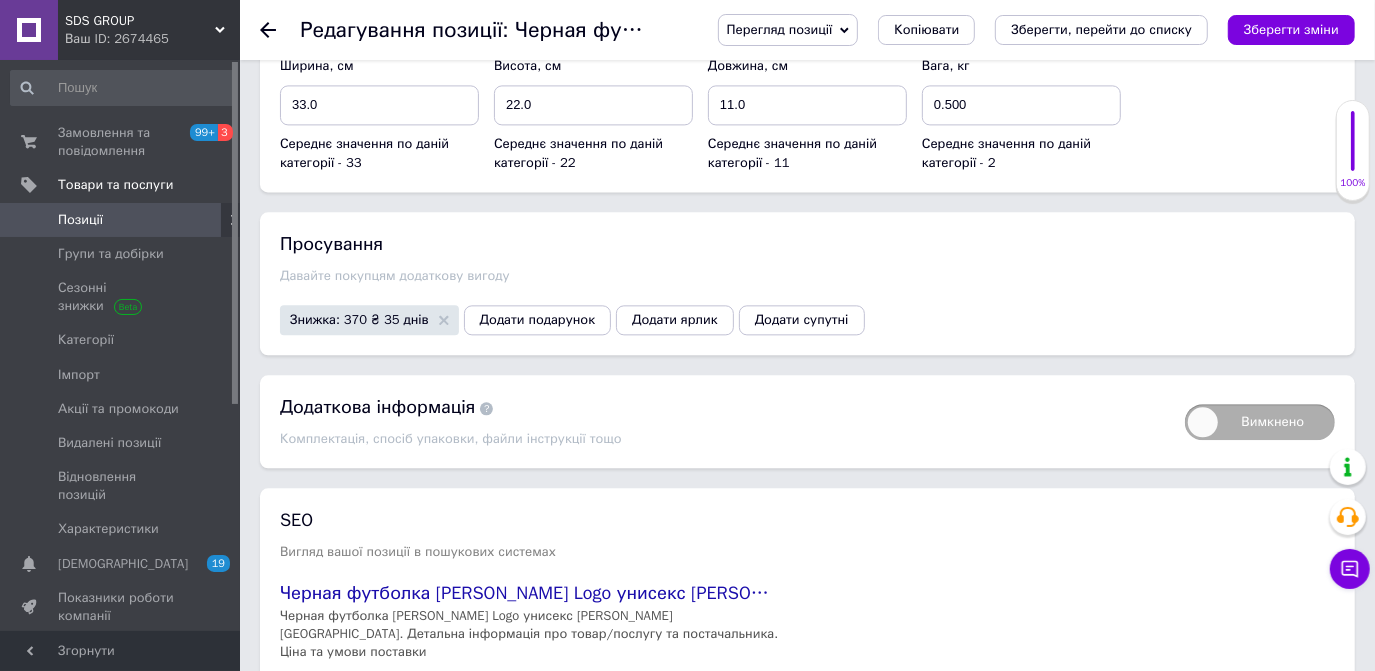 scroll, scrollTop: 2984, scrollLeft: 0, axis: vertical 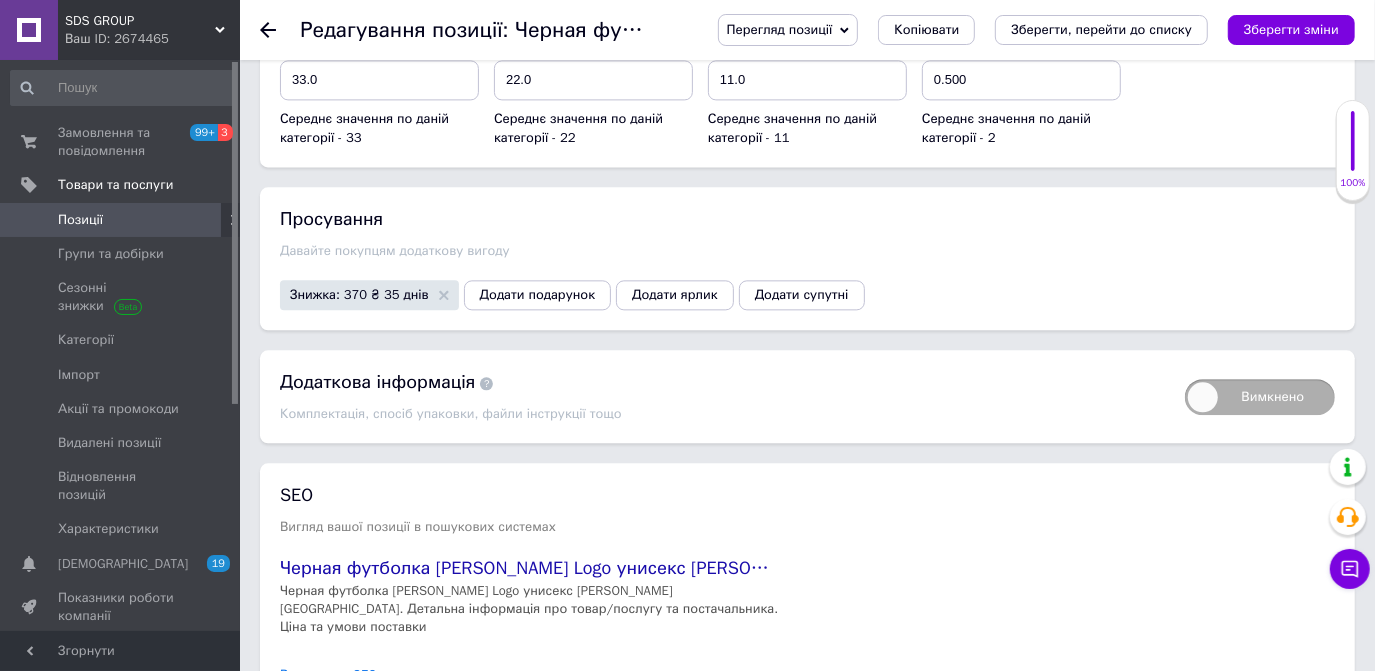 click on "Зберегти, перейти до списку" at bounding box center (528, 754) 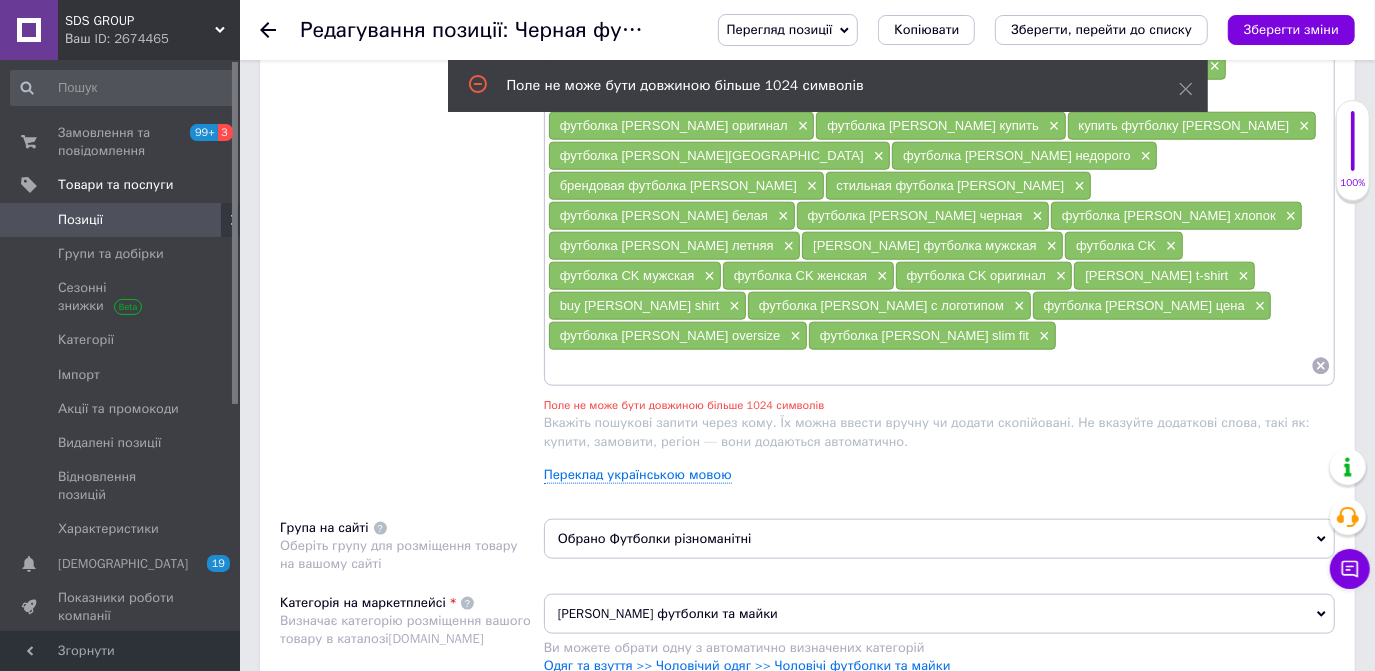 scroll, scrollTop: 1368, scrollLeft: 0, axis: vertical 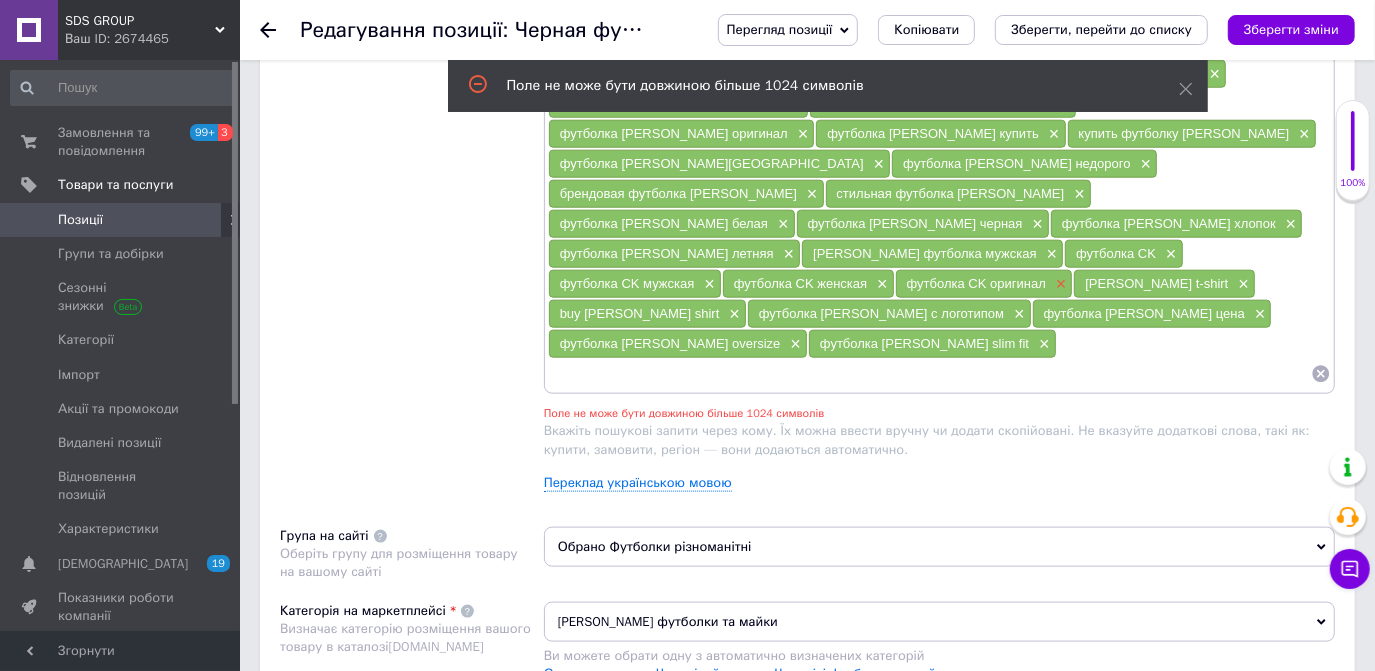 click on "×" at bounding box center [1059, 284] 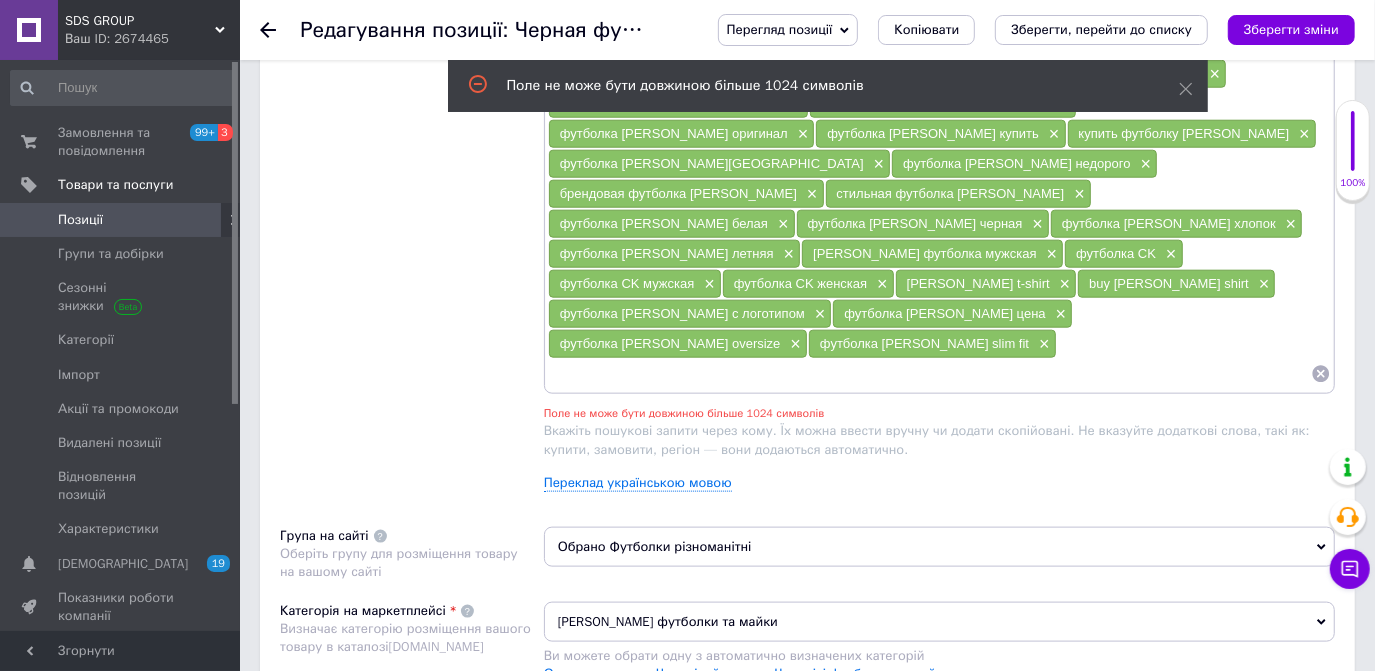 scroll, scrollTop: 1277, scrollLeft: 0, axis: vertical 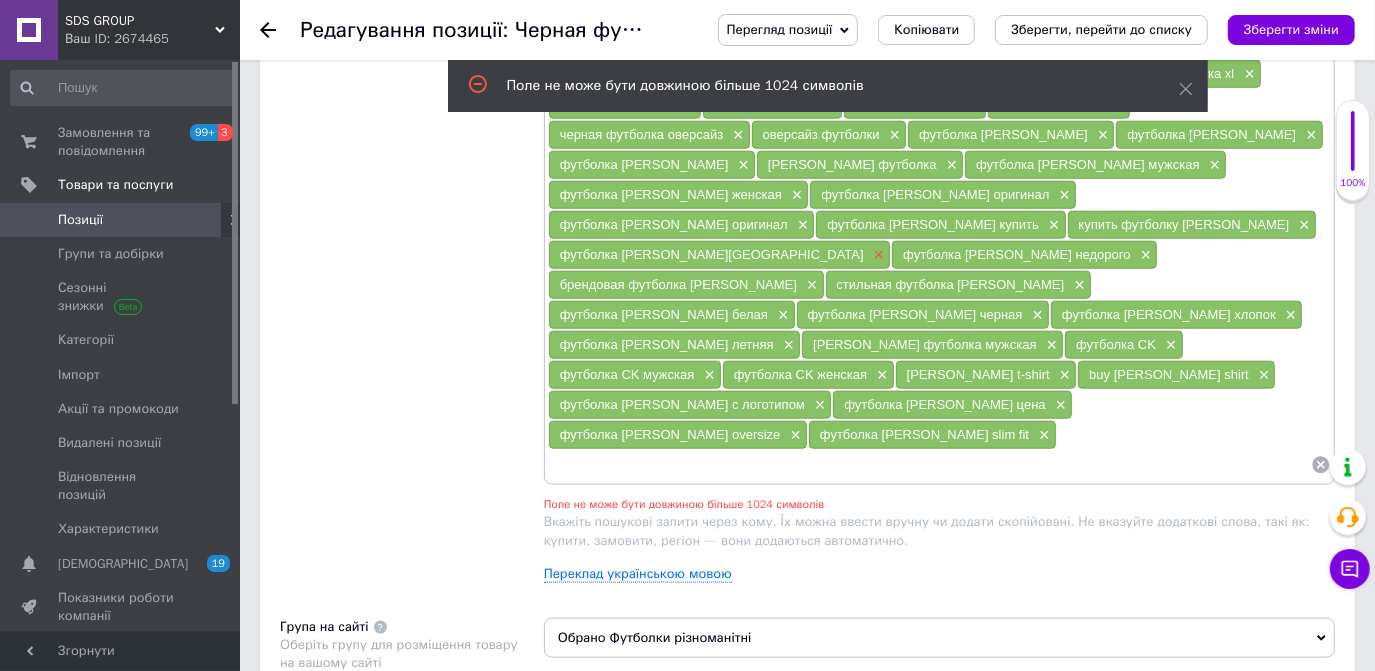 click on "×" at bounding box center (877, 255) 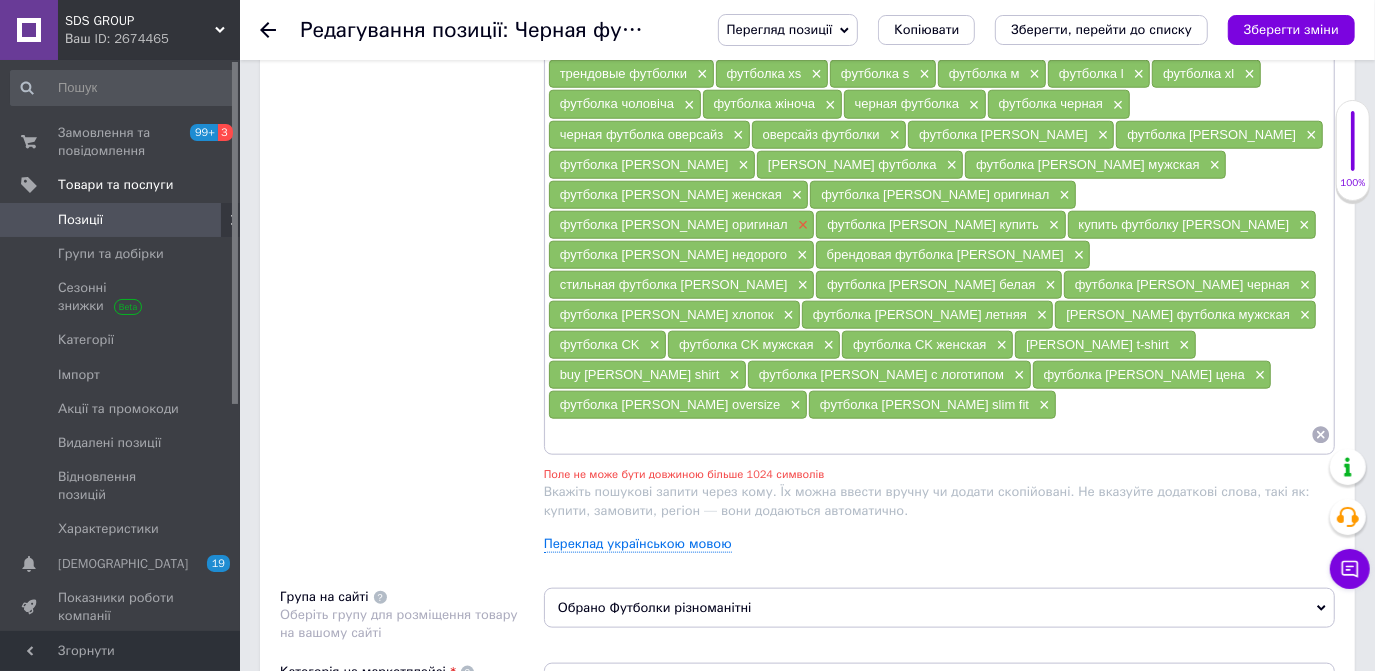 click on "×" at bounding box center [801, 225] 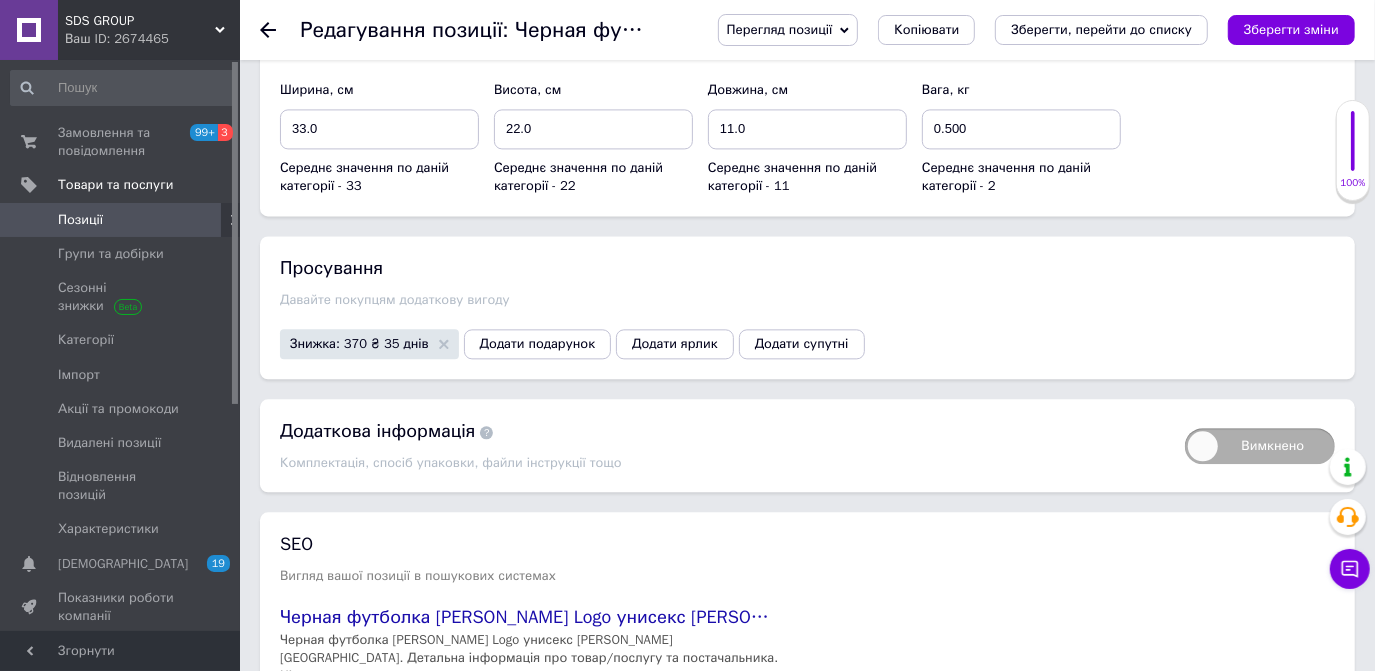 scroll, scrollTop: 2955, scrollLeft: 0, axis: vertical 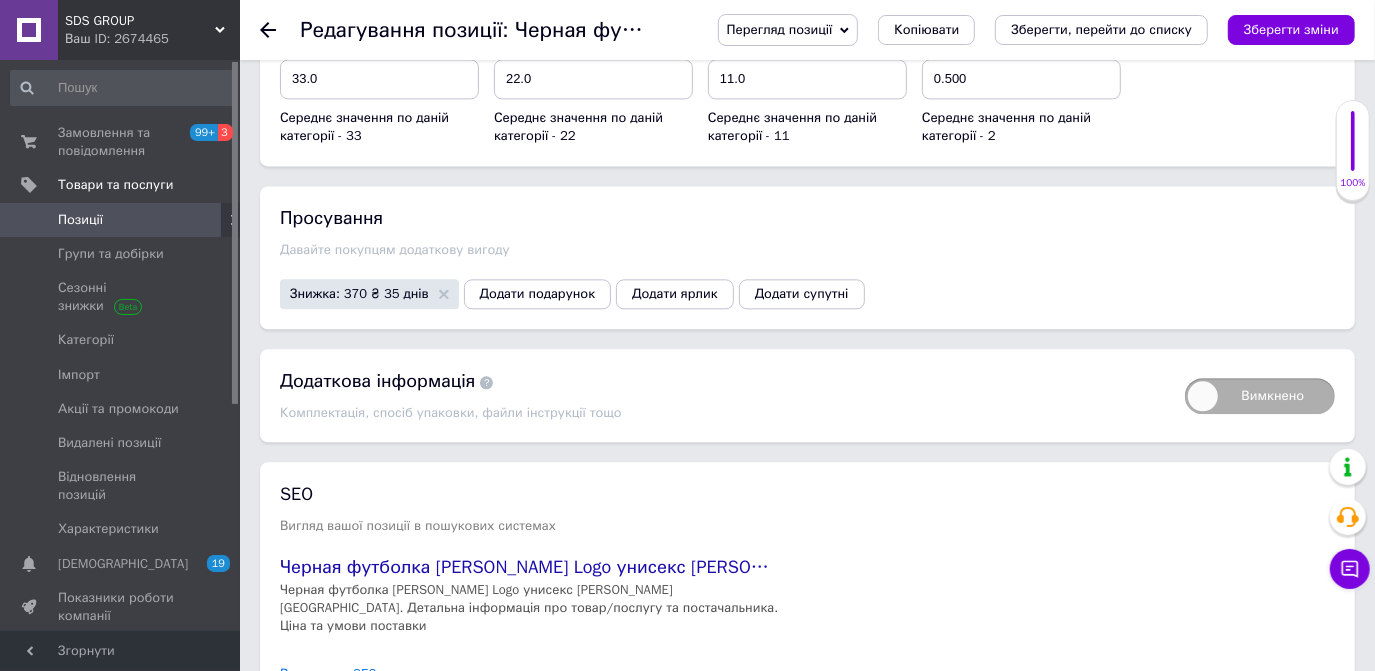 click on "Зберегти, перейти до списку" at bounding box center (528, 753) 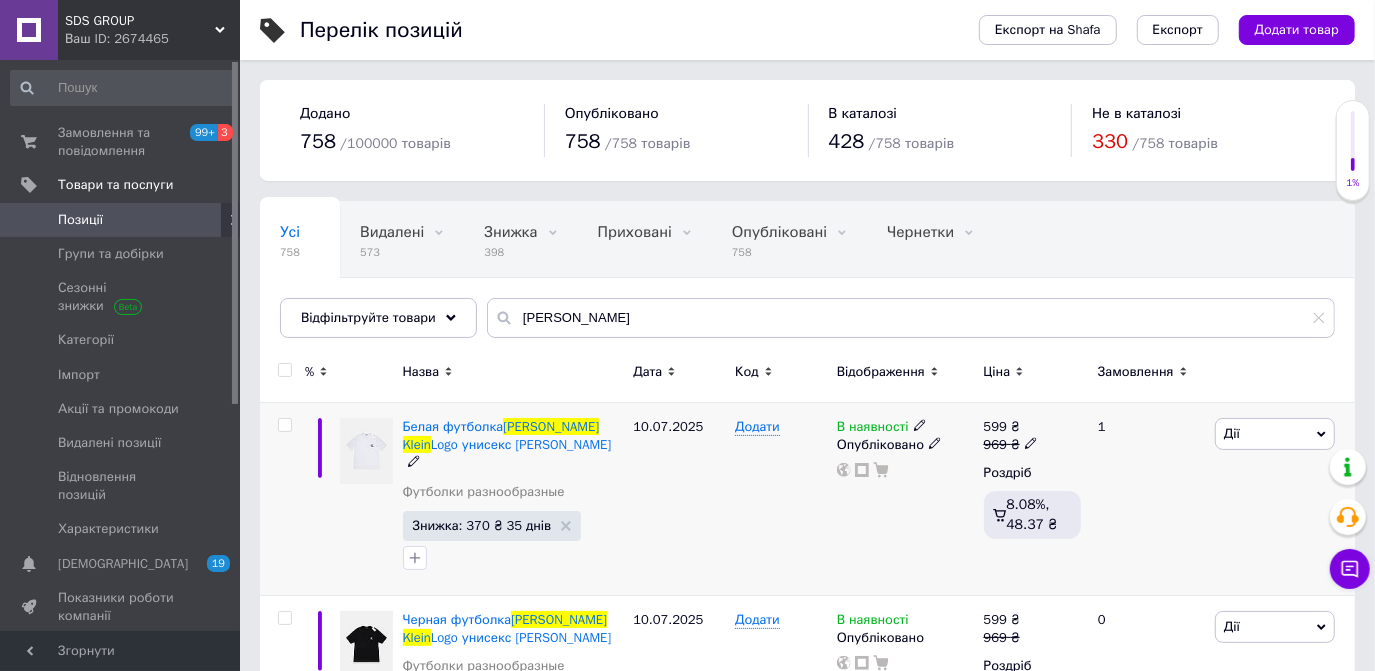 scroll, scrollTop: 98, scrollLeft: 0, axis: vertical 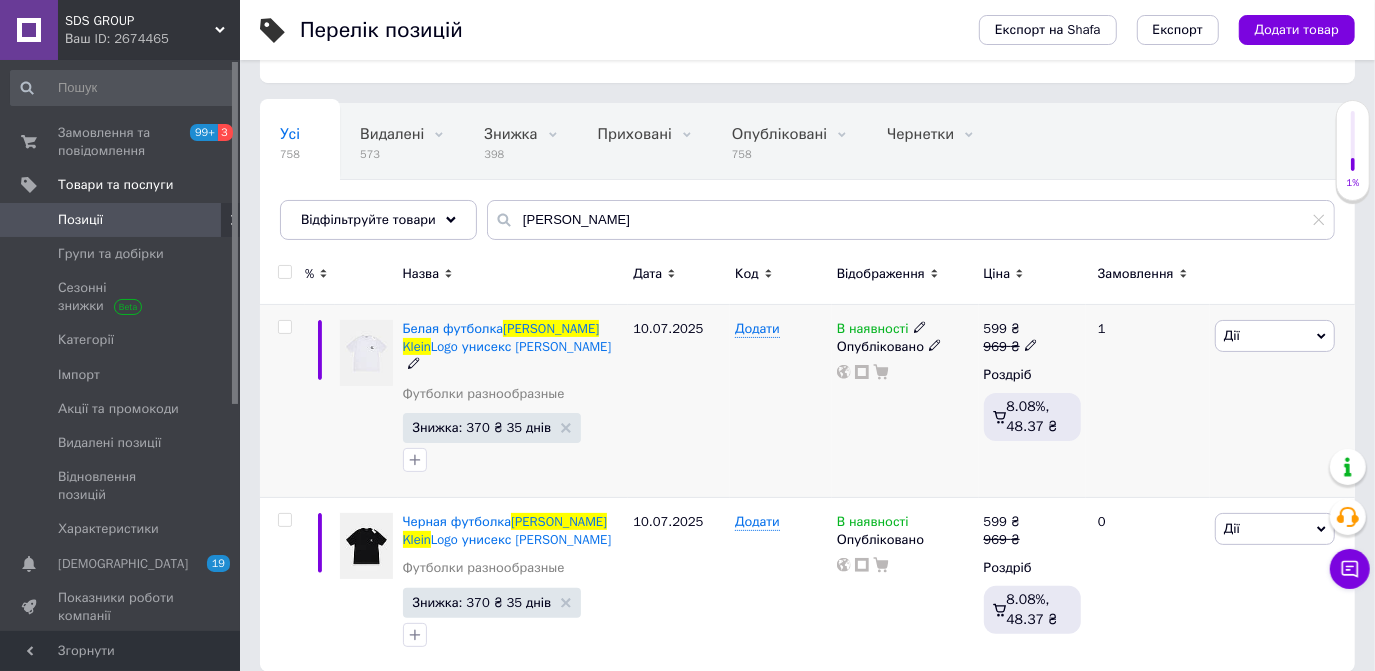 click on "Дії" at bounding box center (1275, 336) 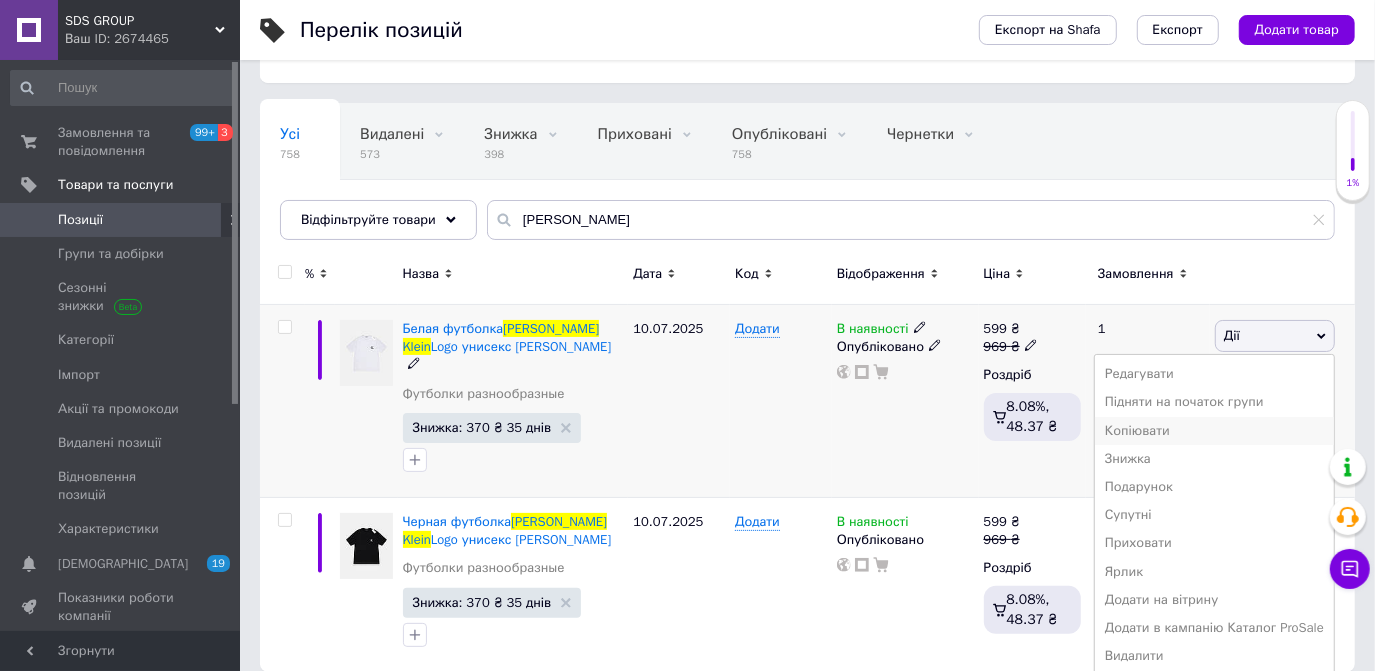 click on "Копіювати" at bounding box center [1214, 431] 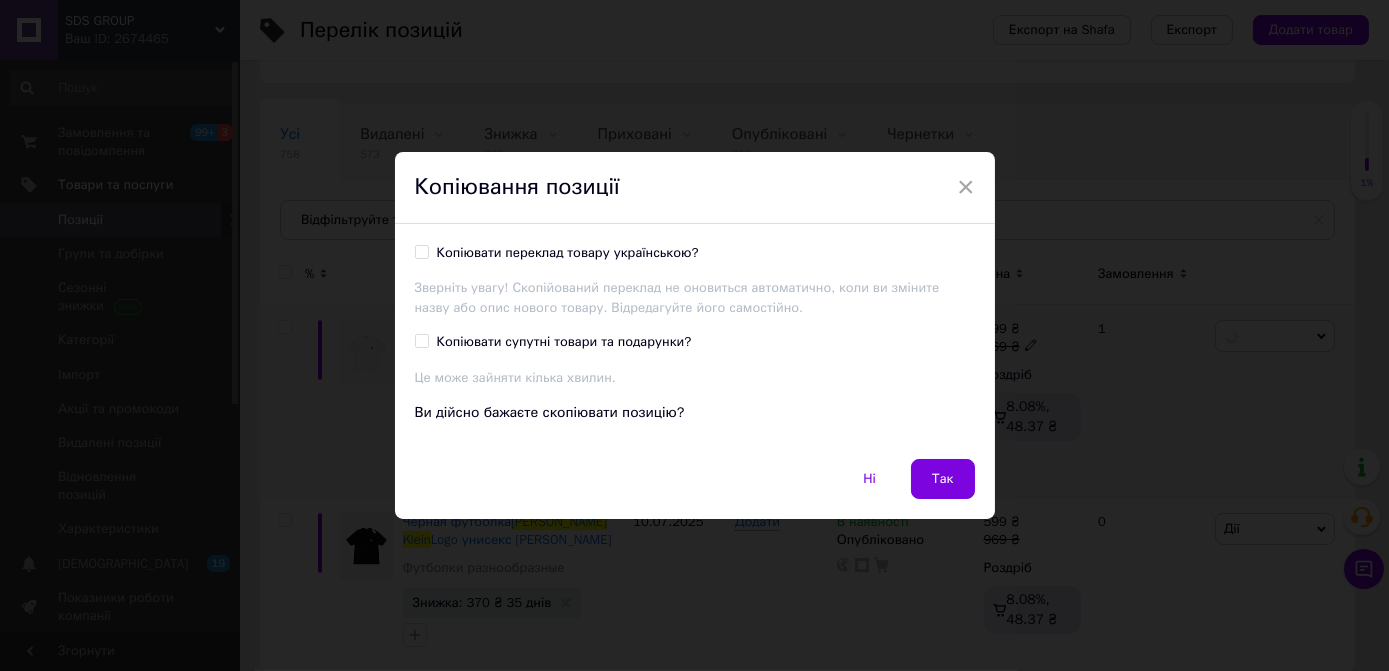 click on "Копіювати переклад товару українською?" at bounding box center (421, 251) 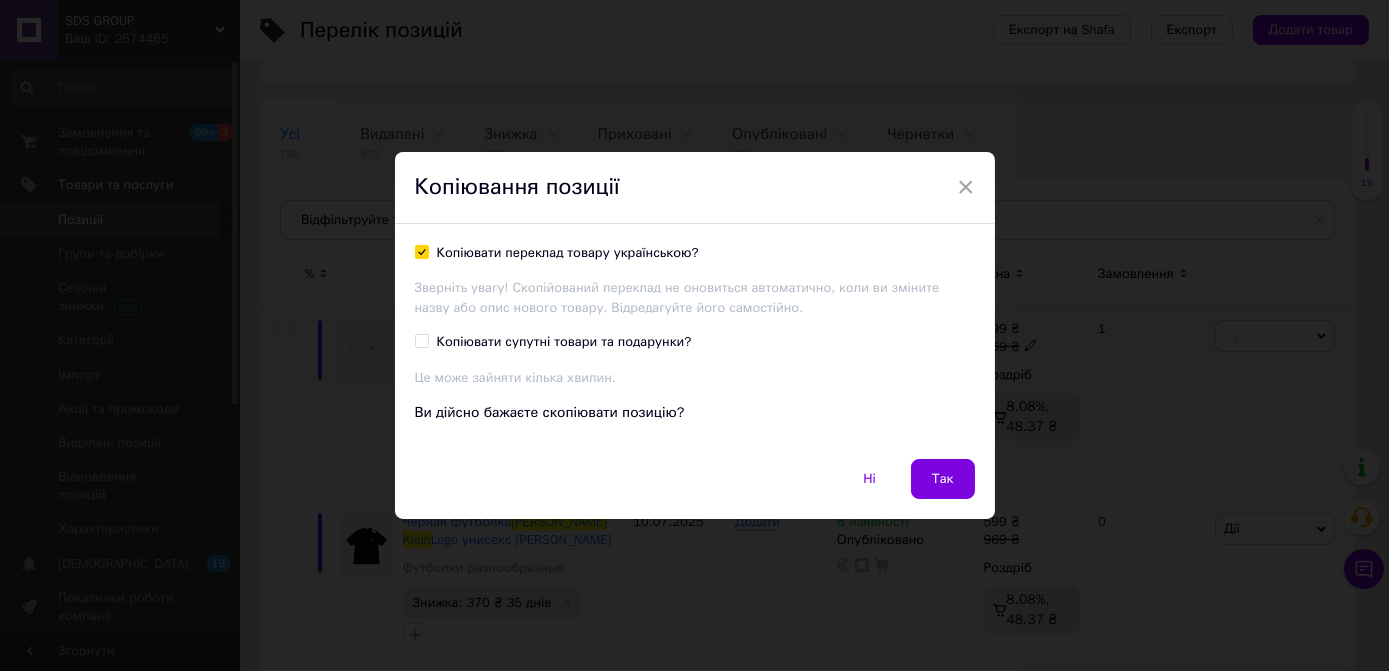 checkbox on "true" 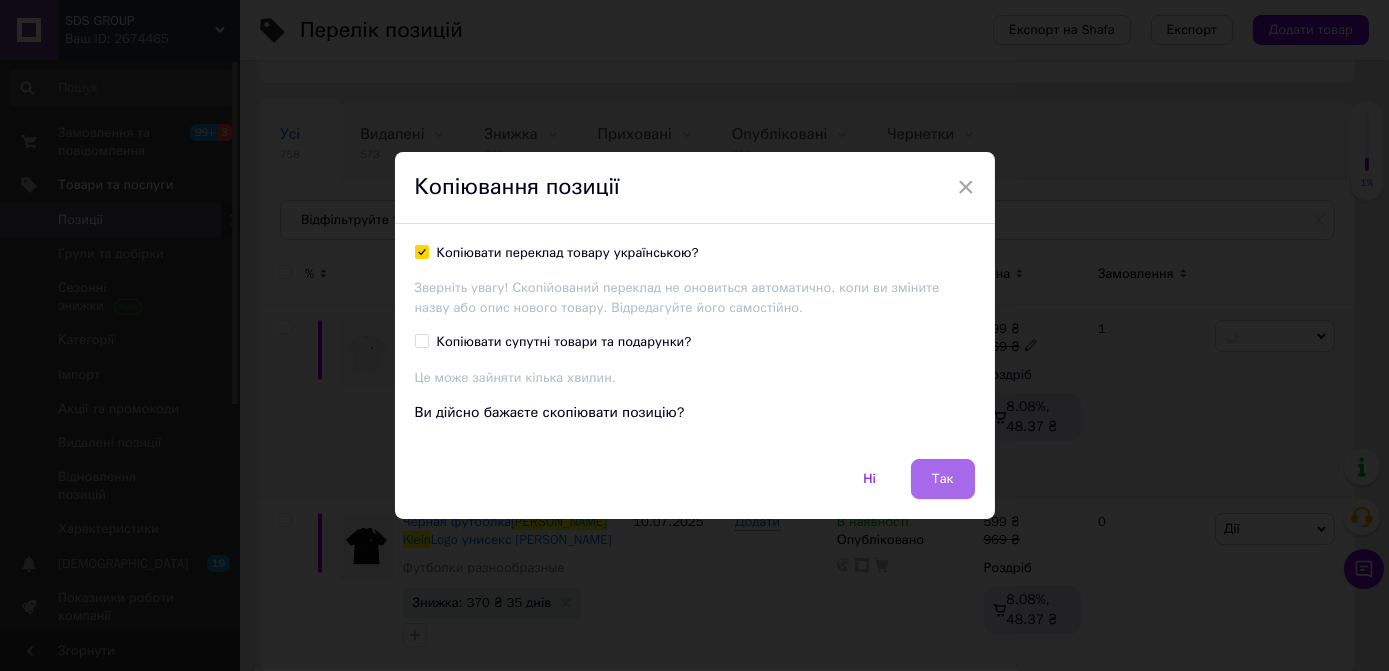 click on "Так" at bounding box center (943, 479) 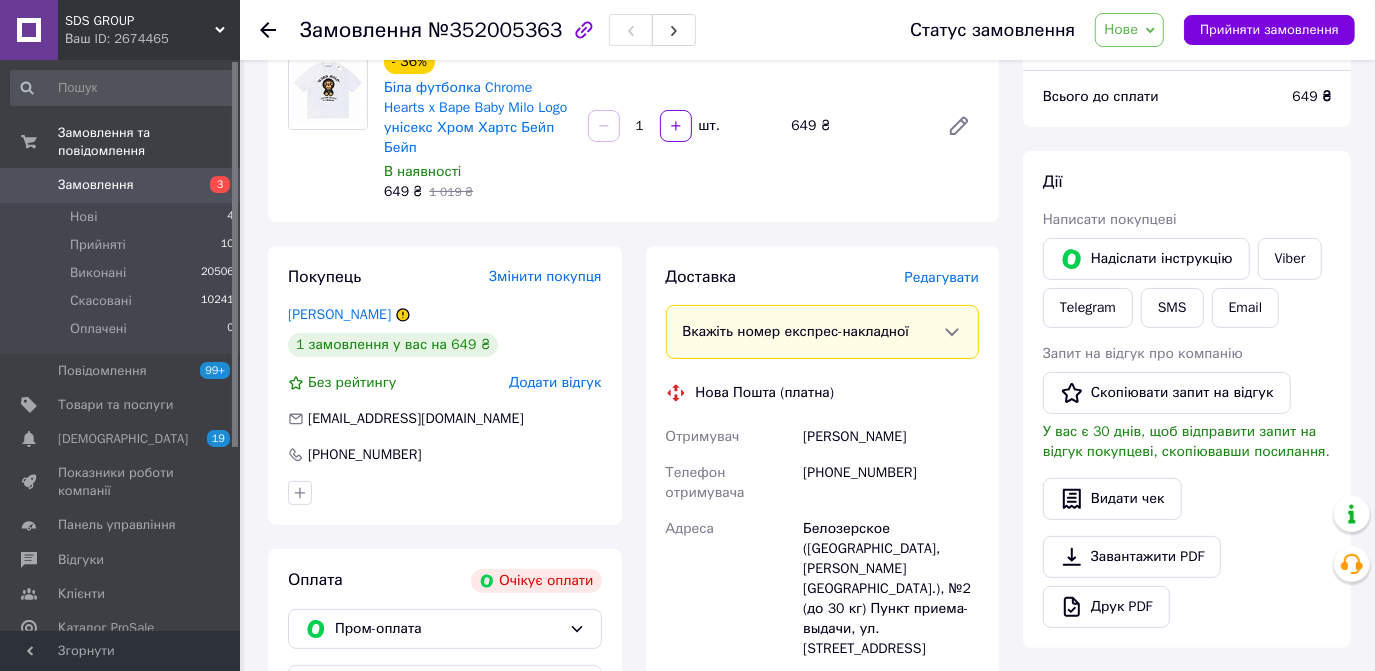 scroll, scrollTop: 181, scrollLeft: 0, axis: vertical 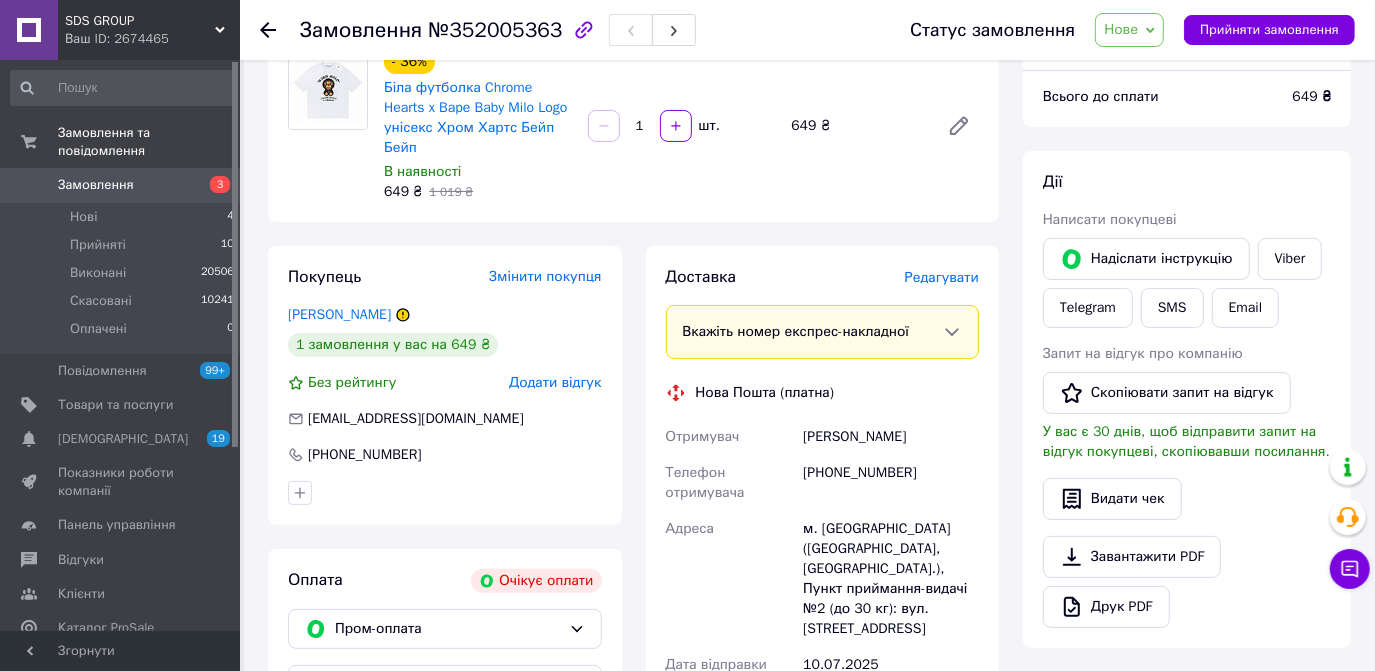 click on "Замовлення" at bounding box center (96, 185) 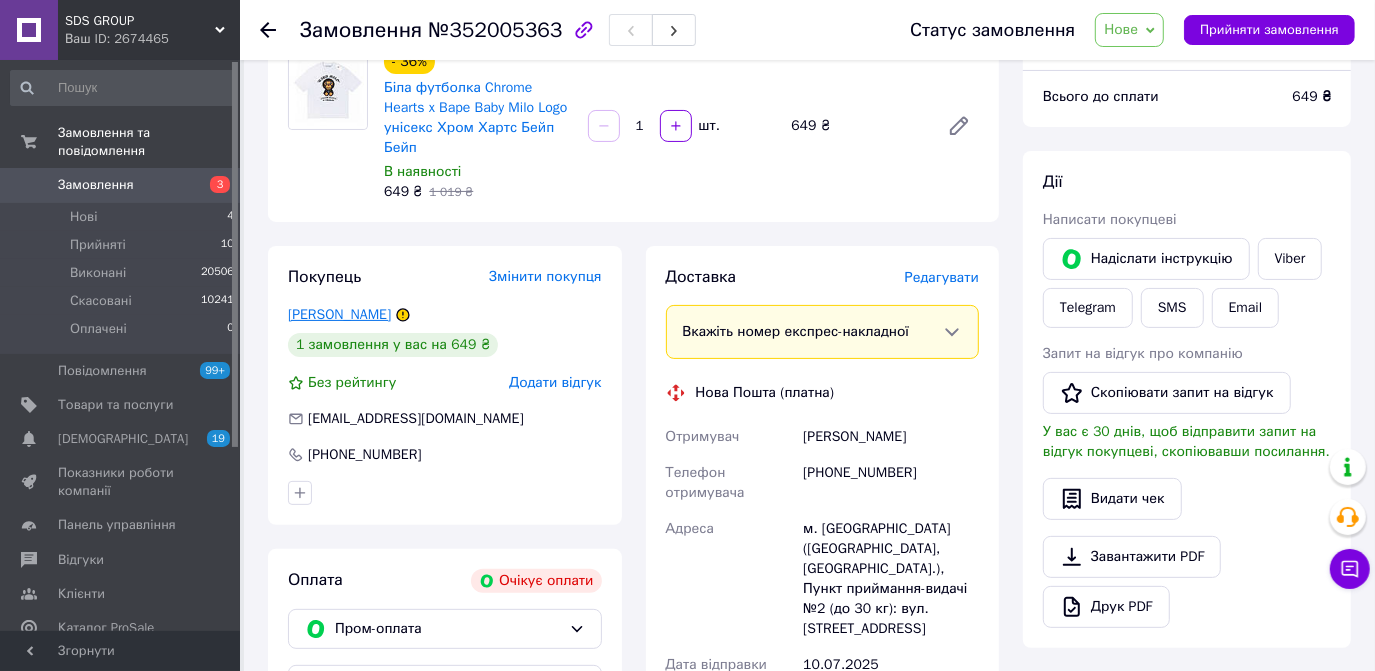 click on "Кокин Владислав" at bounding box center (339, 314) 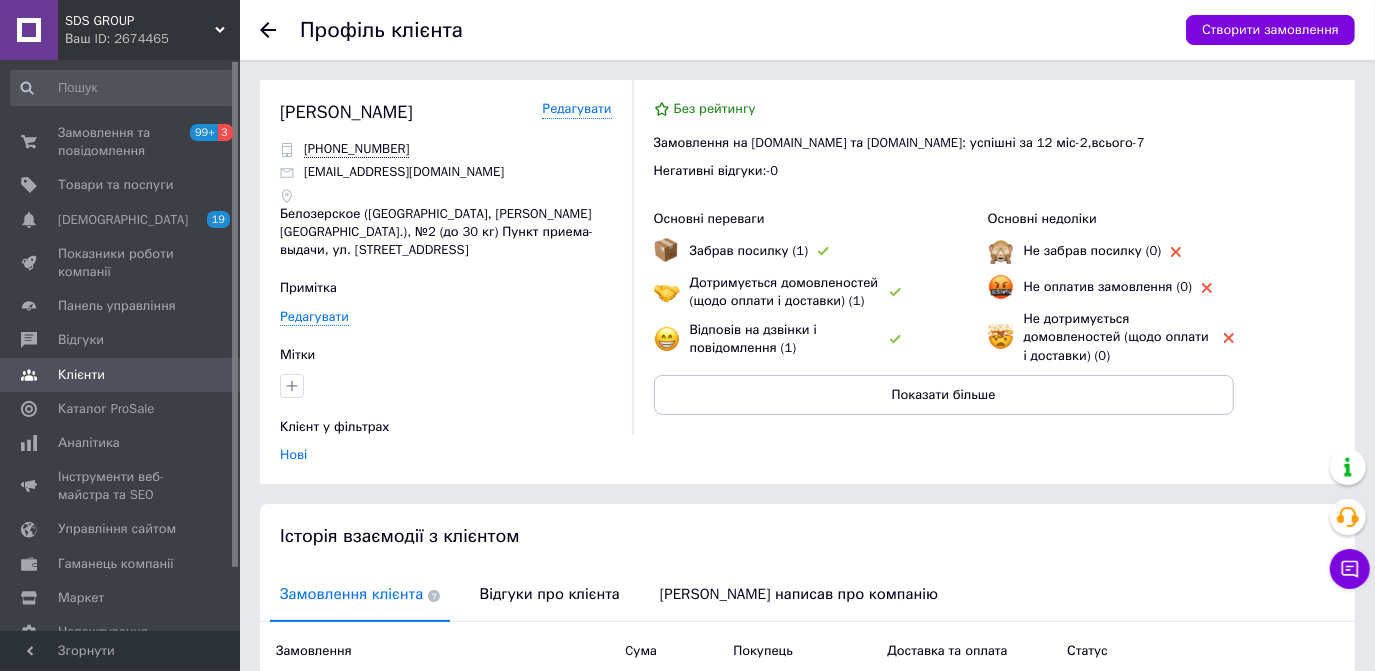 scroll, scrollTop: 181, scrollLeft: 0, axis: vertical 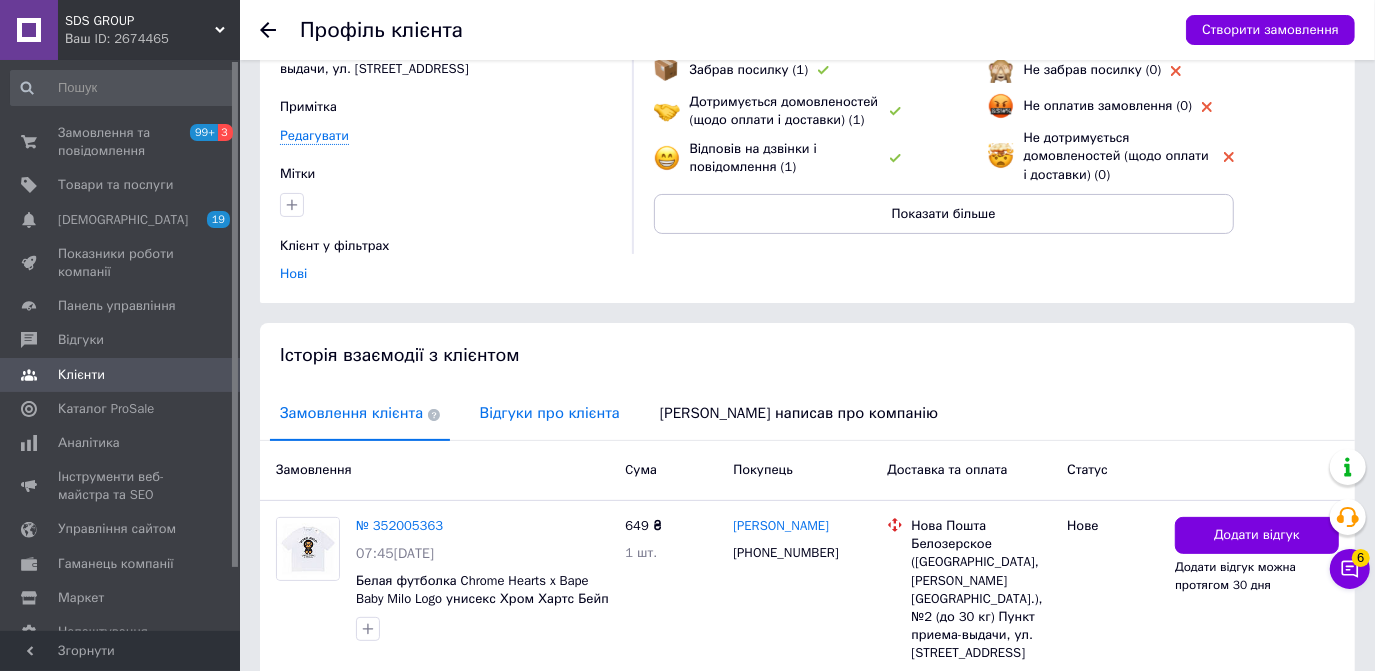 click on "Відгуки про клієнта" at bounding box center [550, 413] 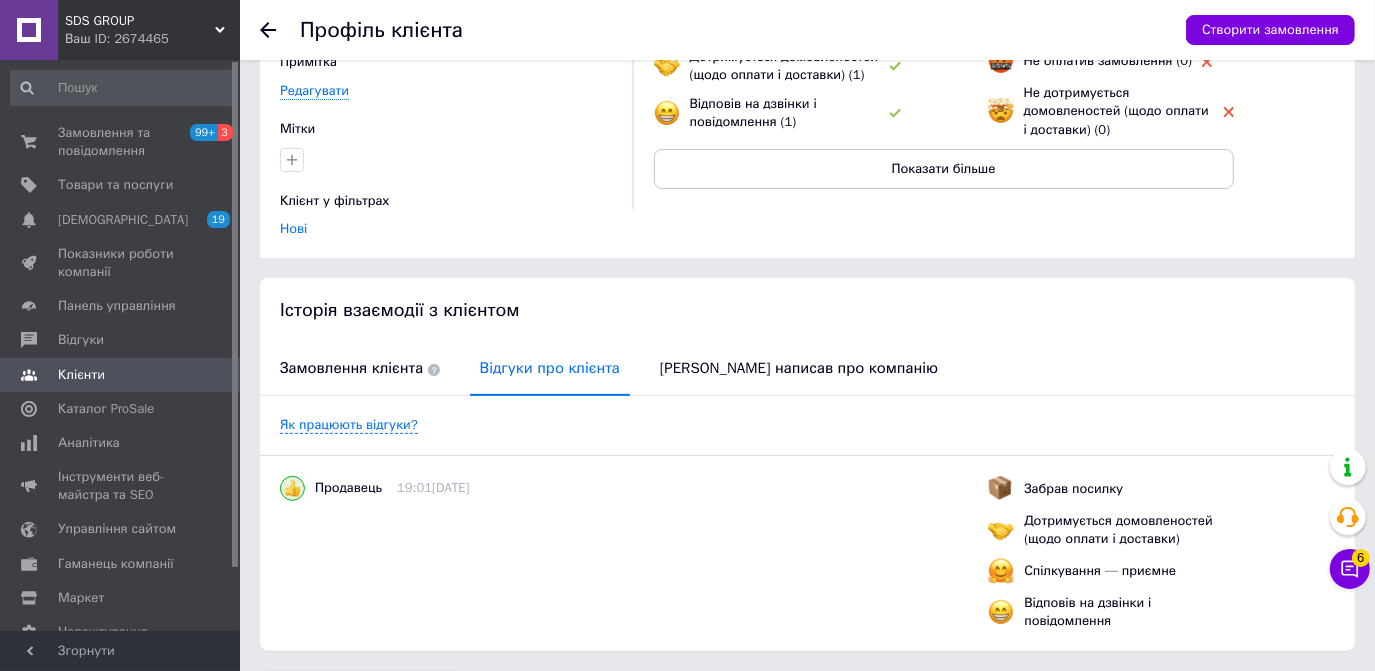 scroll, scrollTop: 266, scrollLeft: 0, axis: vertical 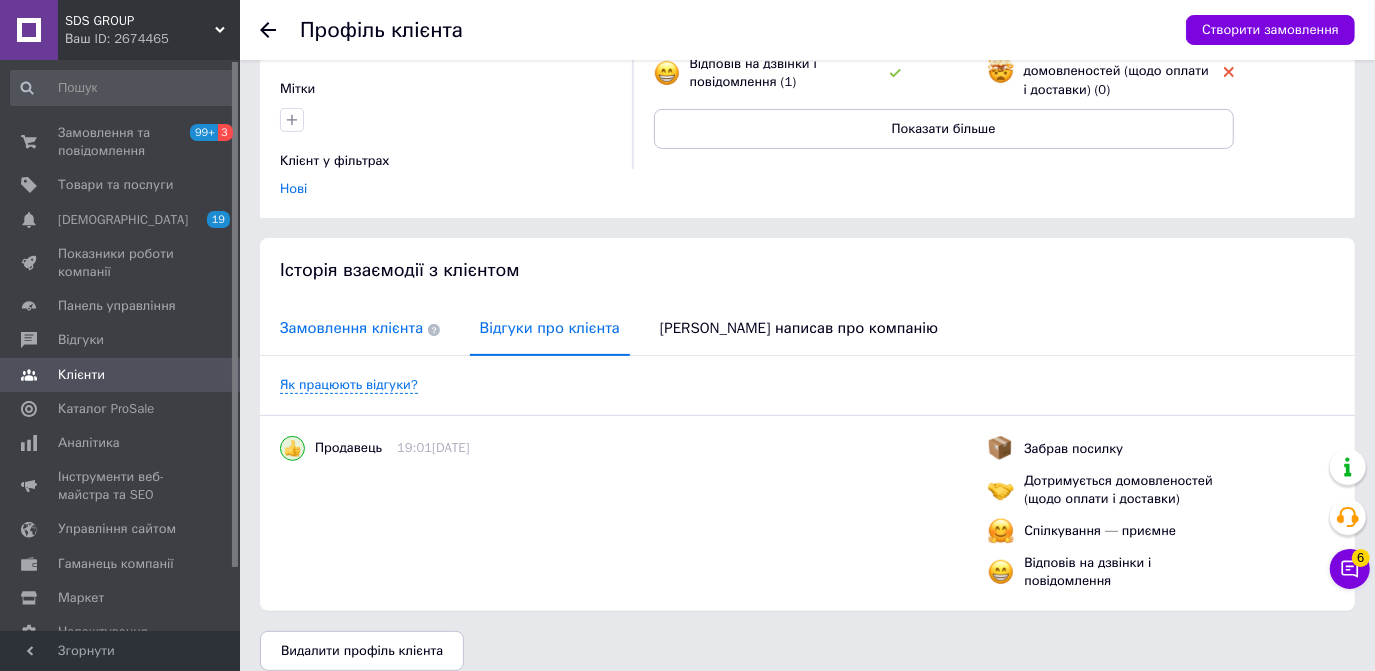click on "Замовлення клієнта" at bounding box center (360, 328) 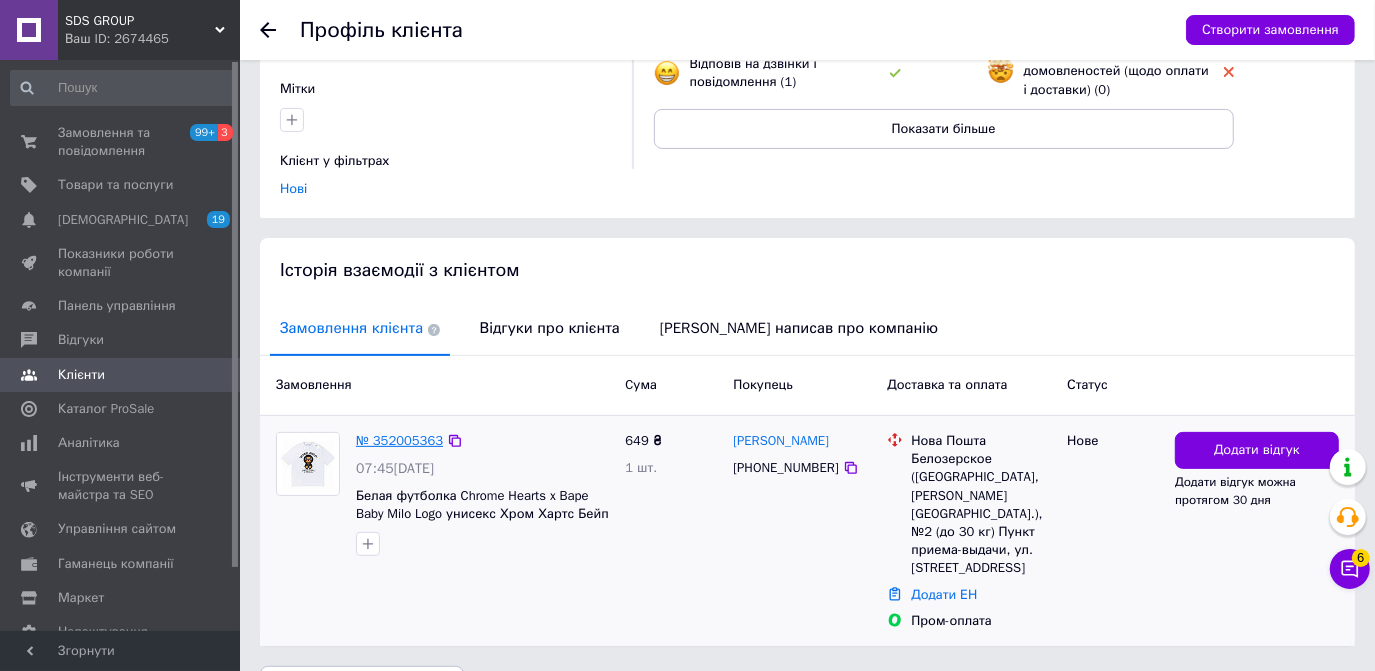 click on "№ 352005363" at bounding box center [399, 440] 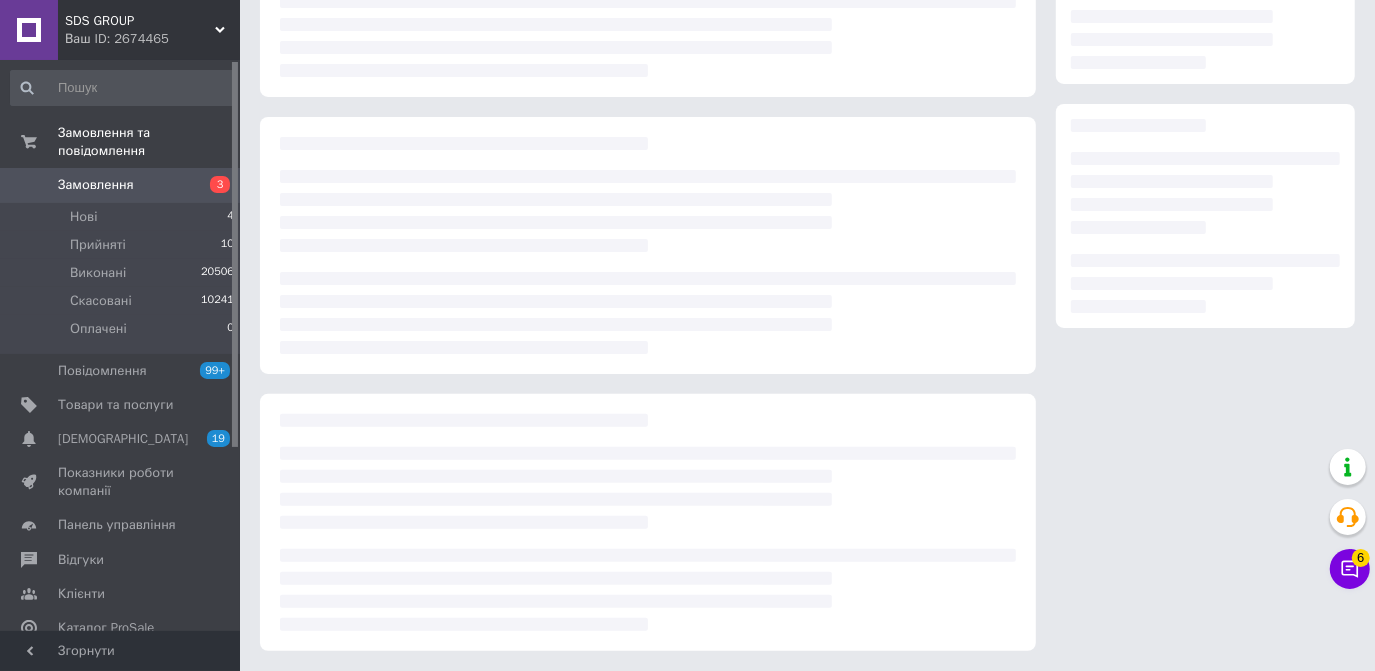 scroll, scrollTop: 0, scrollLeft: 0, axis: both 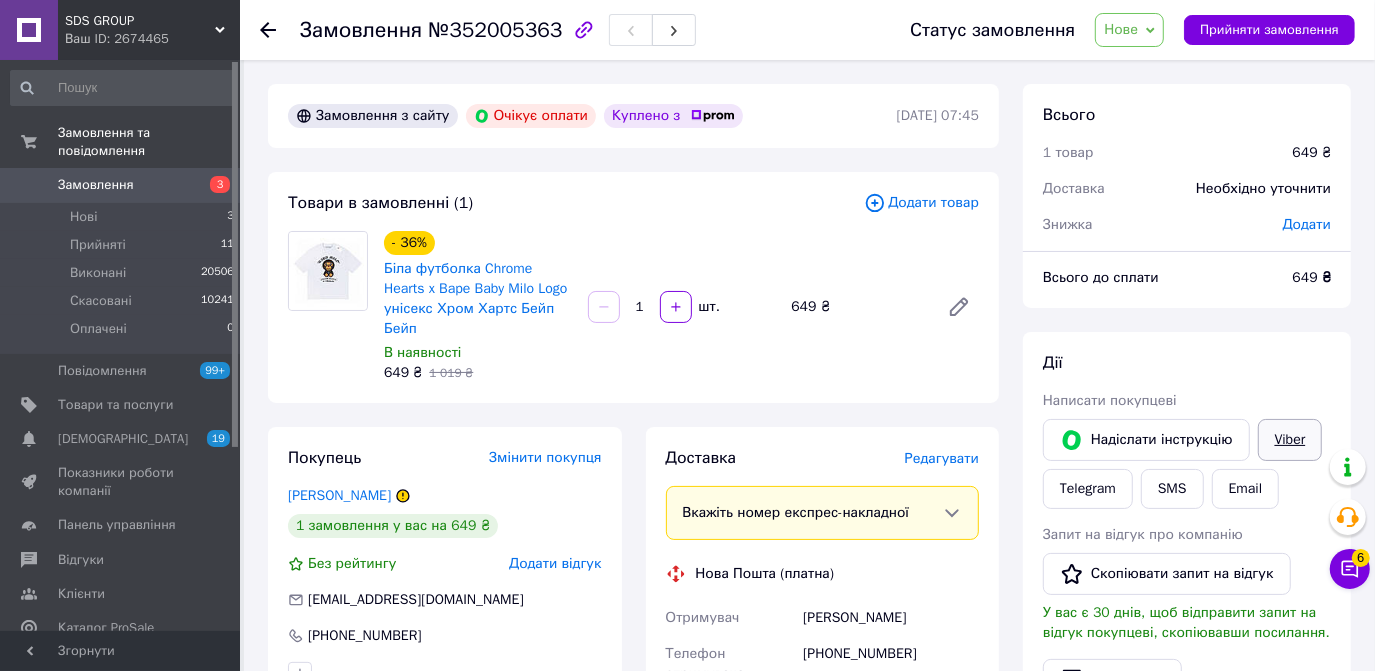 click on "Viber" at bounding box center (1290, 440) 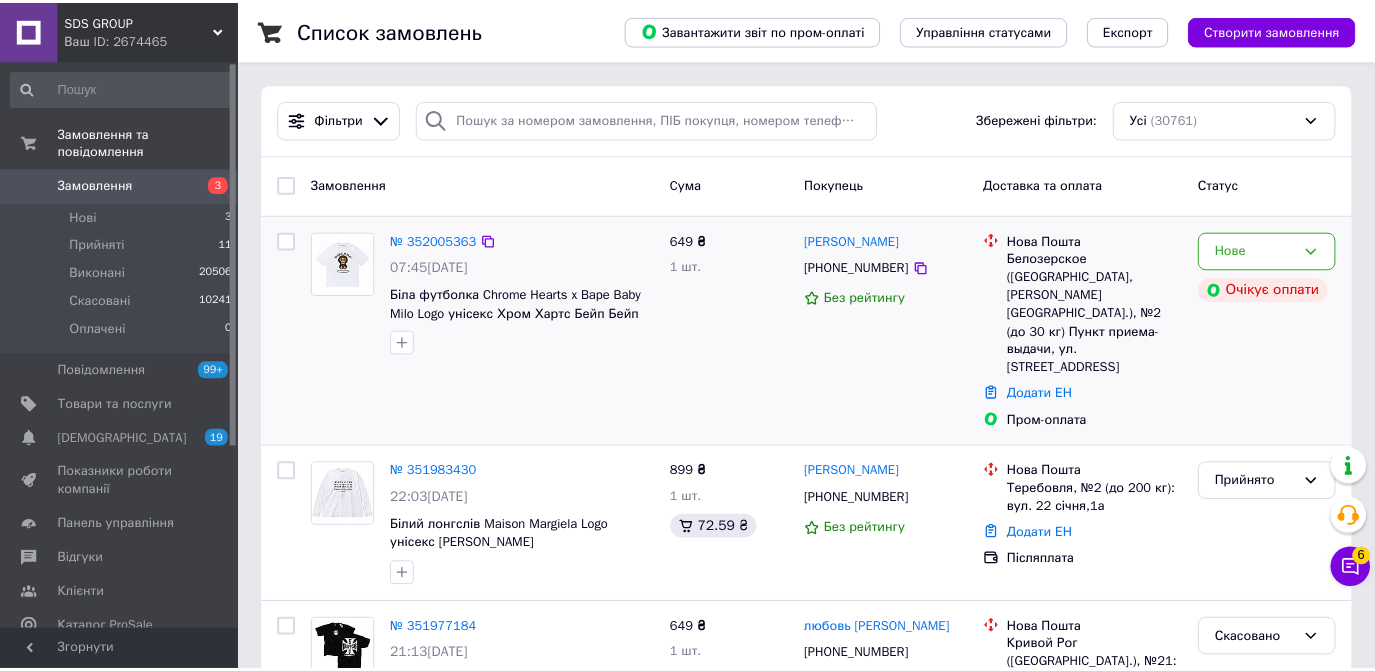 scroll, scrollTop: 0, scrollLeft: 0, axis: both 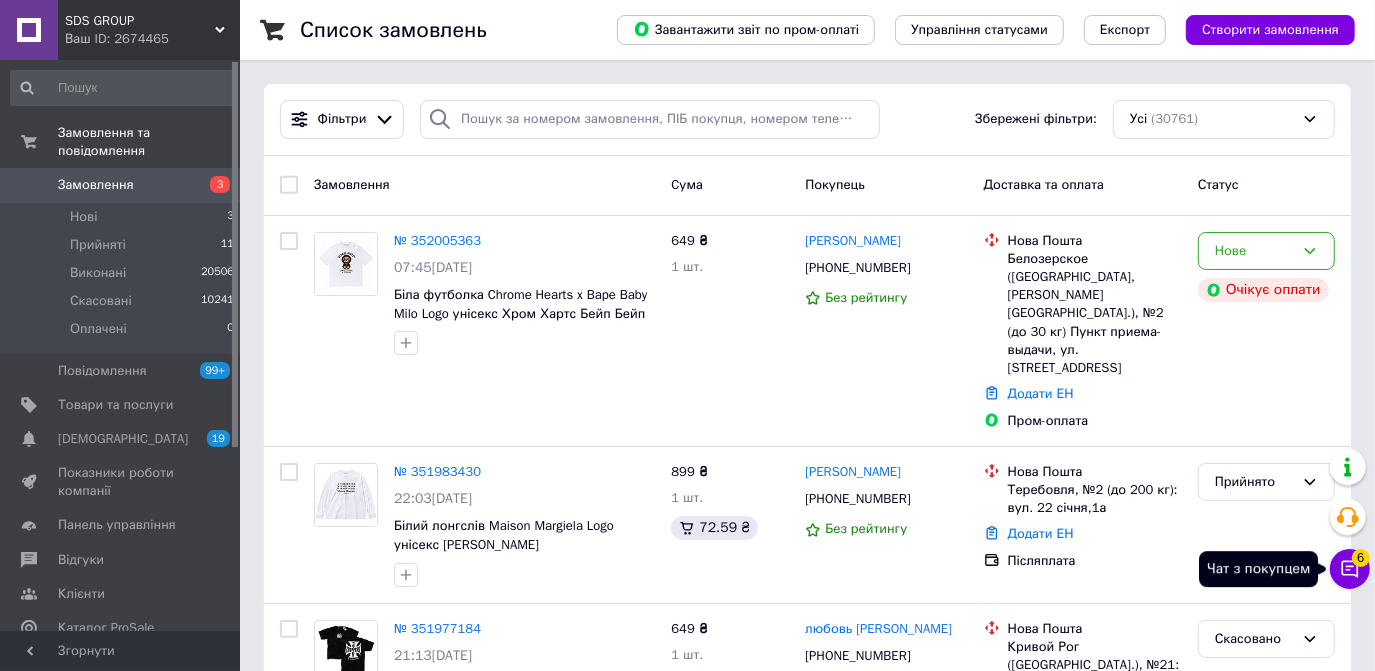 click 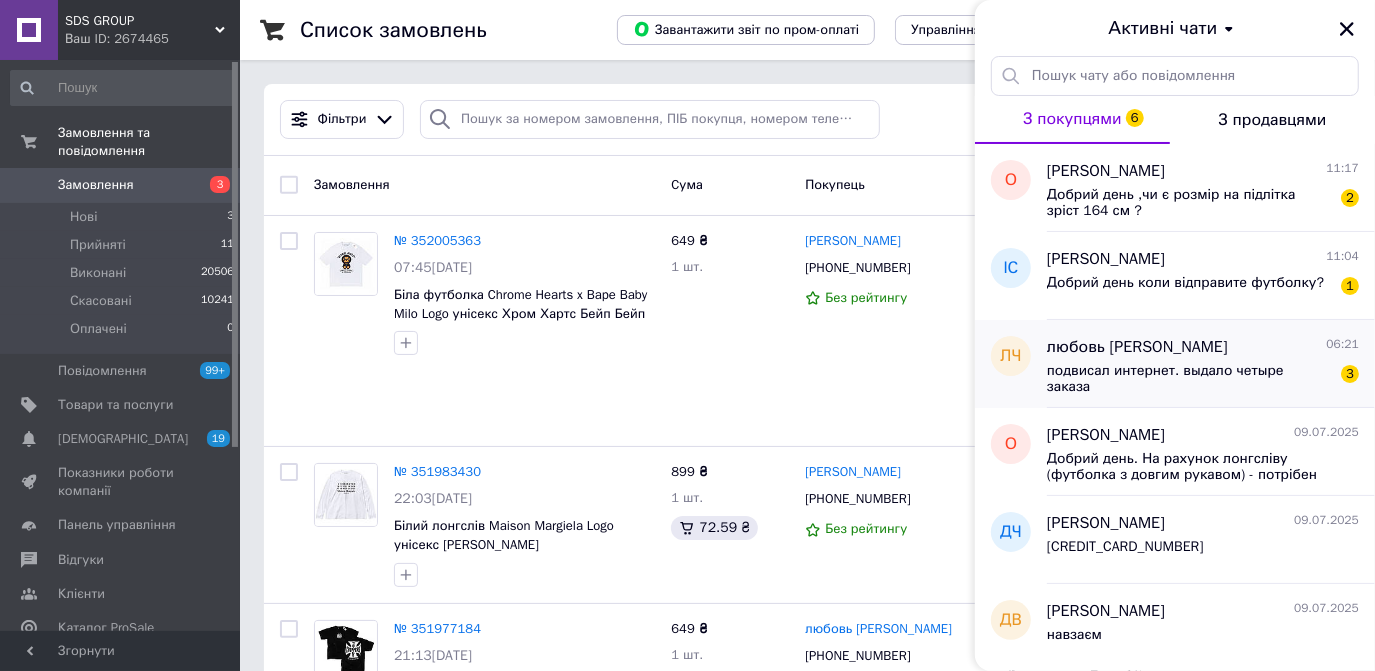 click on "подвисал интернет.
выдало четыре заказа" at bounding box center (1189, 379) 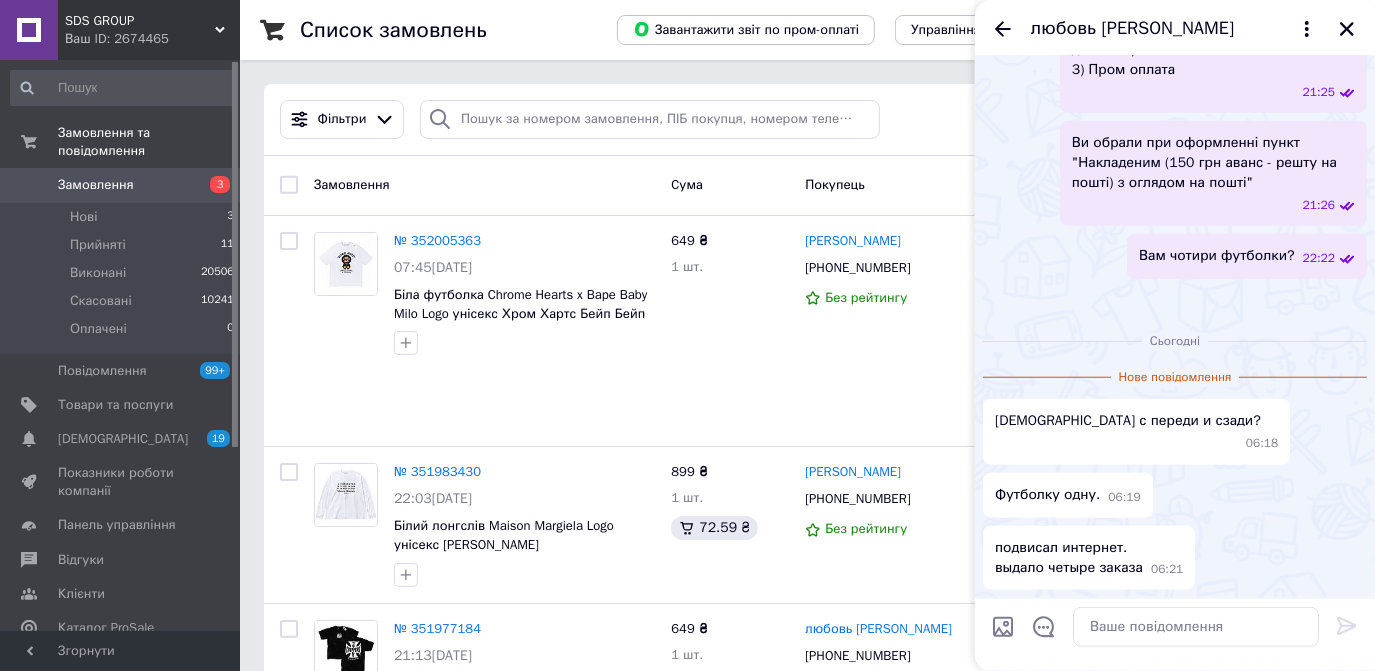 scroll, scrollTop: 1595, scrollLeft: 0, axis: vertical 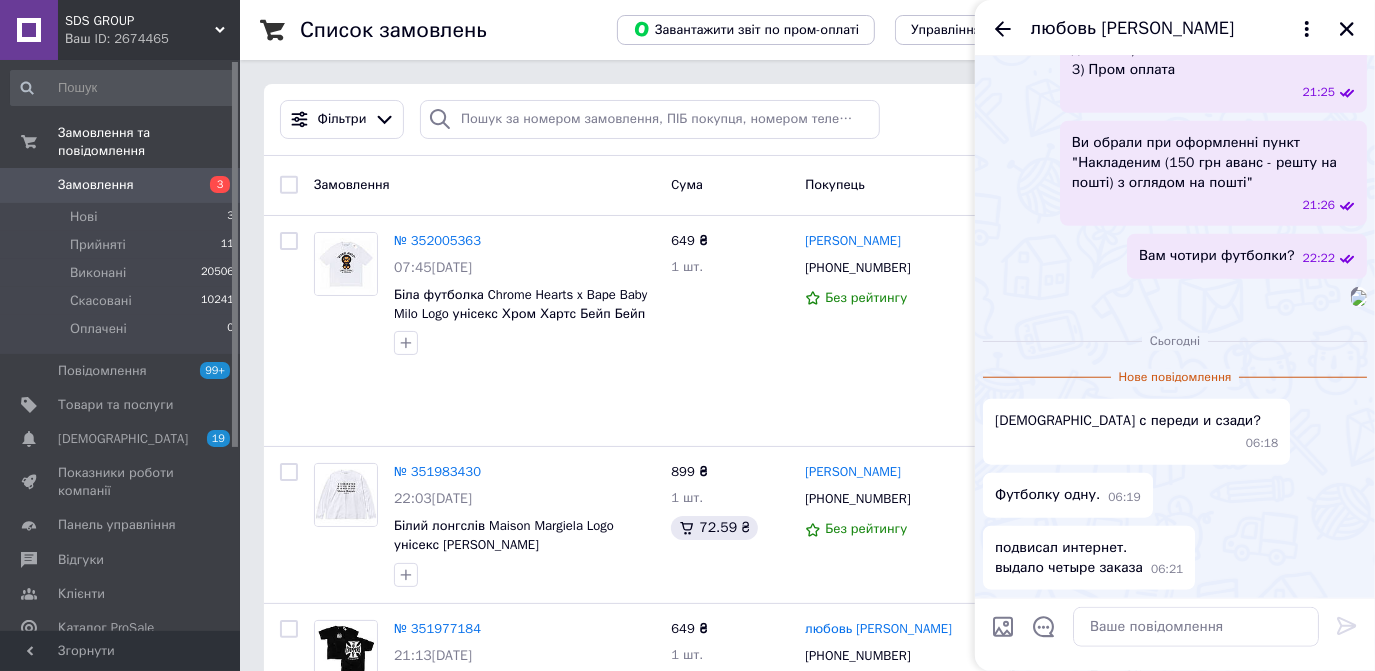 click at bounding box center (1359, 298) 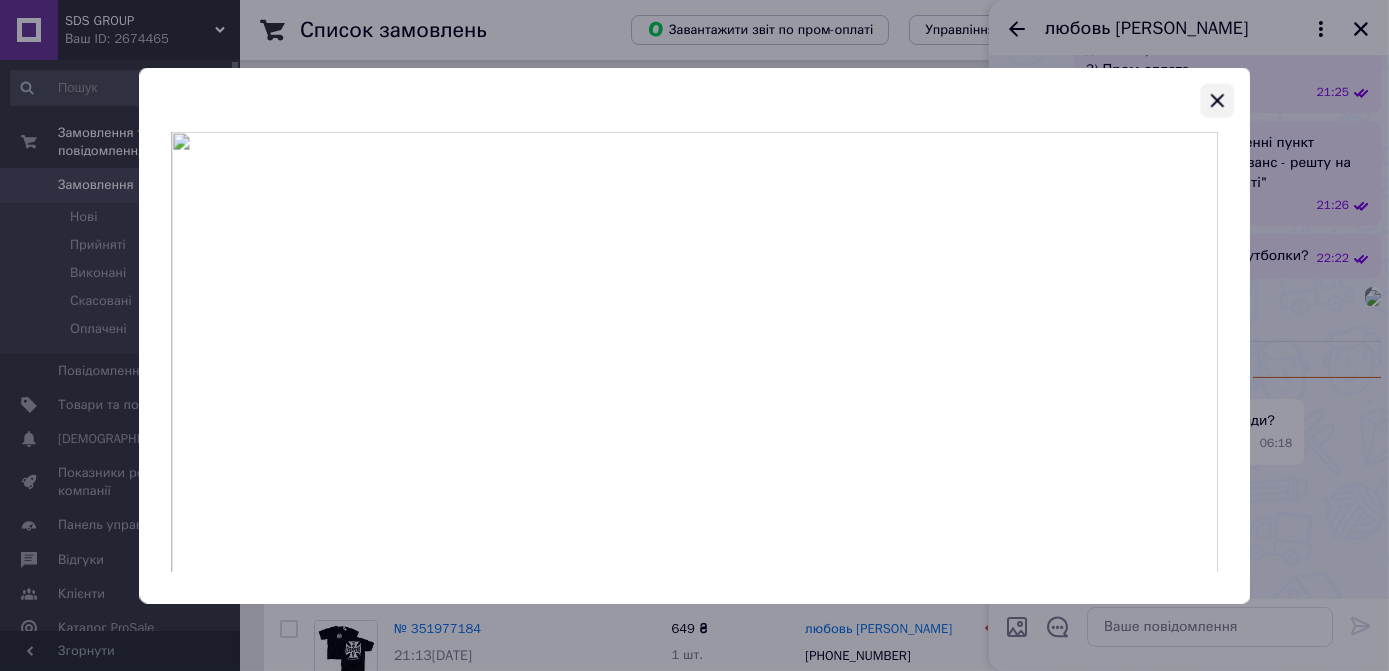 click 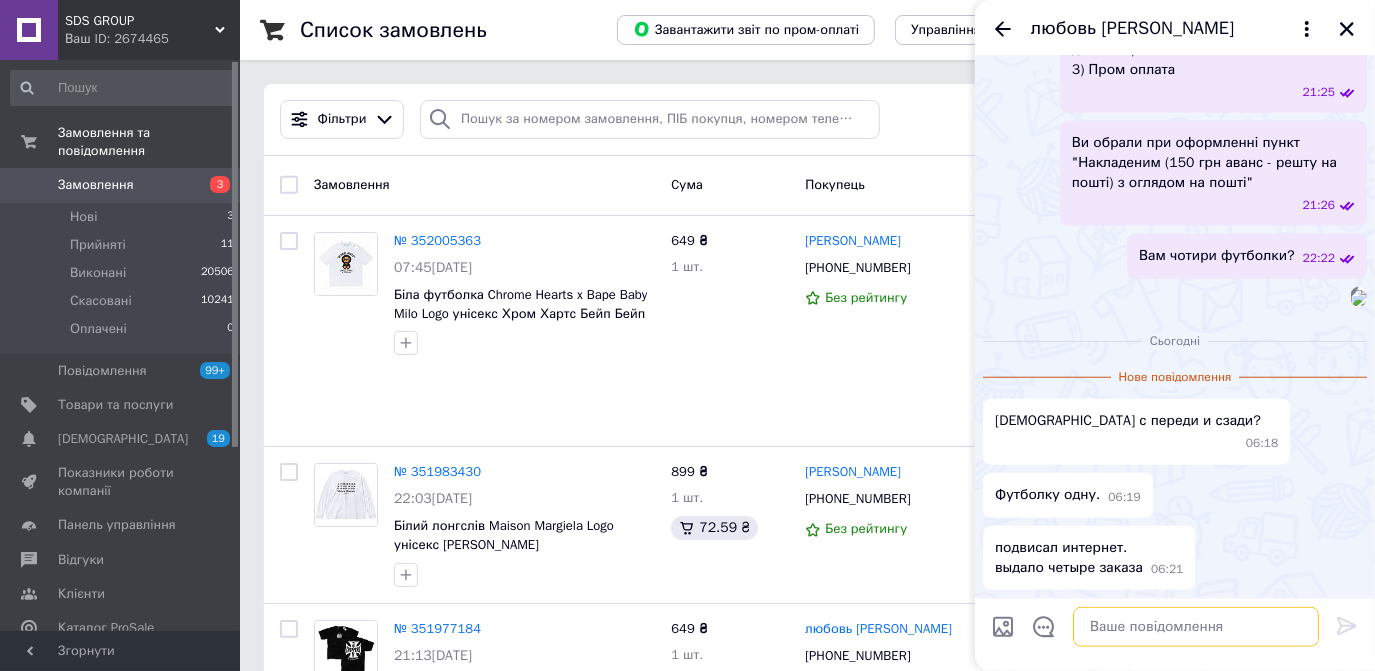 click at bounding box center (1196, 627) 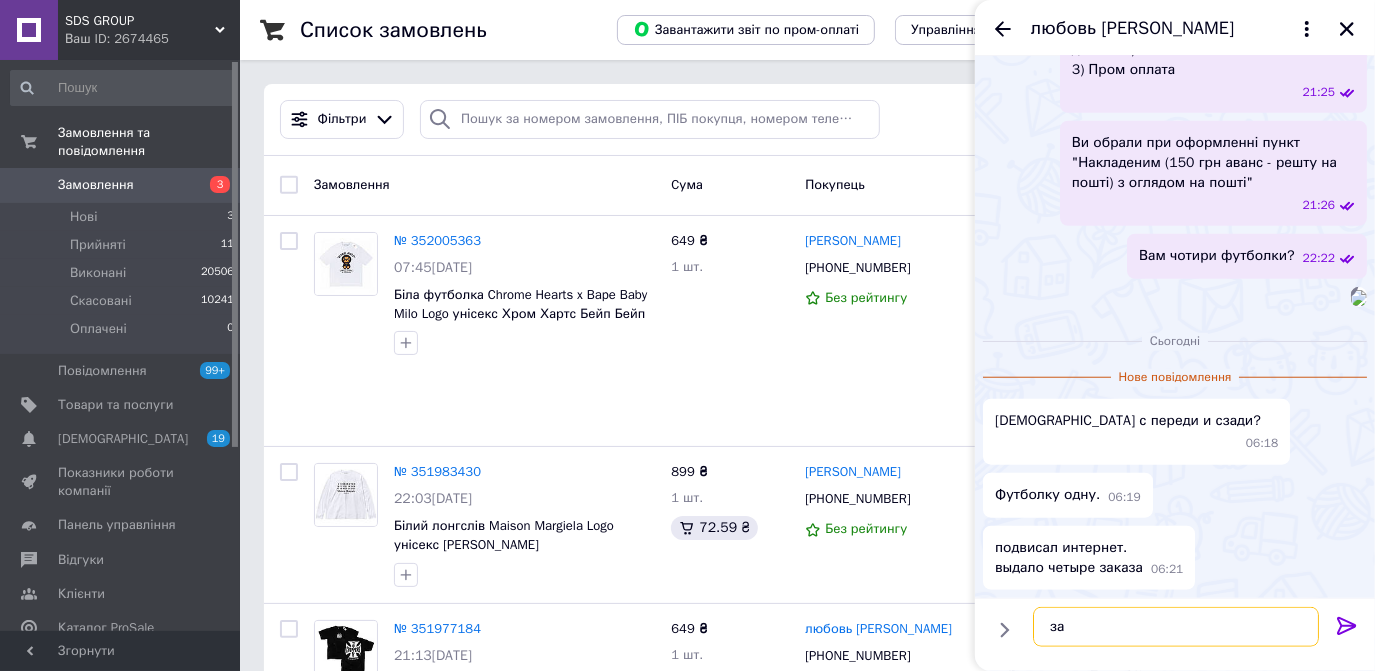 type on "з" 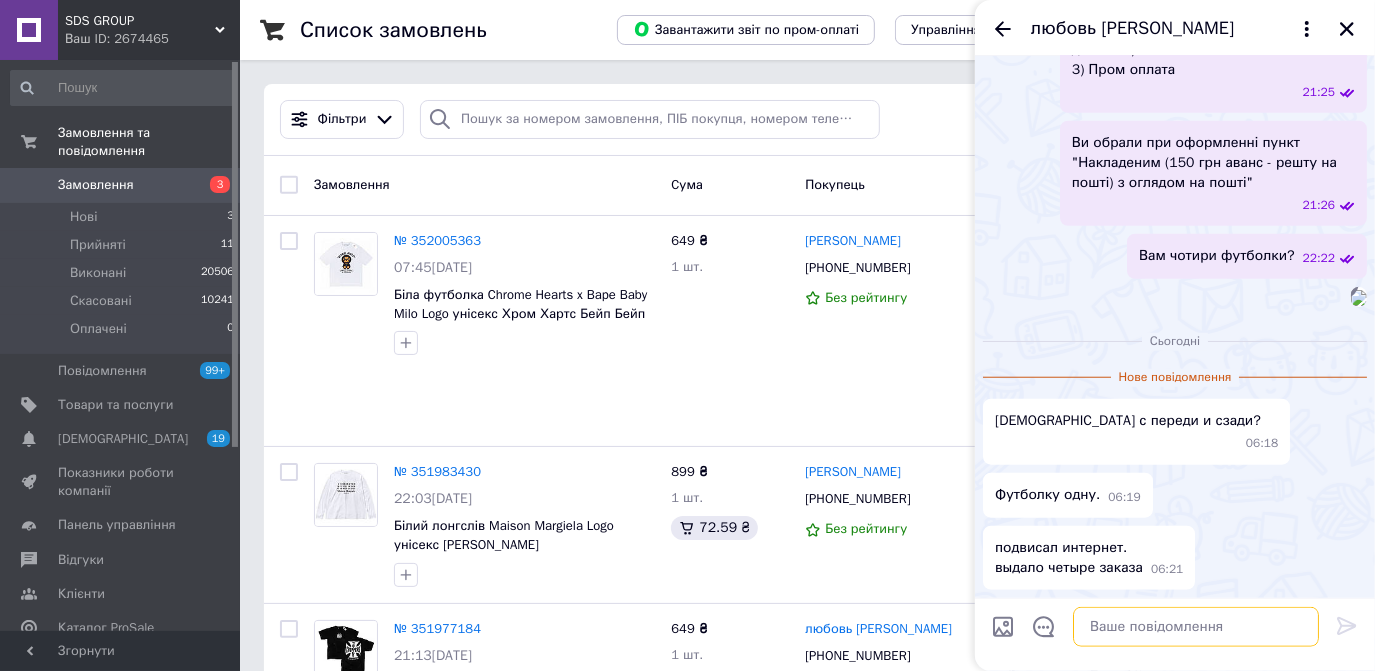 click at bounding box center [1196, 627] 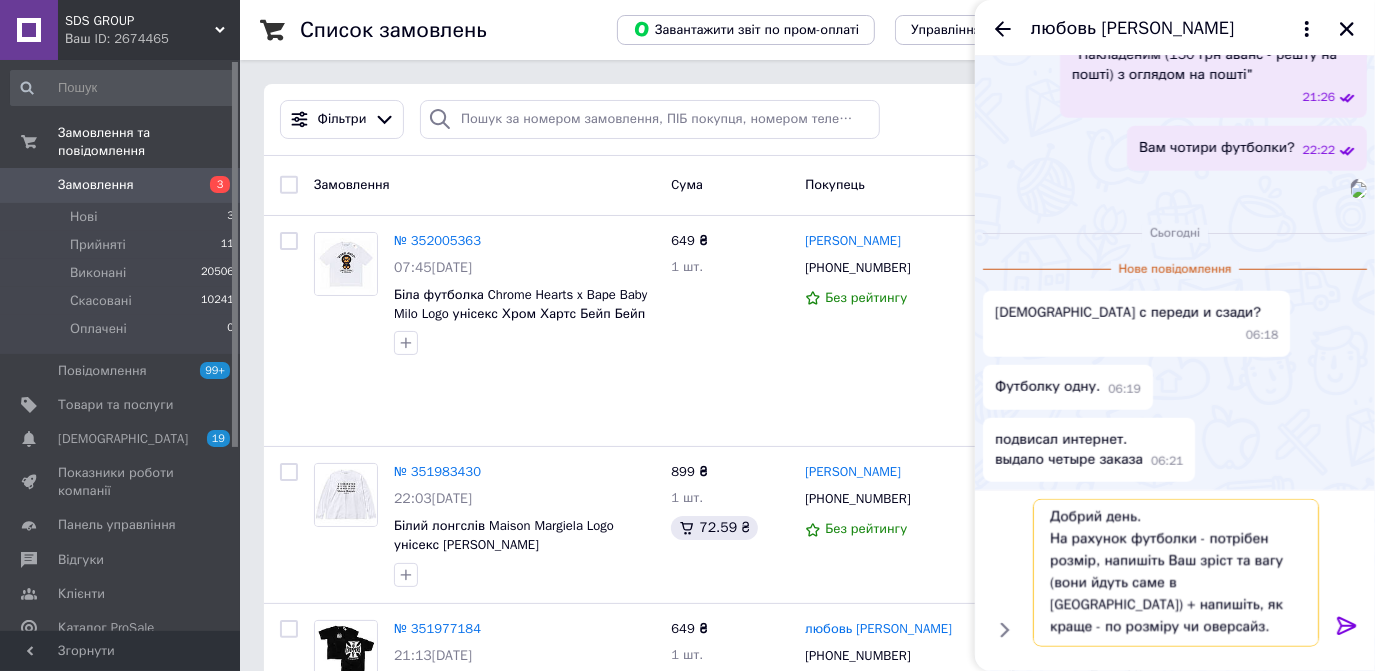 scroll, scrollTop: 0, scrollLeft: 0, axis: both 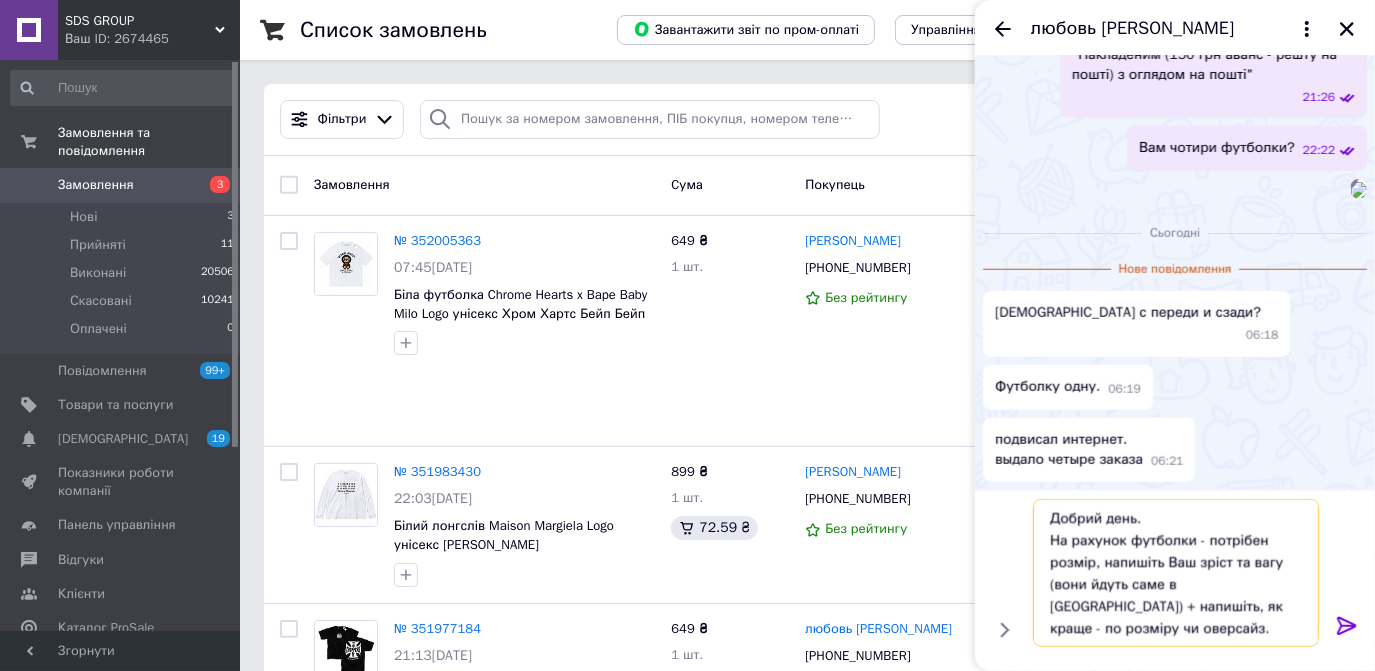 click on "Добрий день.
На рахунок футболки - потрібен розмір, напишіть Ваш зріст та вагу (вони йдуть саме в ростовці) + напишіть, як краще - по розміру чи оверсайз.
." at bounding box center (1176, 573) 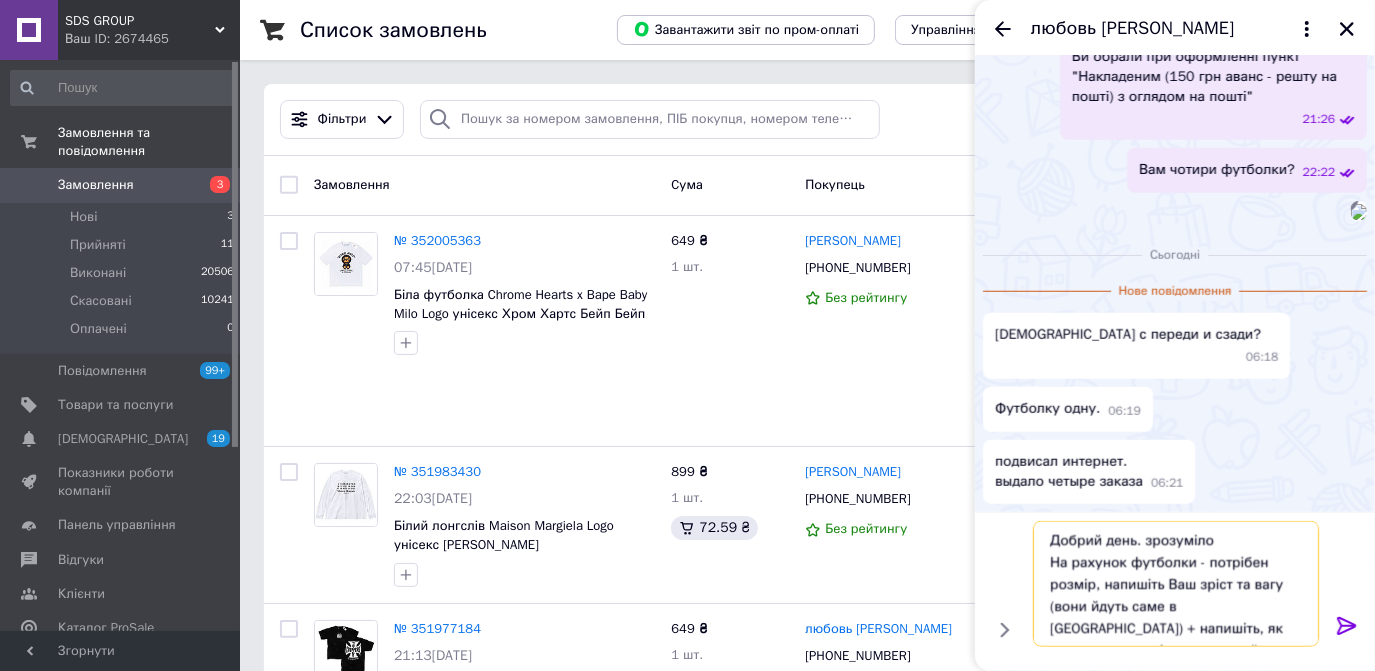 type on "Добрий день. зрозуміло.
На рахунок футболки - потрібен розмір, напишіть Ваш зріст та вагу (вони йдуть саме в [GEOGRAPHIC_DATA]) + напишіть, як краще - по розміру чи оверсайз.
." 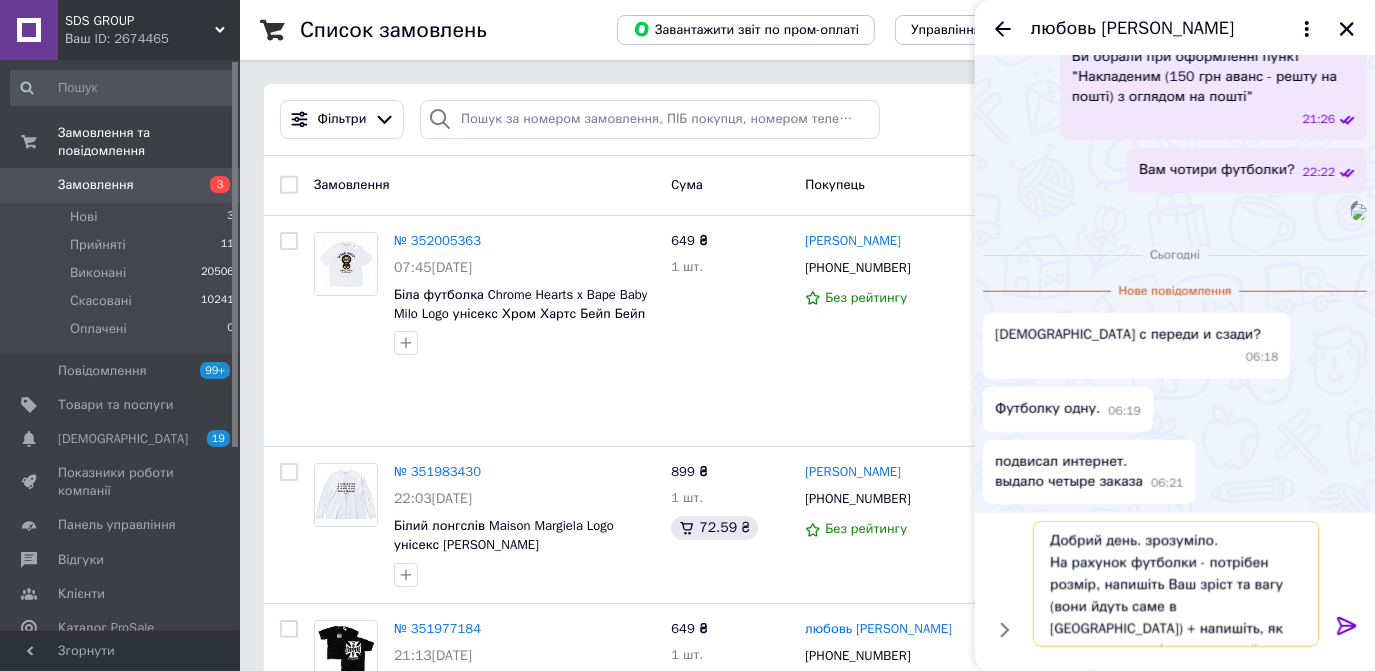 type 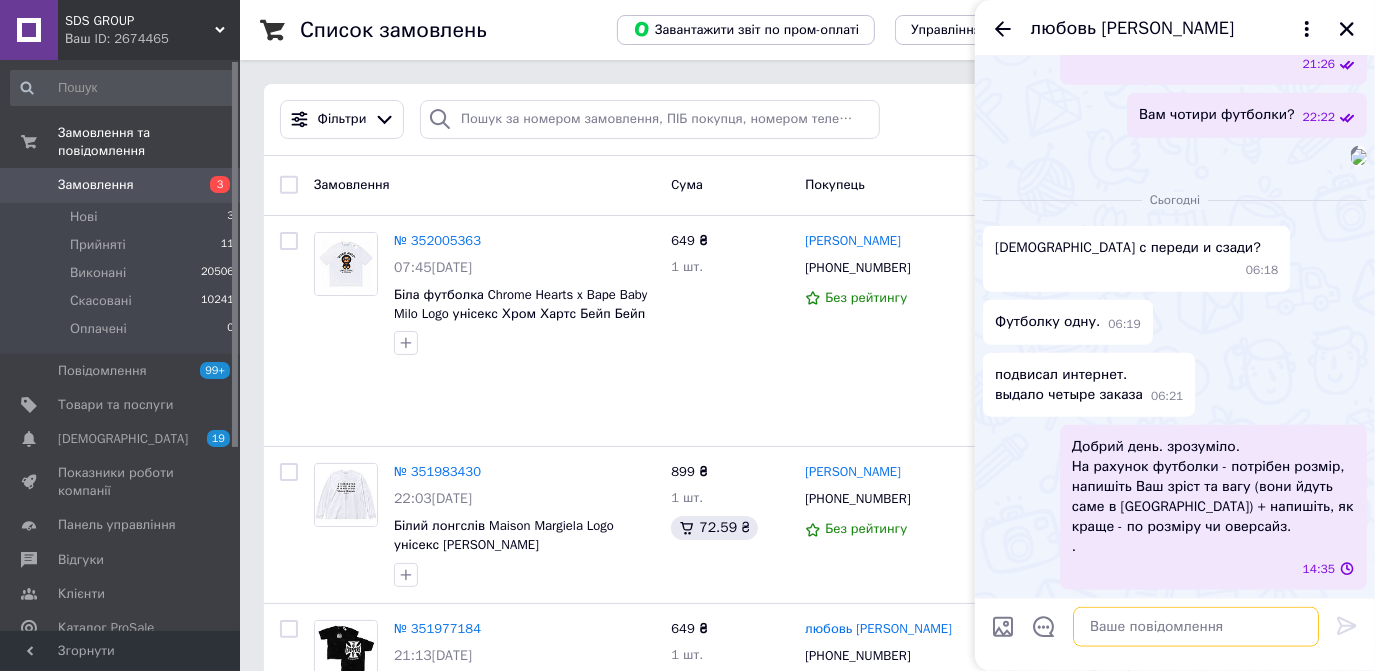 scroll, scrollTop: 1736, scrollLeft: 0, axis: vertical 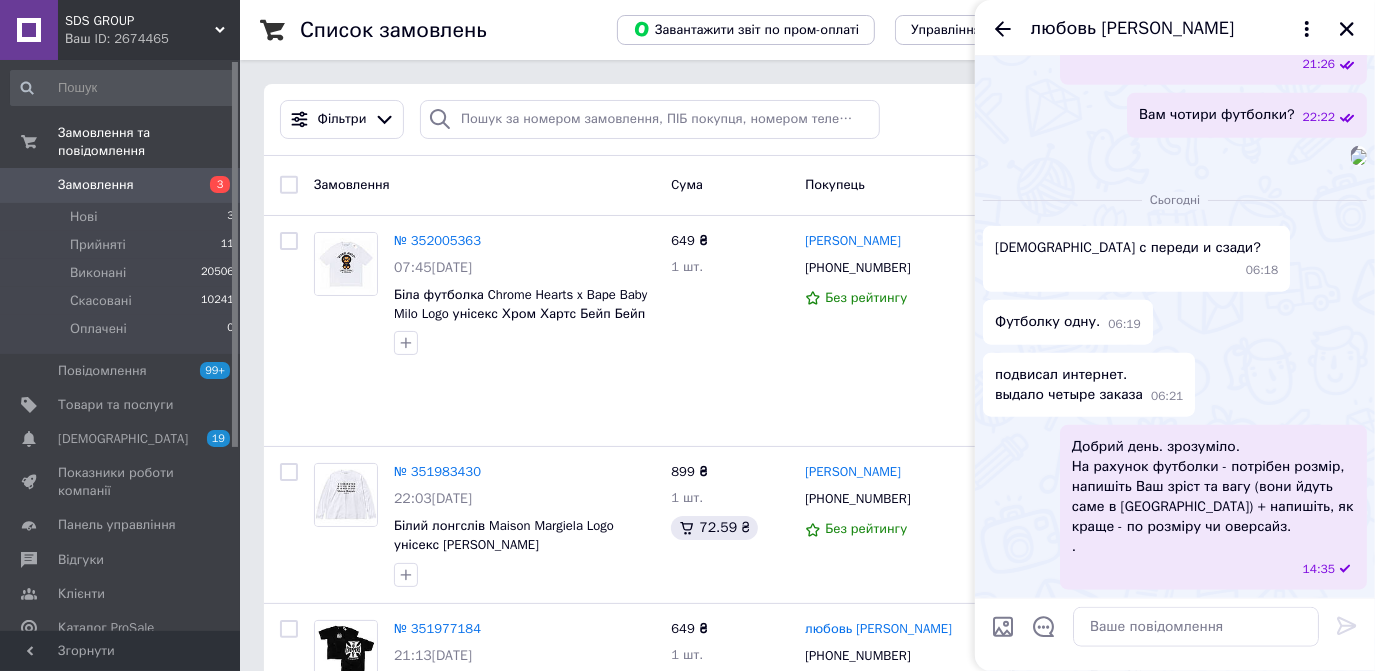 click 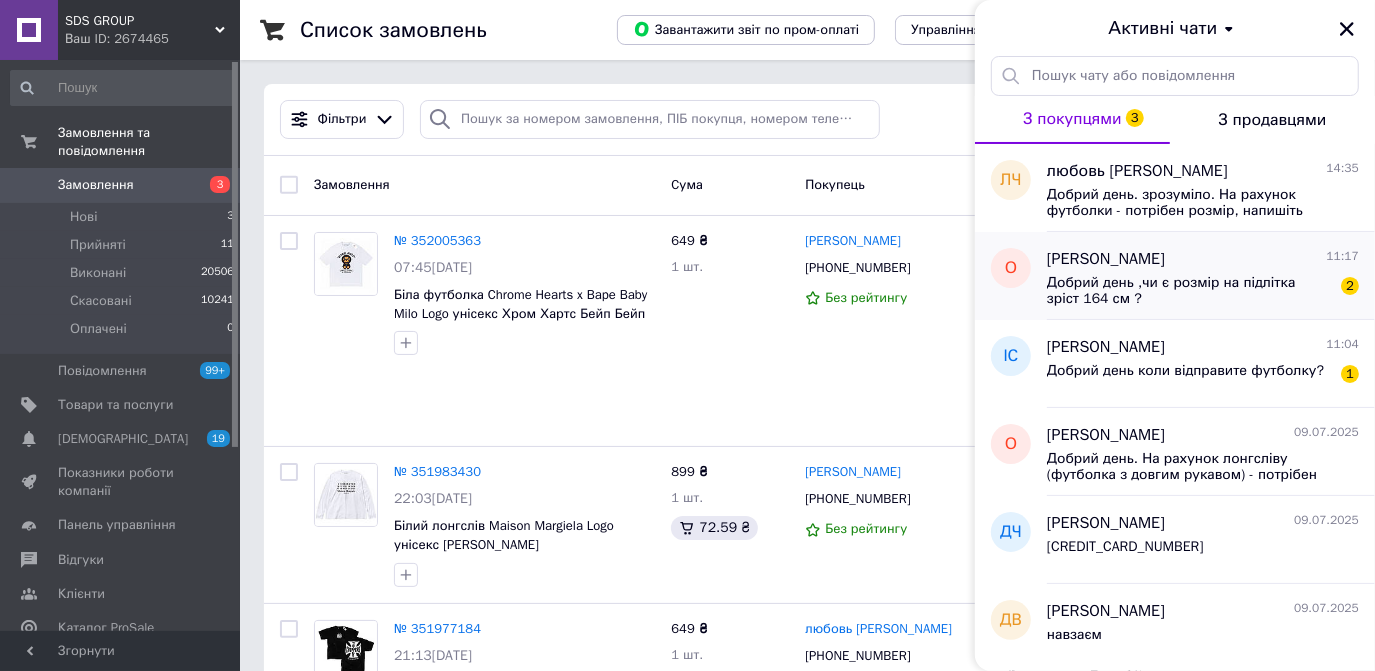 click on "Добрий день ,чи є розмір на підлітка зріст 164 см ?" at bounding box center (1189, 291) 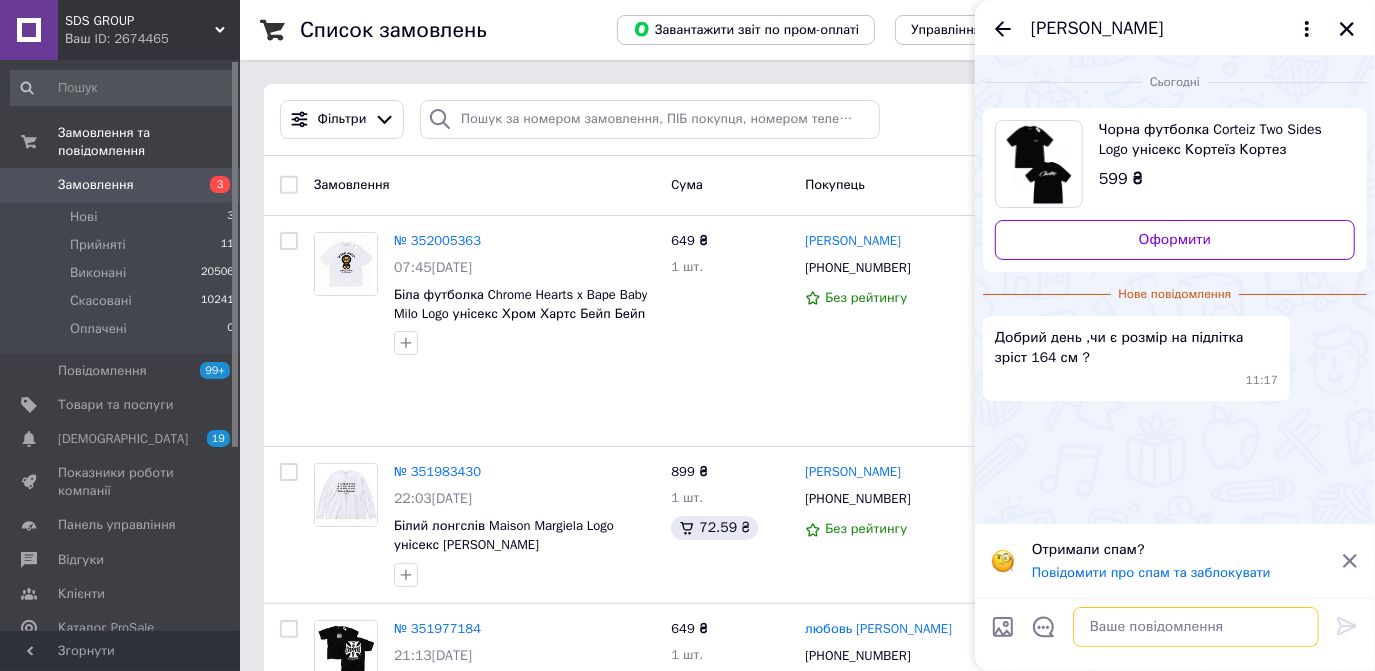 click at bounding box center [1196, 627] 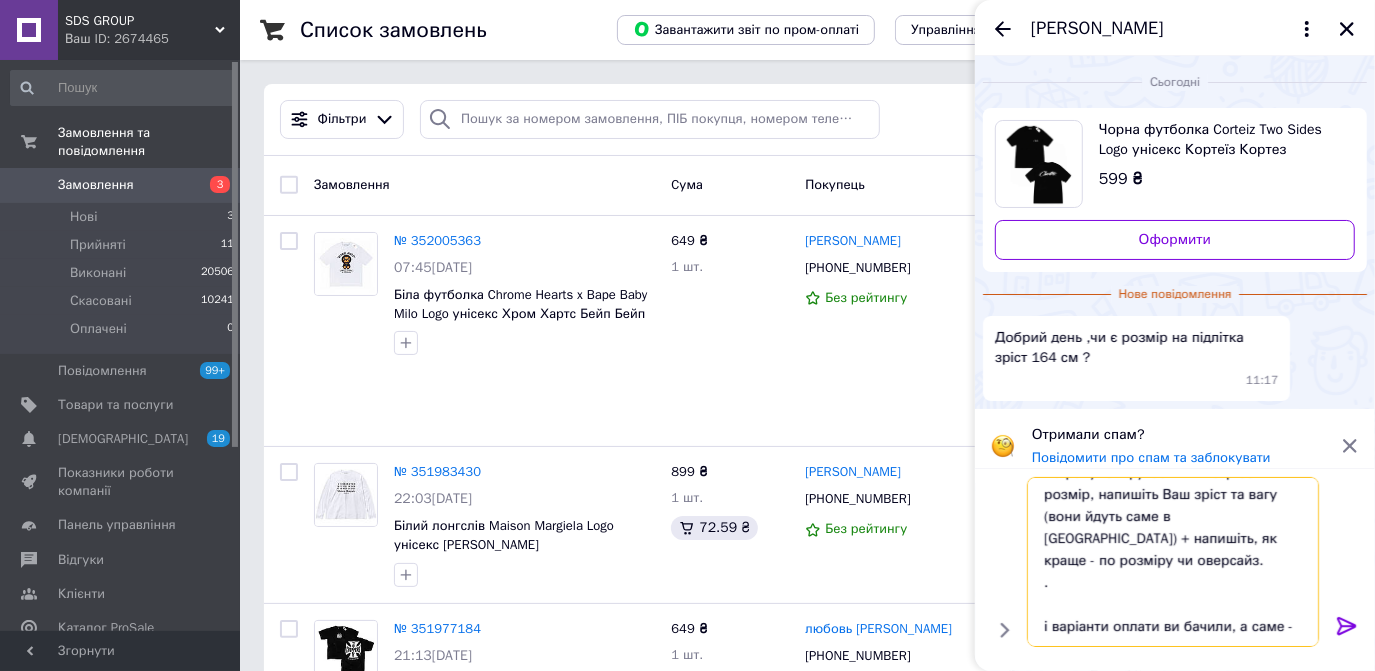 scroll, scrollTop: 67, scrollLeft: 0, axis: vertical 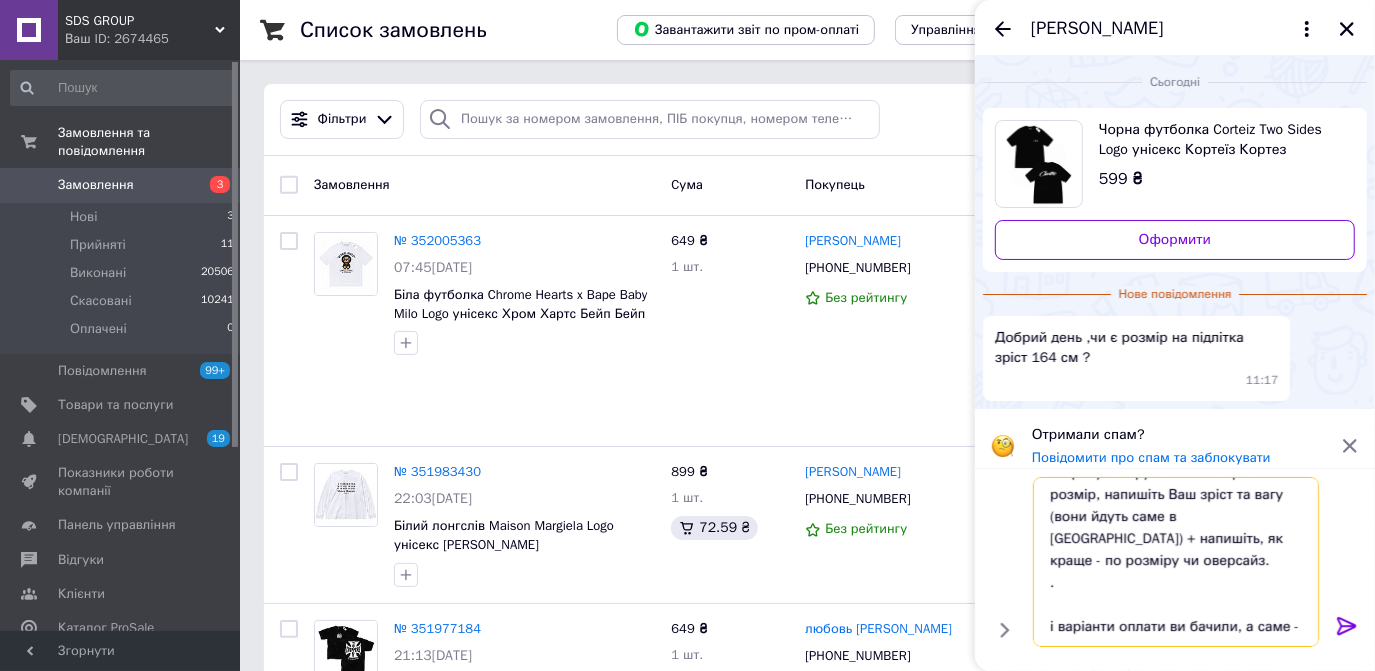 type 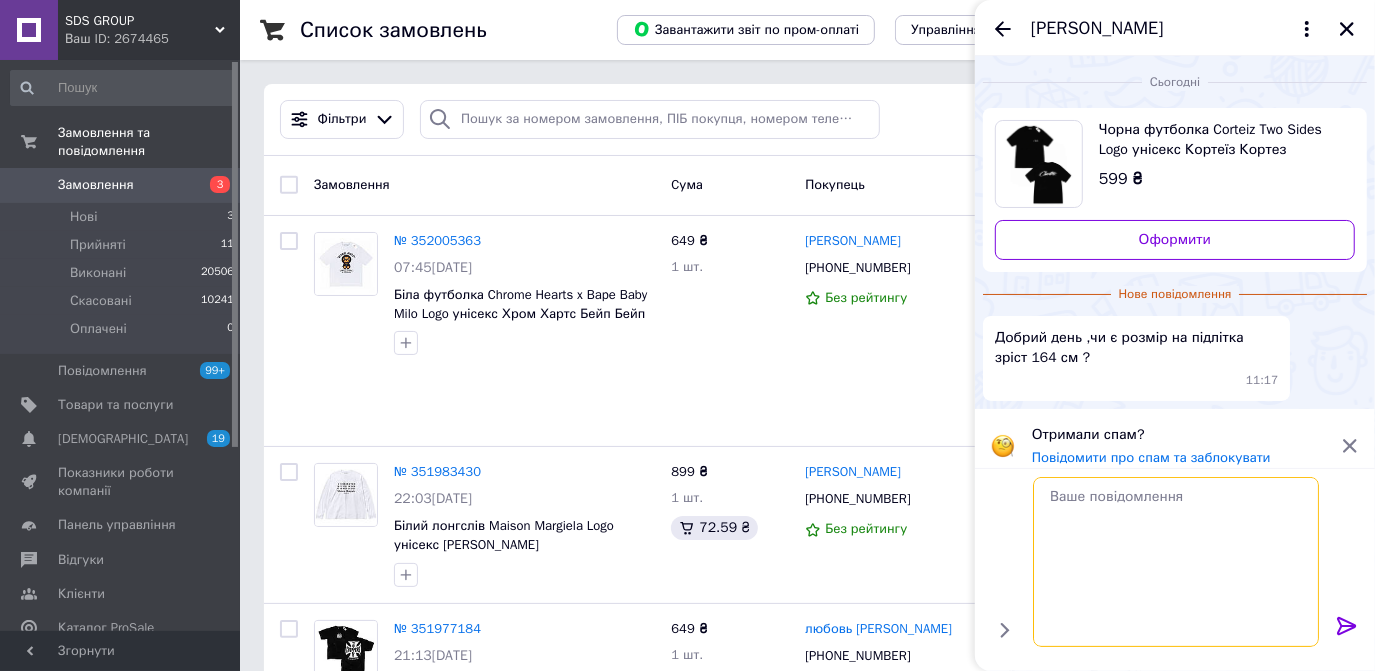 scroll, scrollTop: 0, scrollLeft: 0, axis: both 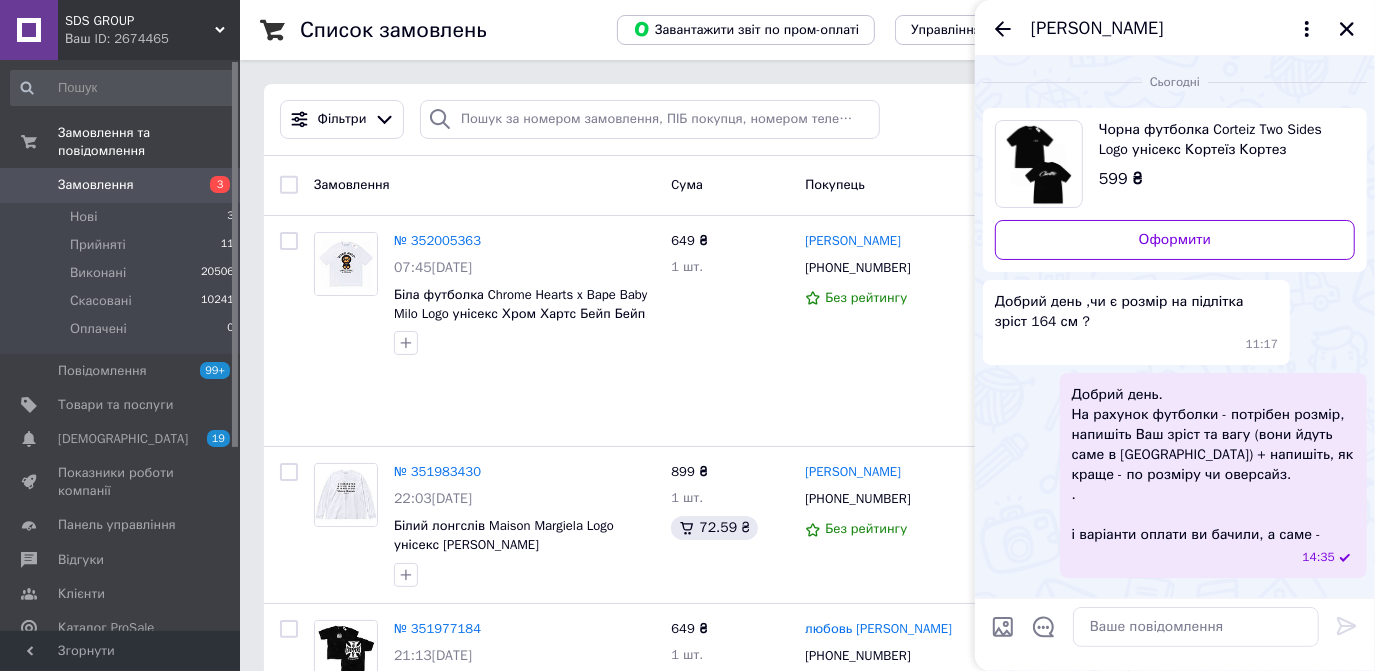 click at bounding box center [1003, 627] 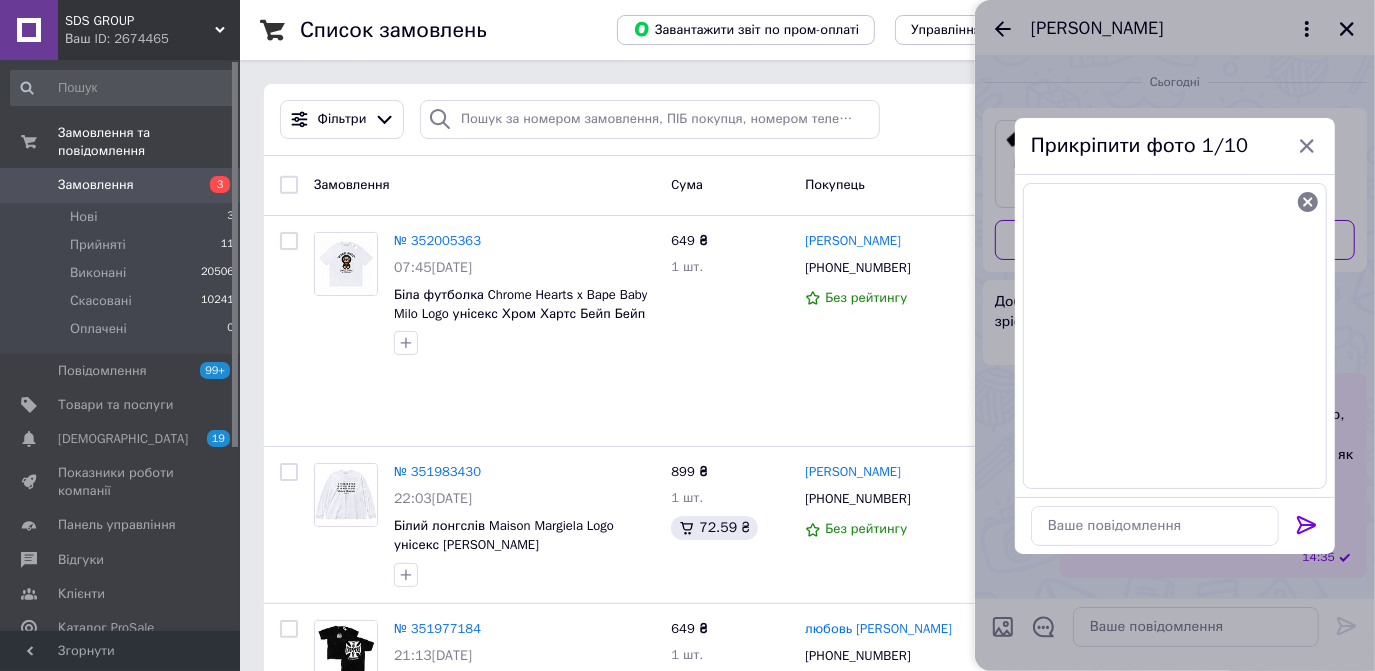 click 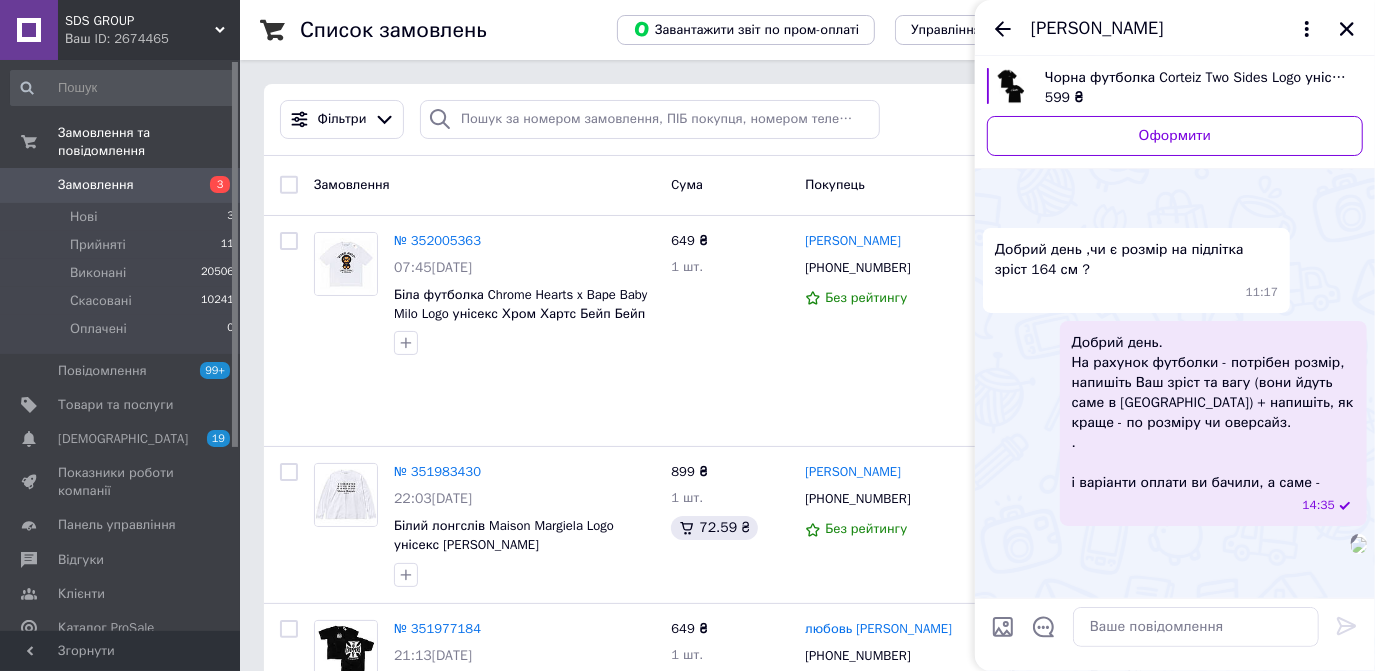 scroll, scrollTop: 203, scrollLeft: 0, axis: vertical 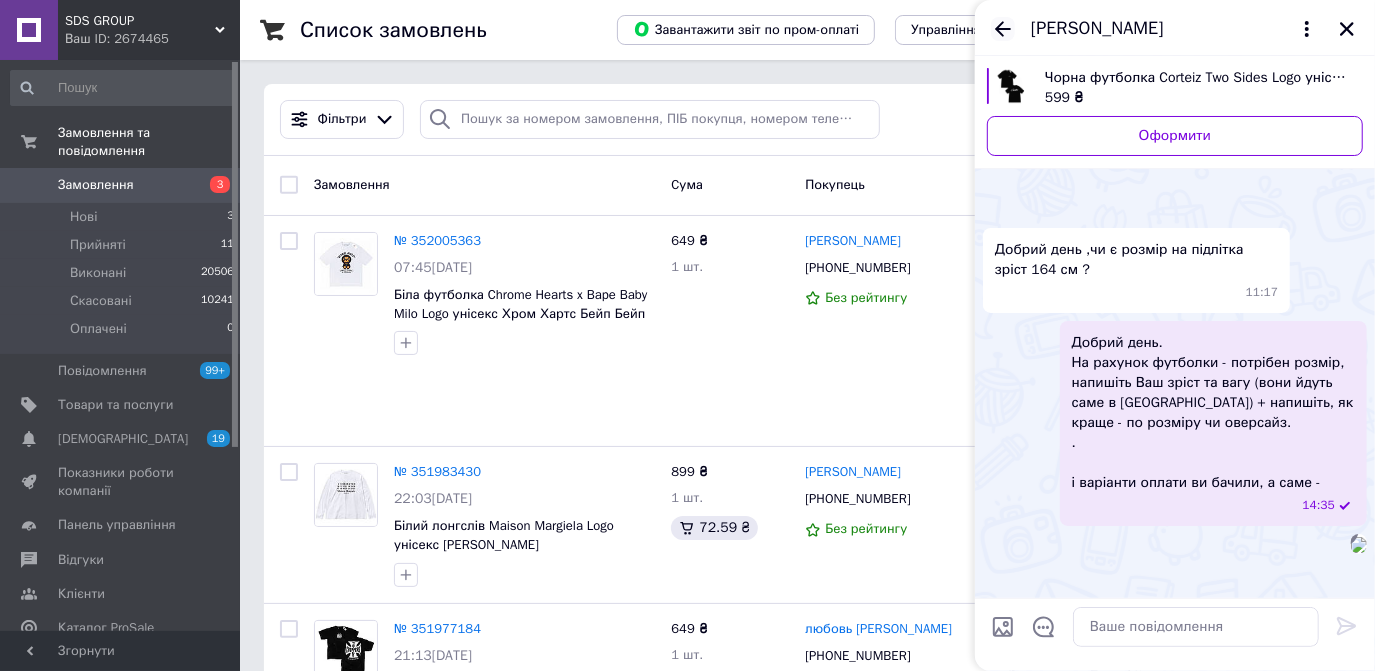click 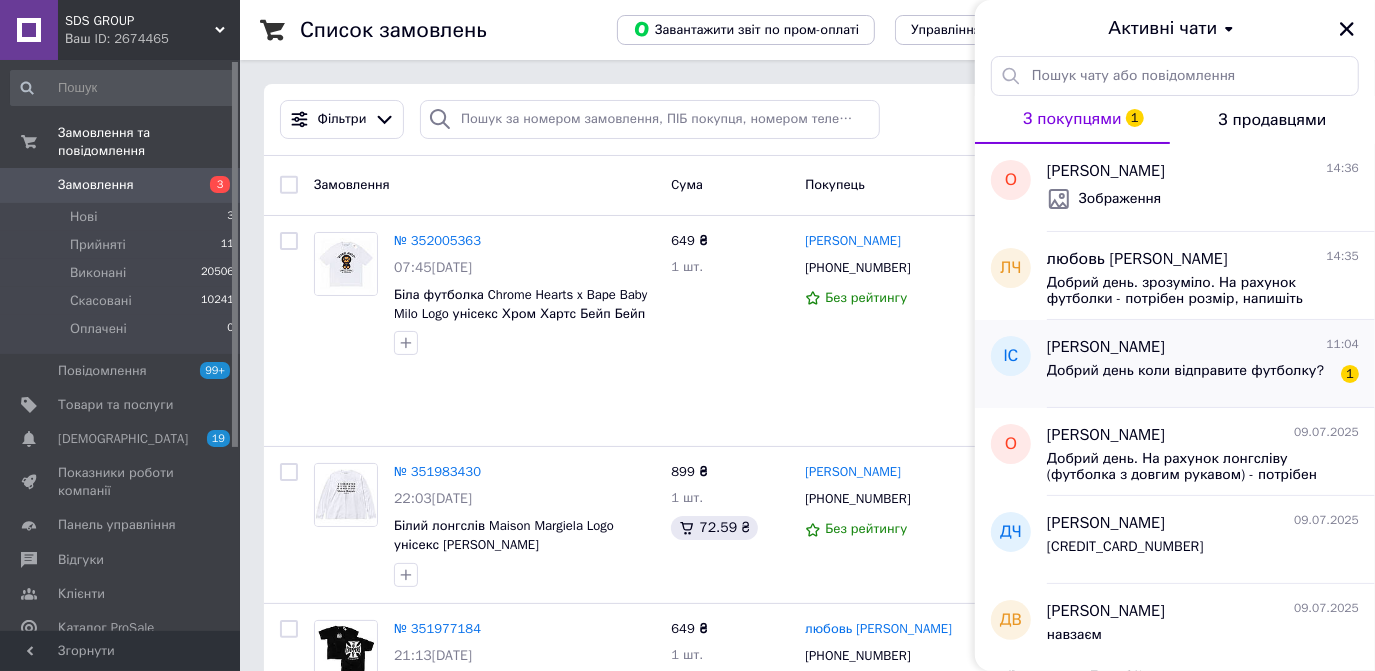 click on "Добрий день коли відправите футболку?" at bounding box center (1185, 371) 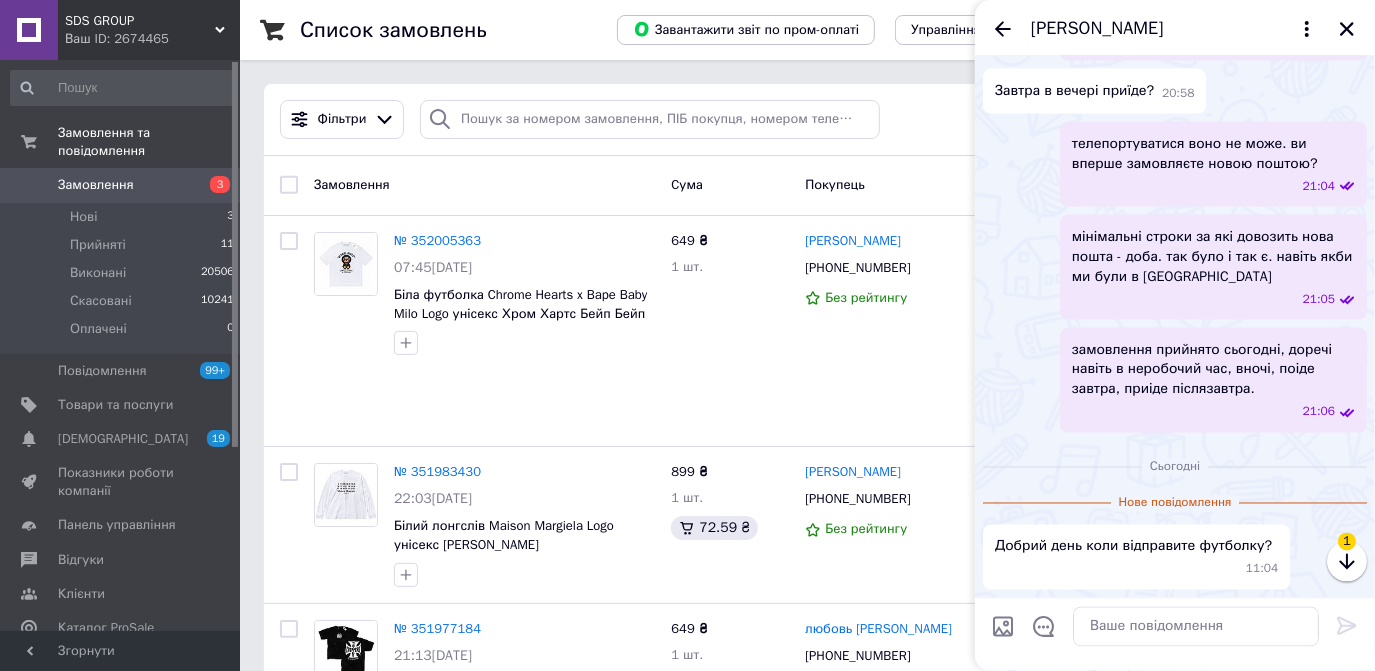scroll, scrollTop: 2905, scrollLeft: 0, axis: vertical 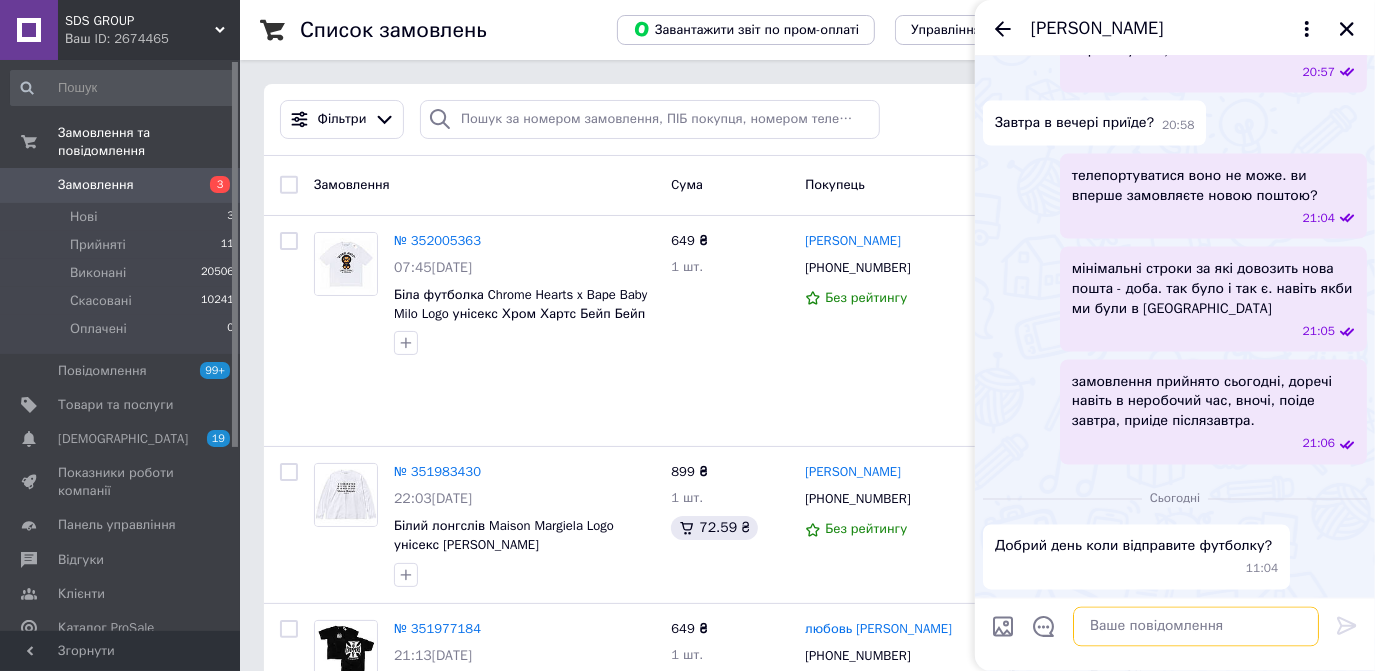 click at bounding box center [1196, 627] 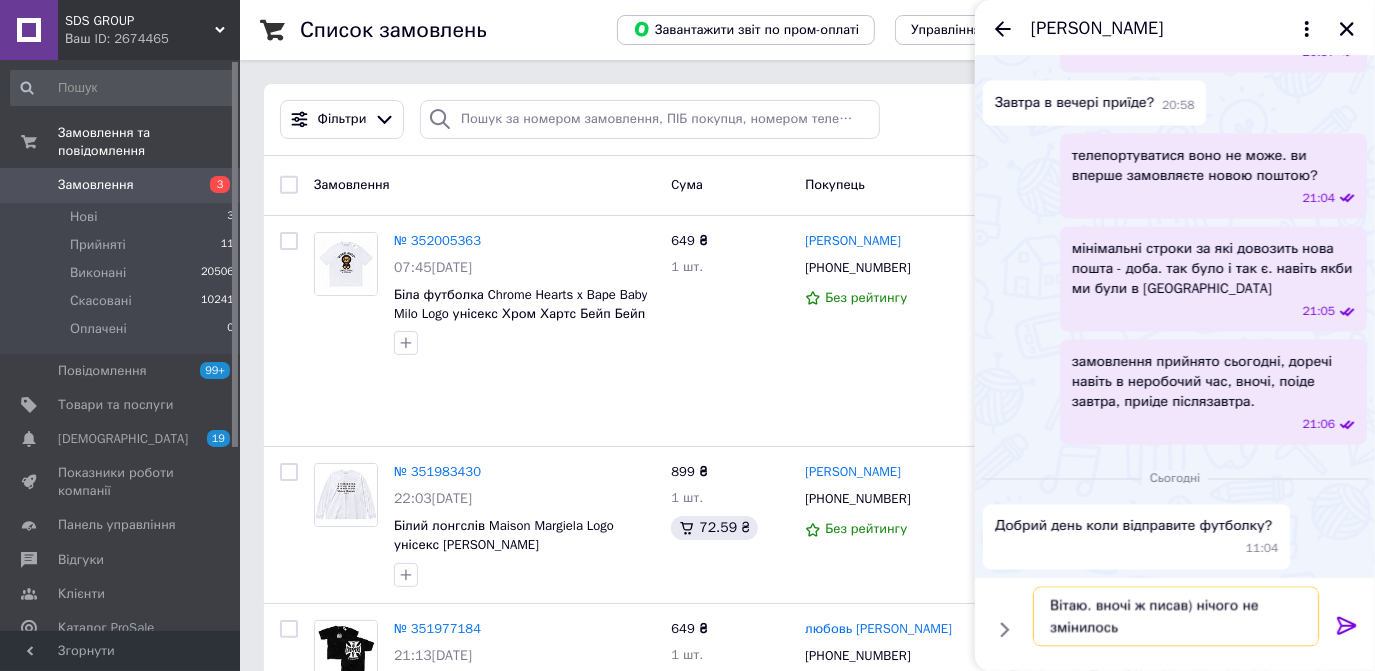 type on "Вітаю. вночі ж писав) нічого не змінилось." 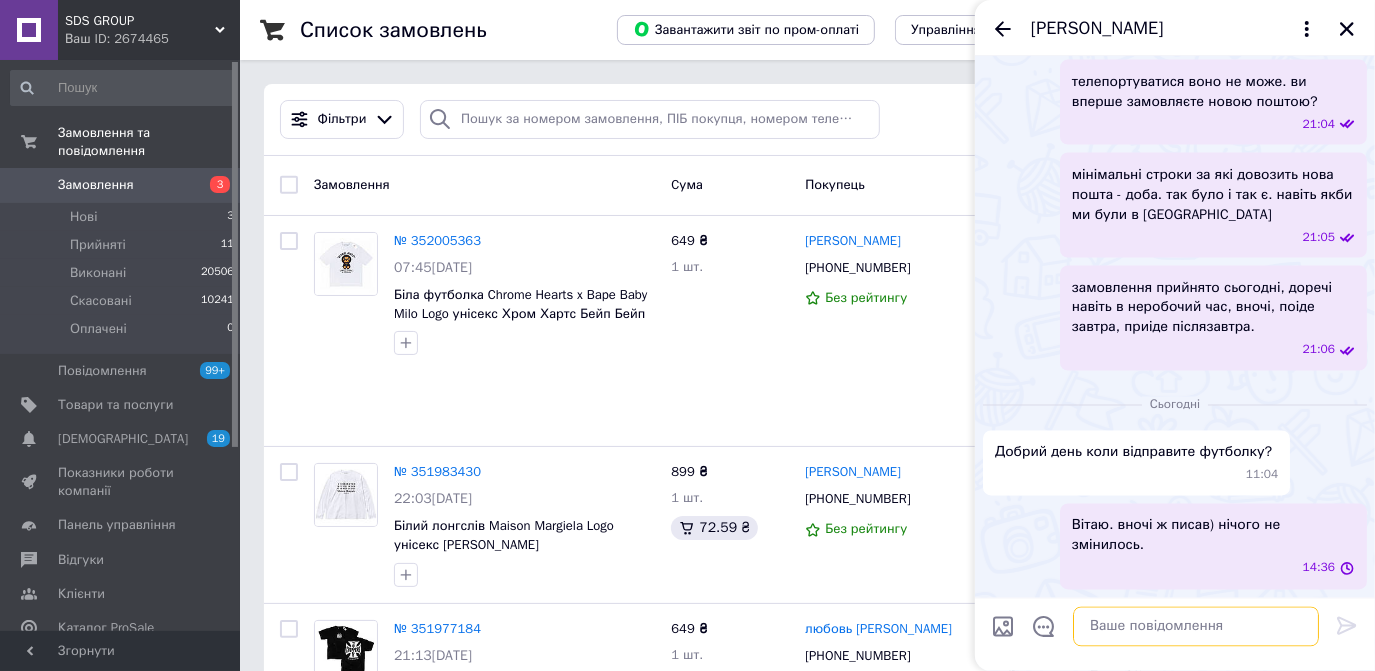 scroll, scrollTop: 2978, scrollLeft: 0, axis: vertical 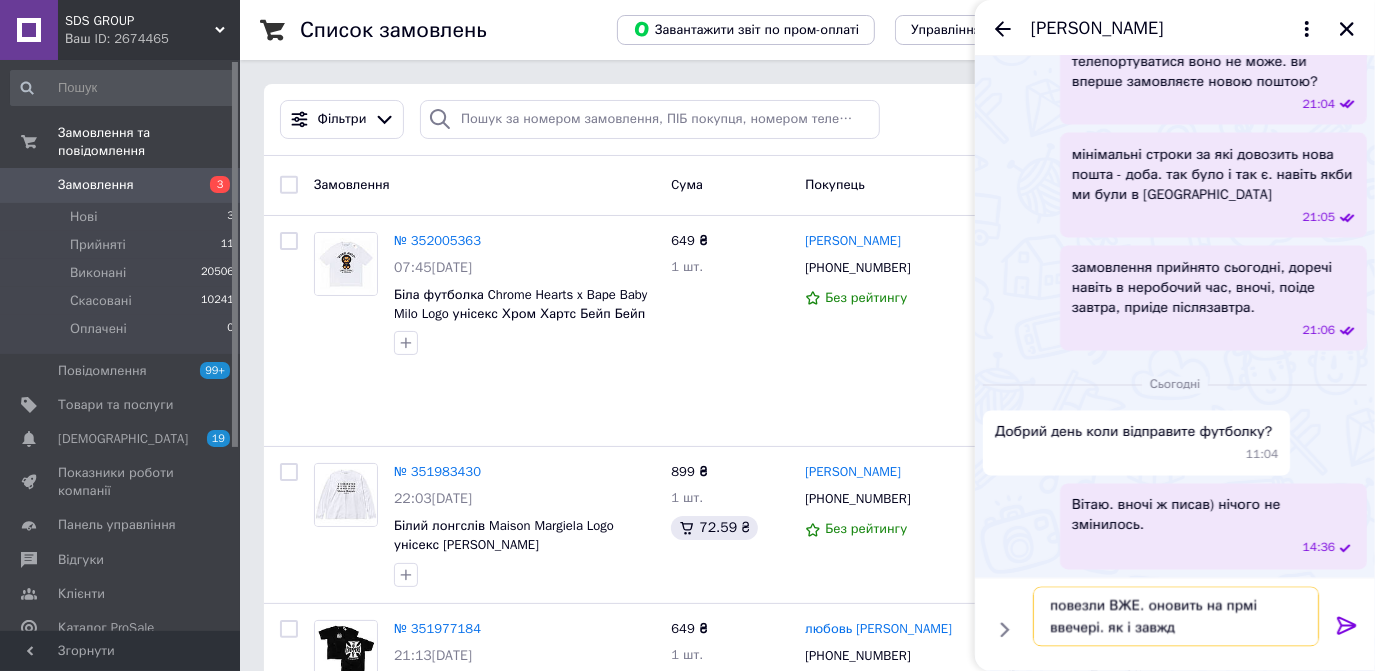 type on "повезли ВЖЕ. оновить на прмі ввечері. як і завжди" 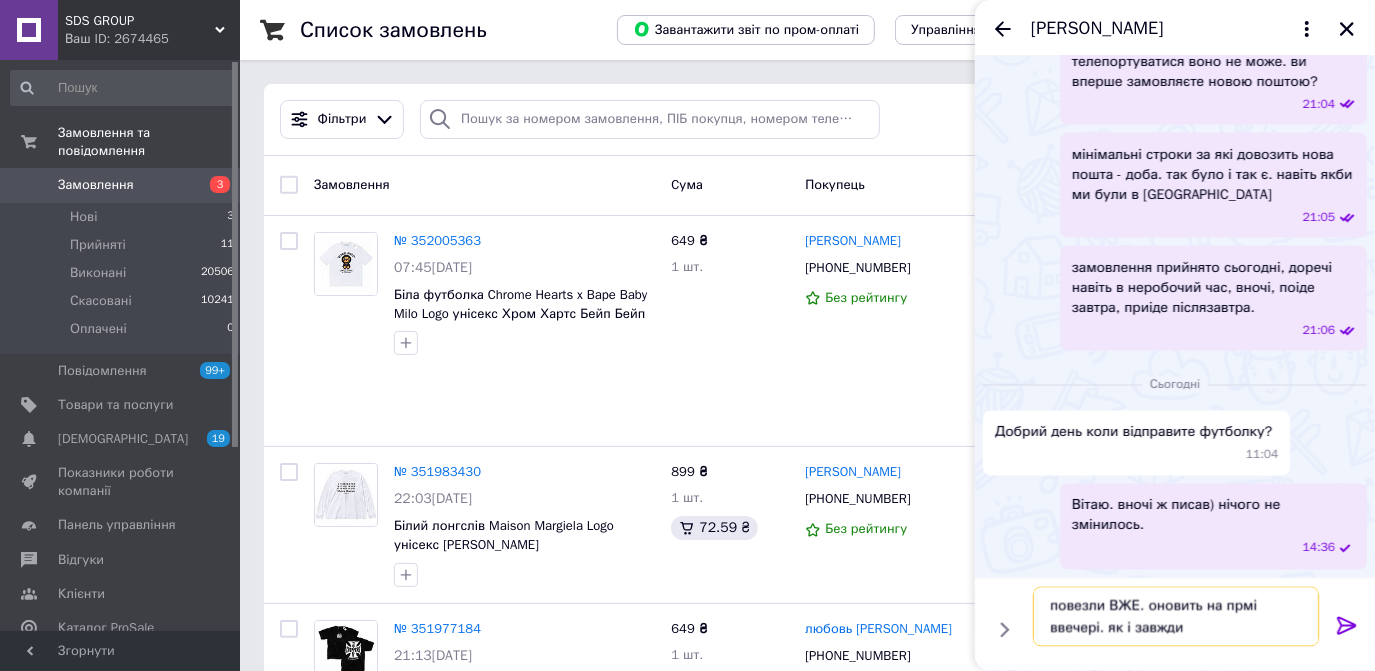 type 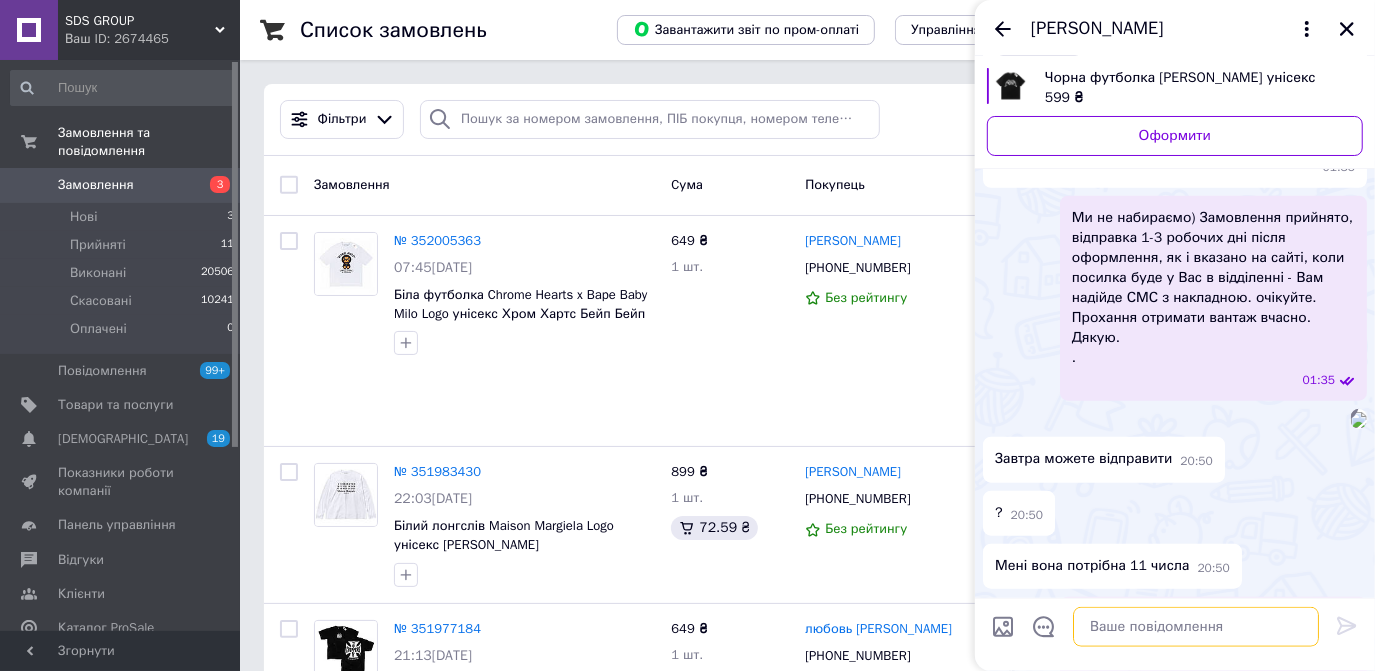 scroll, scrollTop: 1454, scrollLeft: 0, axis: vertical 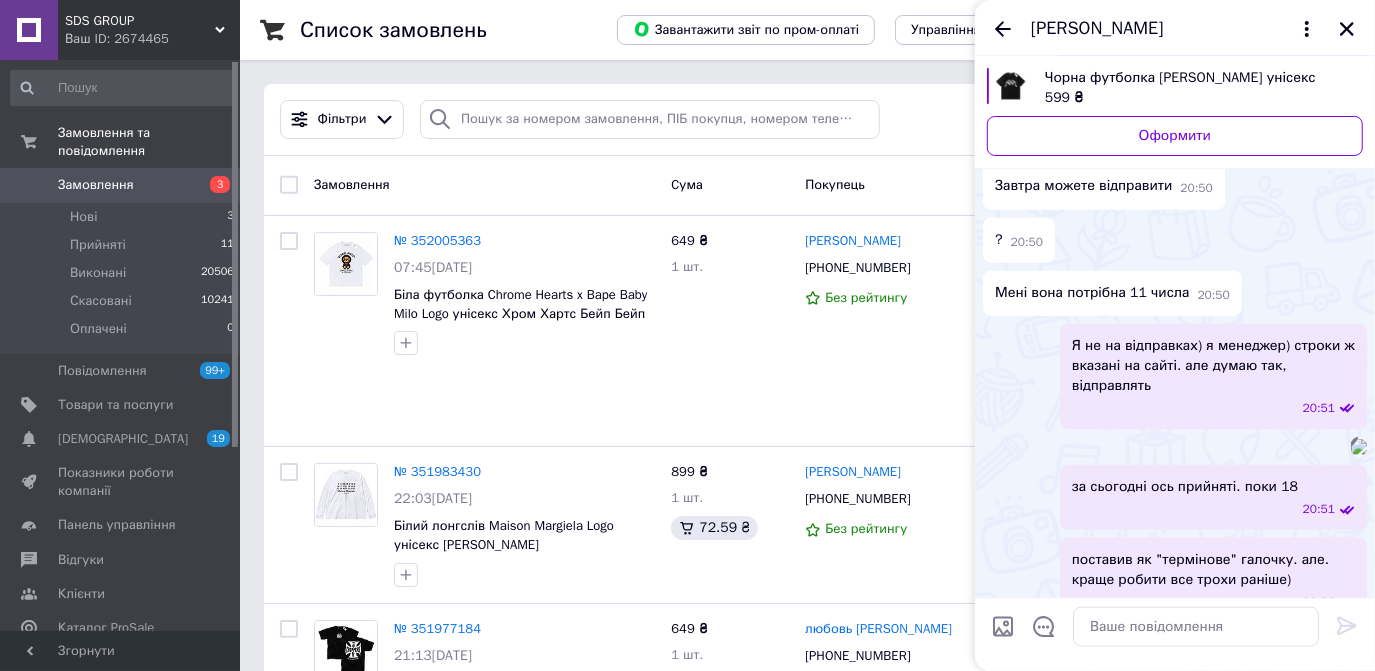 click on "Перейти на сторінку замовлення" at bounding box center [1175, -142] 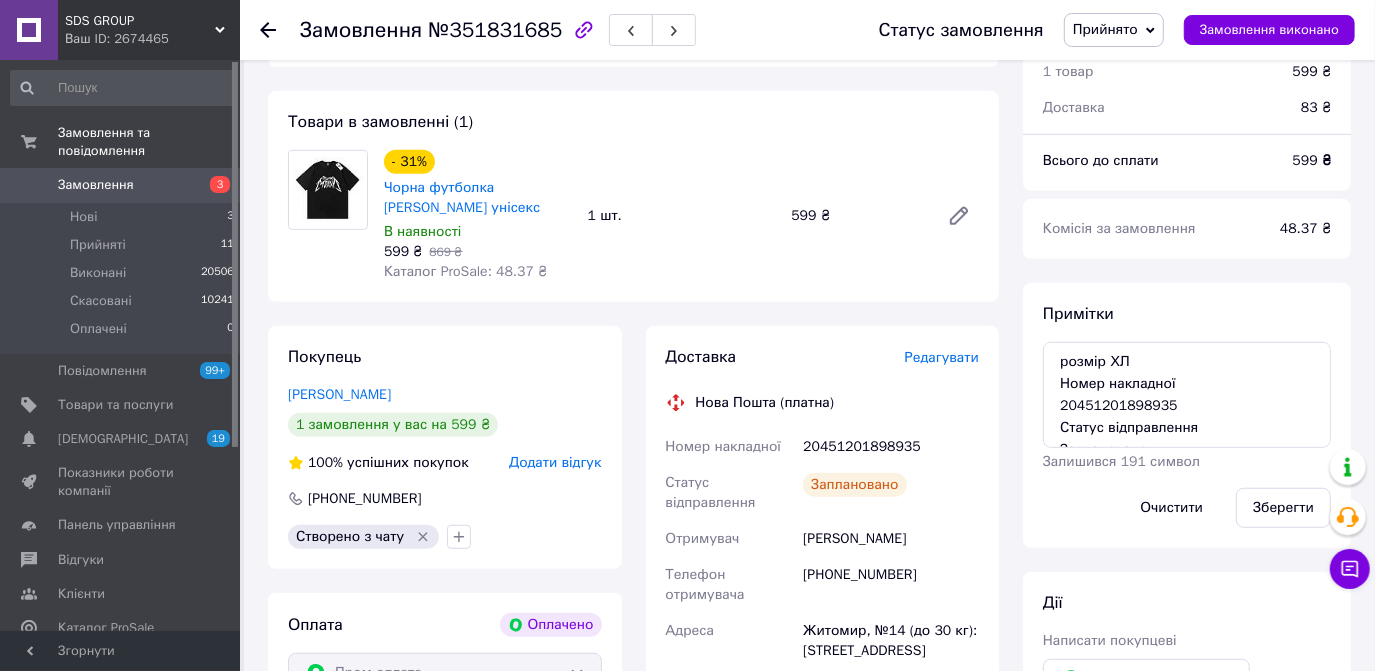 scroll, scrollTop: 727, scrollLeft: 0, axis: vertical 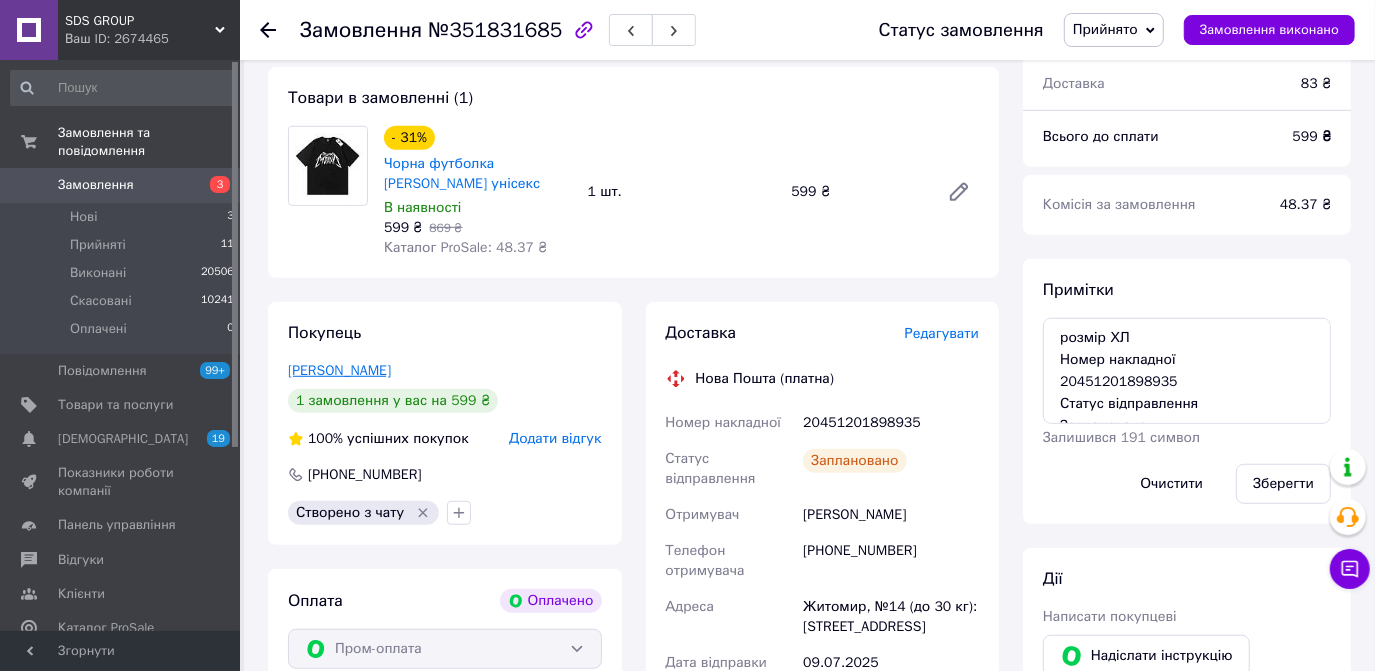 click on "[PERSON_NAME]" at bounding box center (339, 370) 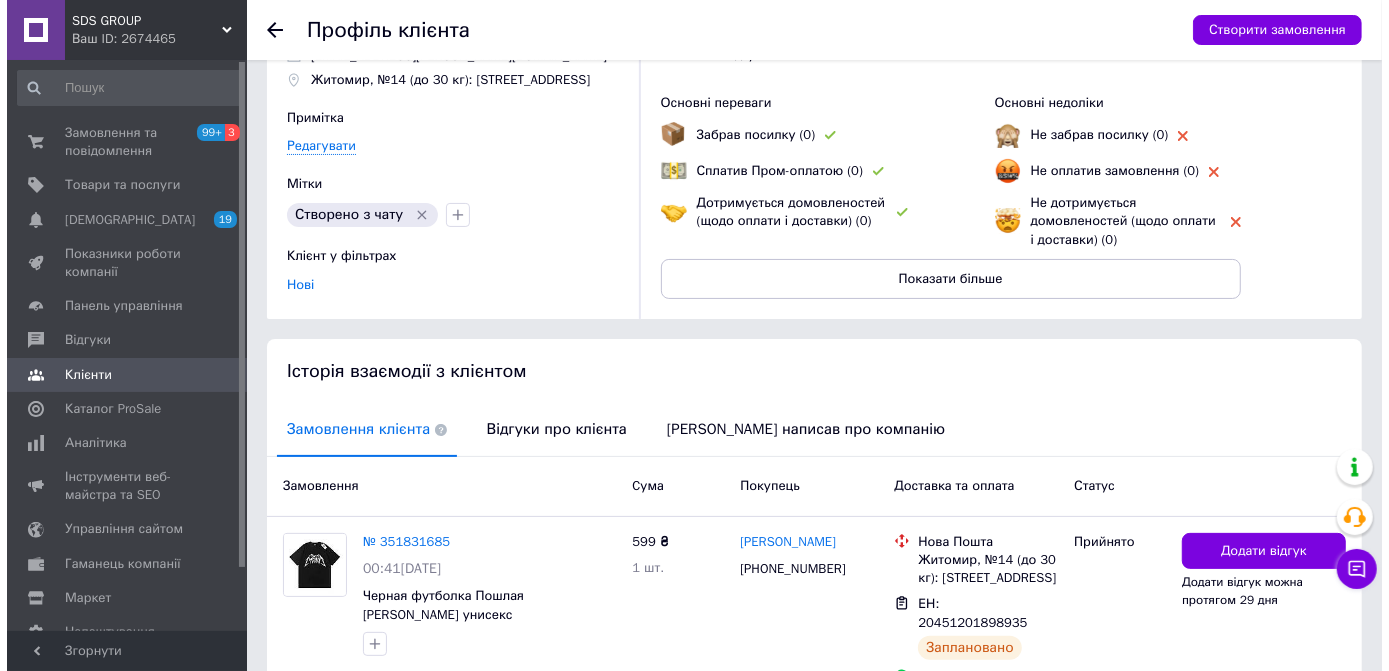 scroll, scrollTop: 226, scrollLeft: 0, axis: vertical 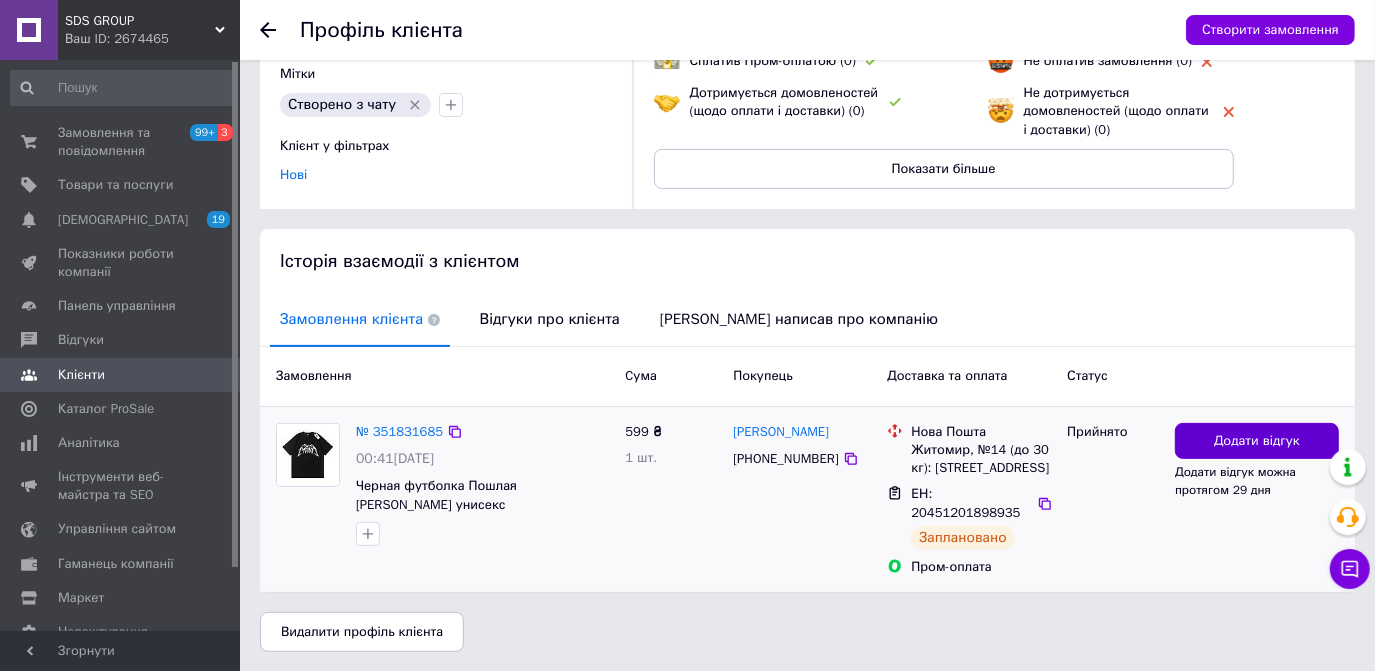click on "Додати відгук" at bounding box center (1257, 441) 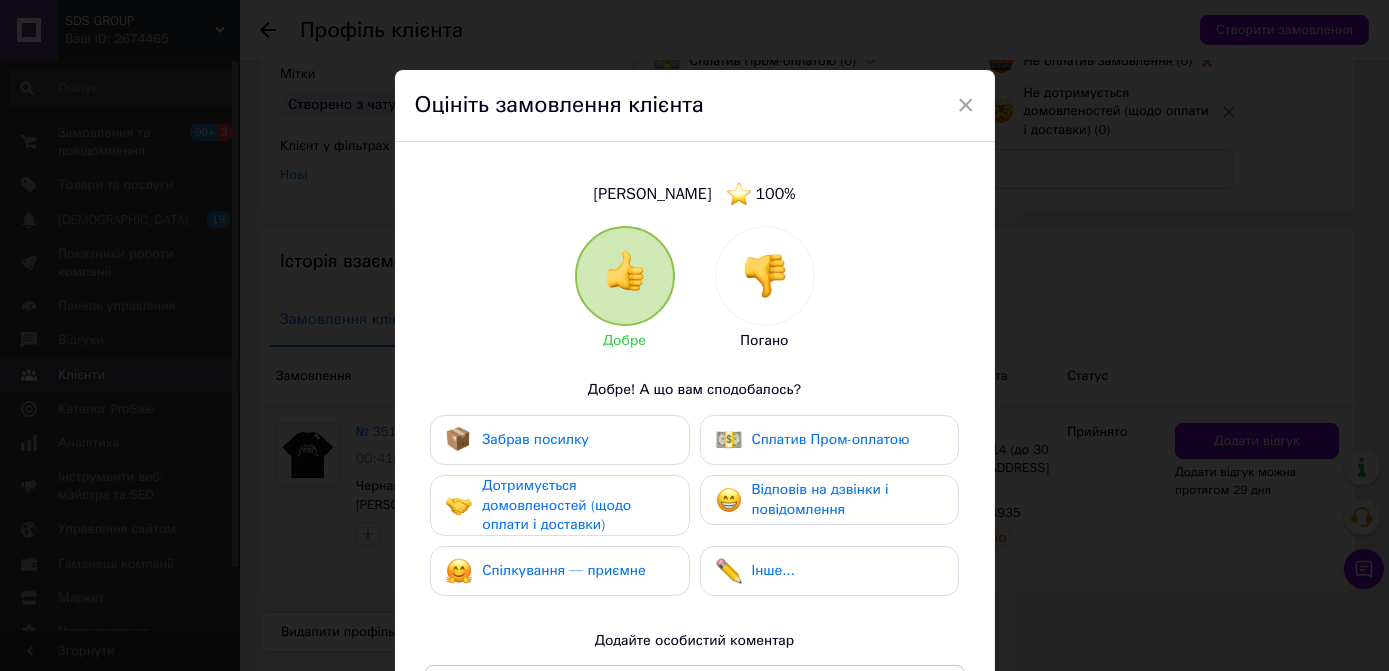 click at bounding box center [765, 276] 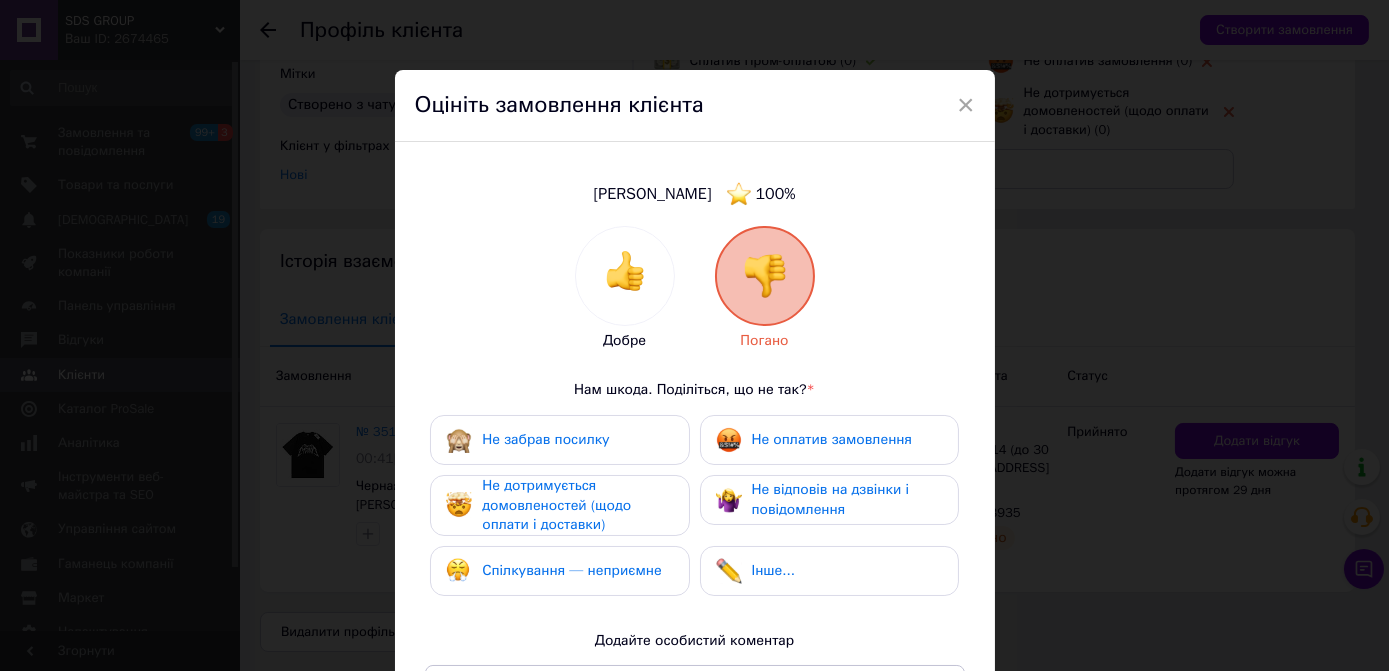 click on "Спілкування — неприємне" at bounding box center (571, 570) 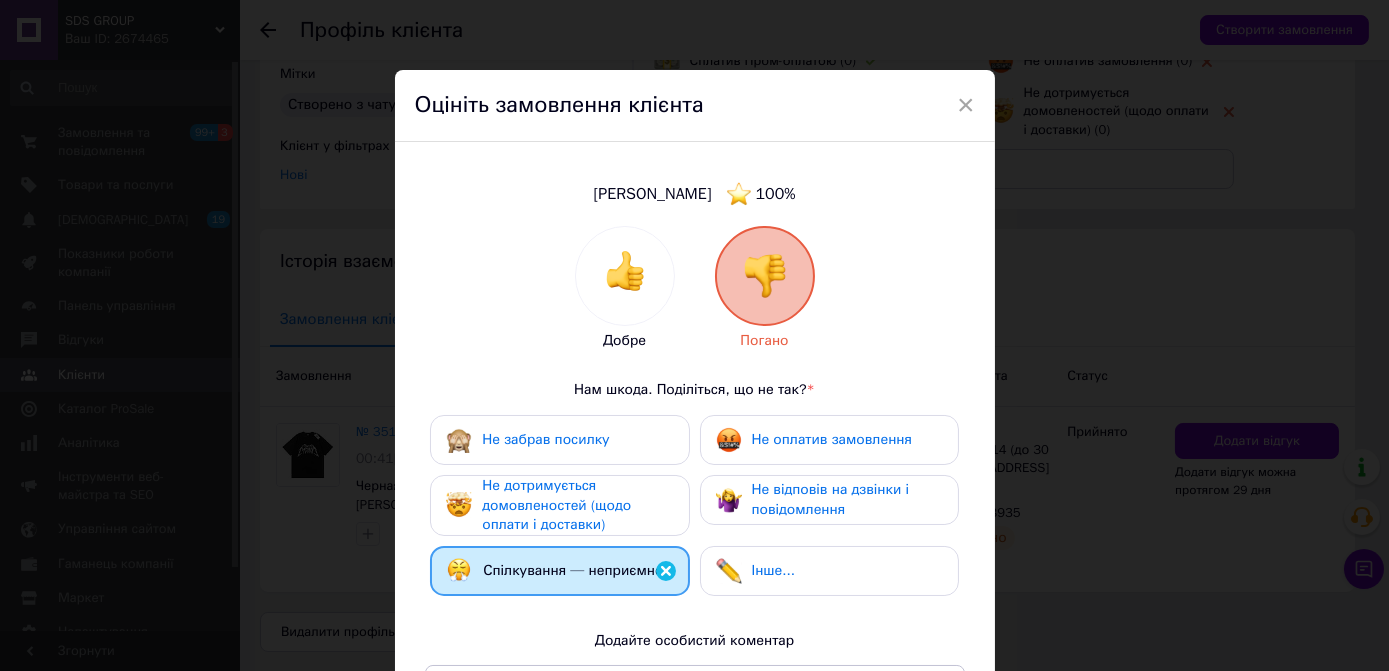click on "Не дотримується домовленостей (щодо оплати і доставки)" at bounding box center [556, 505] 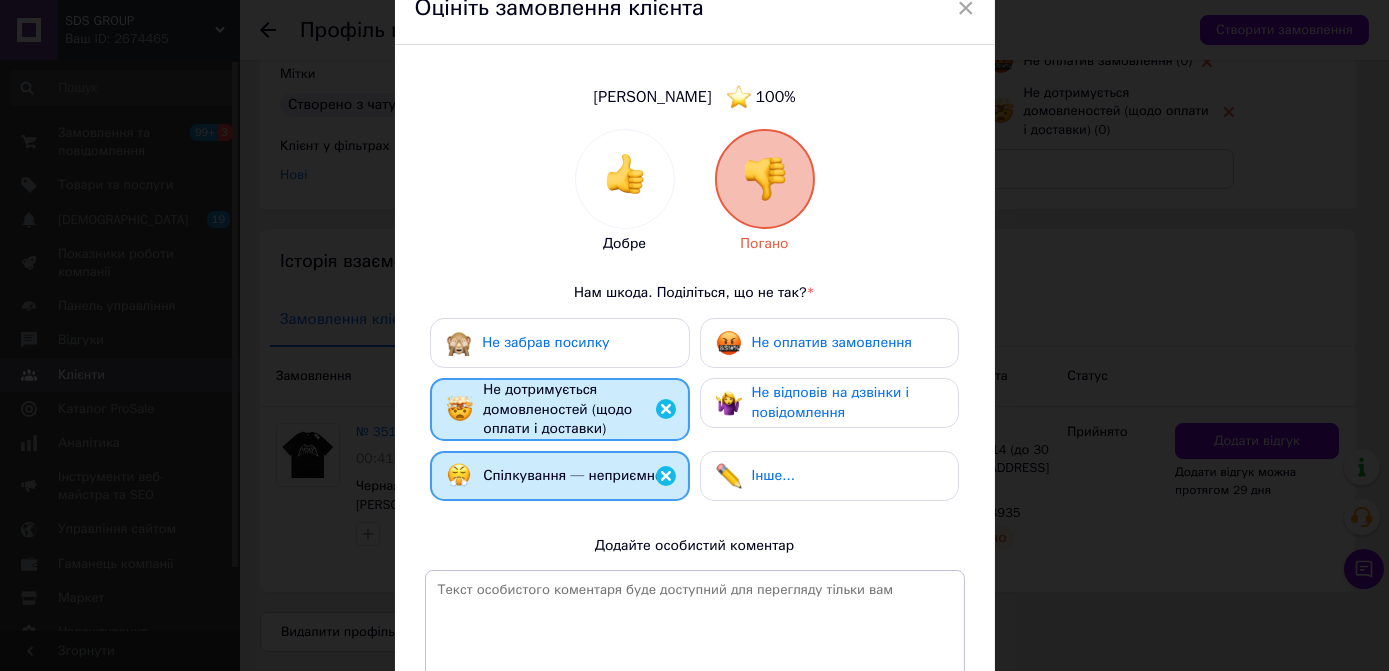 scroll, scrollTop: 272, scrollLeft: 0, axis: vertical 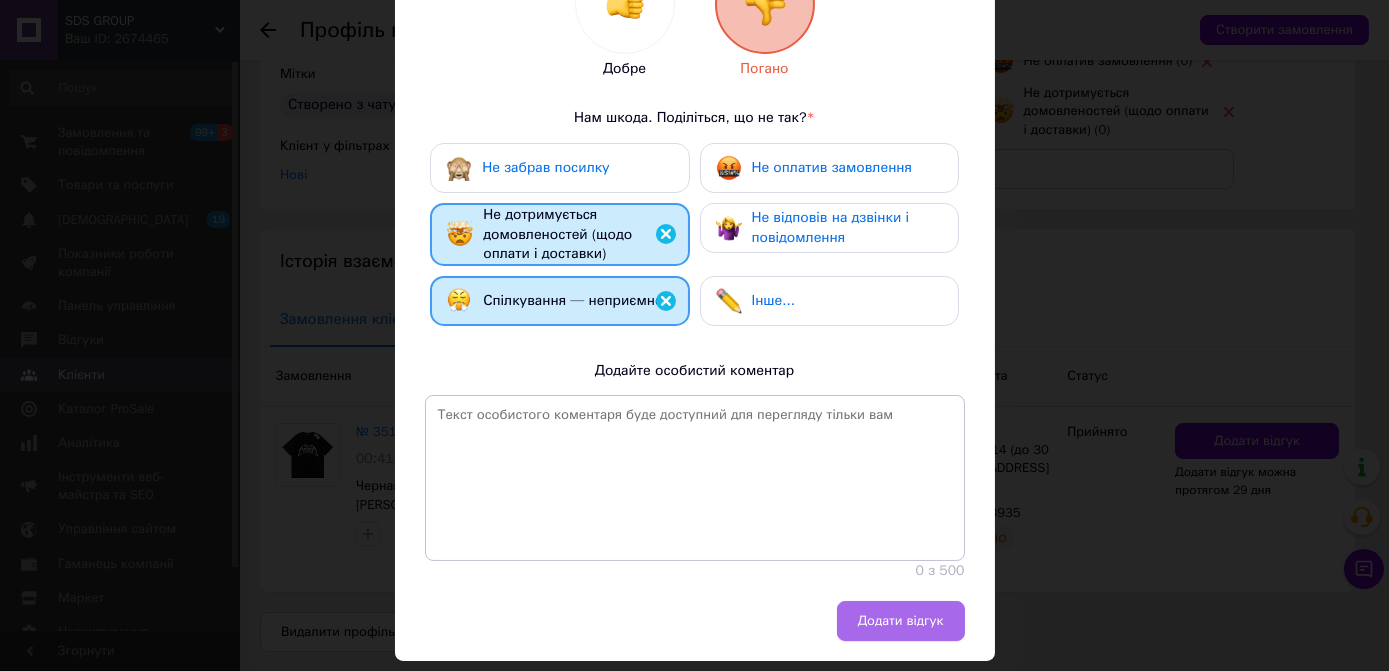 click on "Додати відгук" at bounding box center [901, 621] 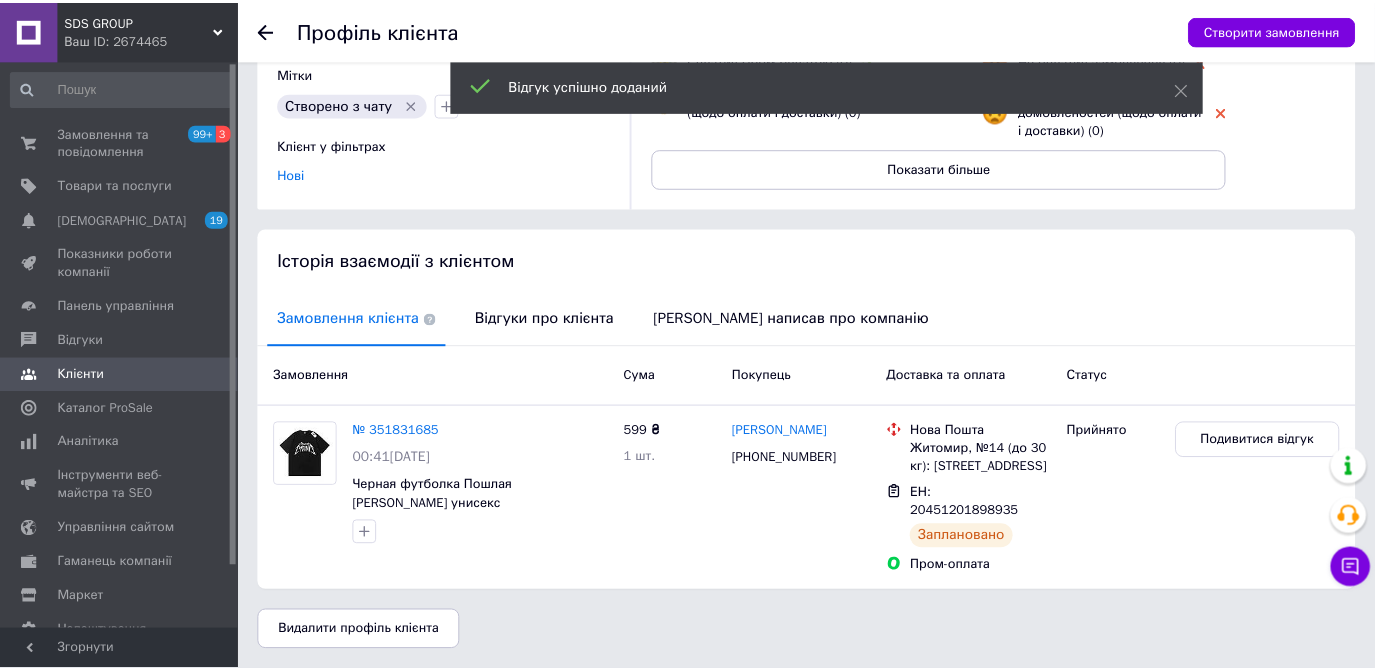 scroll, scrollTop: 207, scrollLeft: 0, axis: vertical 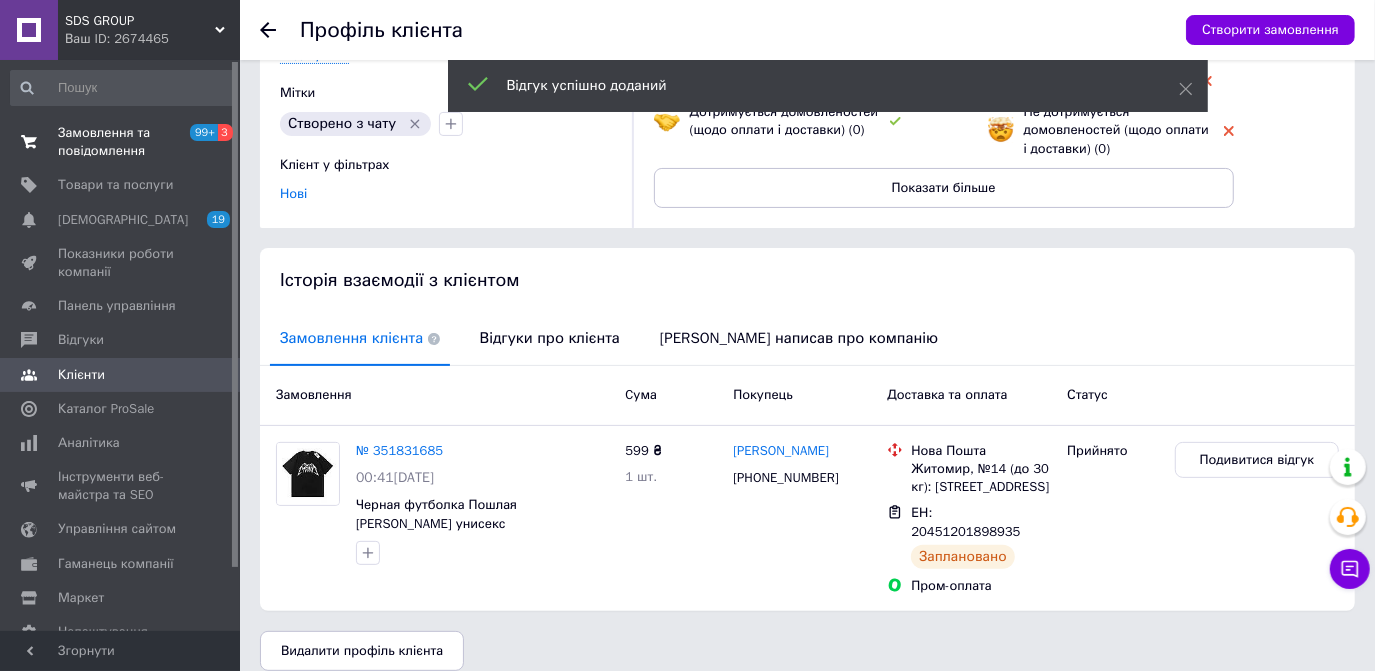 click on "Замовлення та повідомлення" at bounding box center [121, 142] 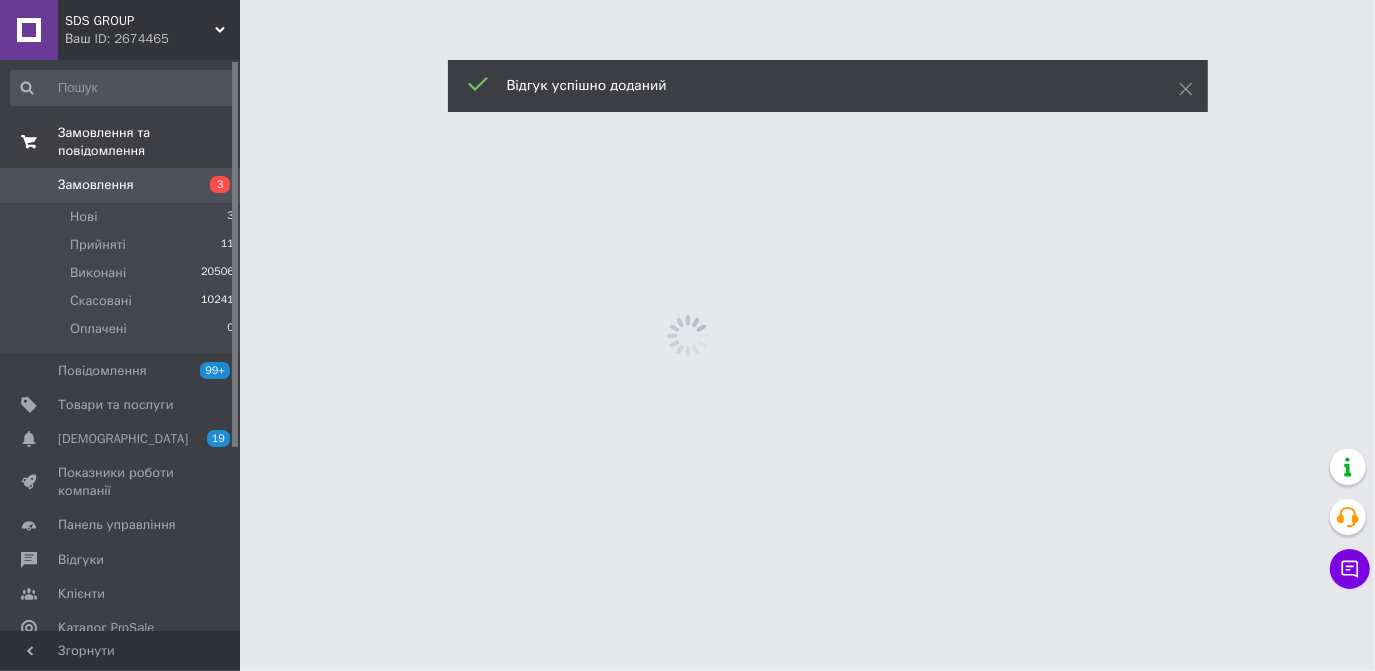scroll, scrollTop: 0, scrollLeft: 0, axis: both 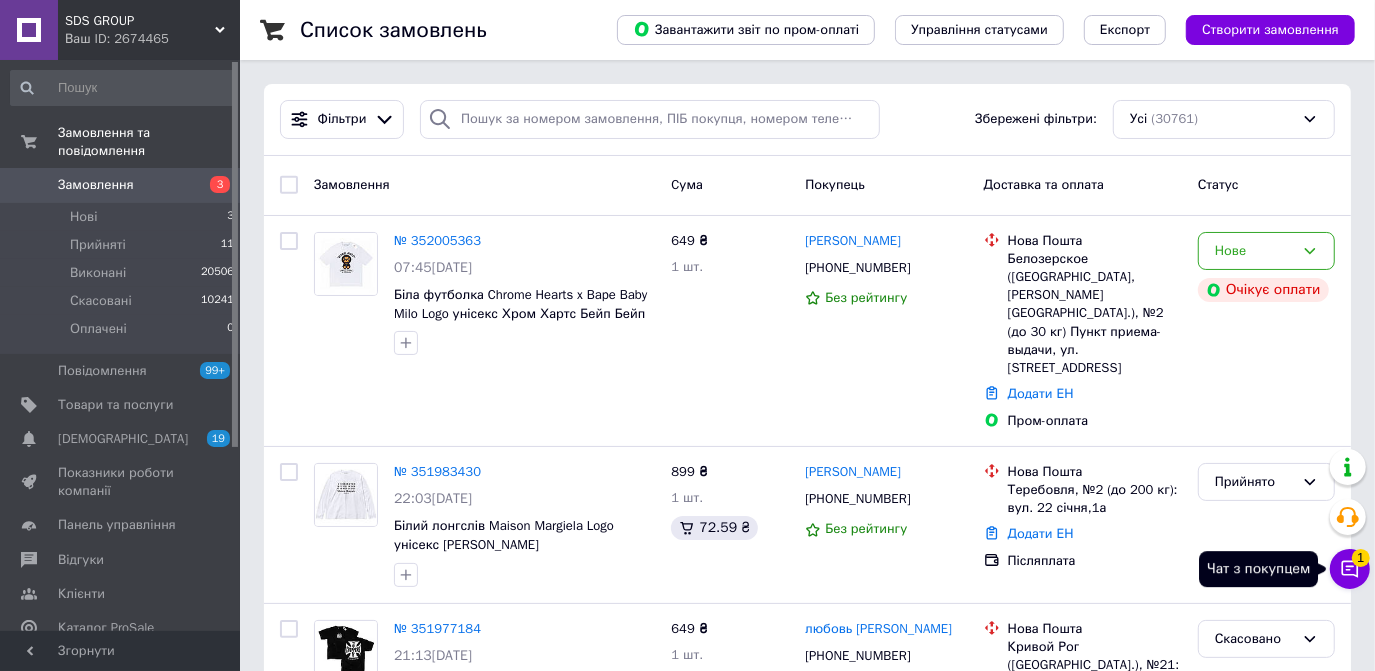 click 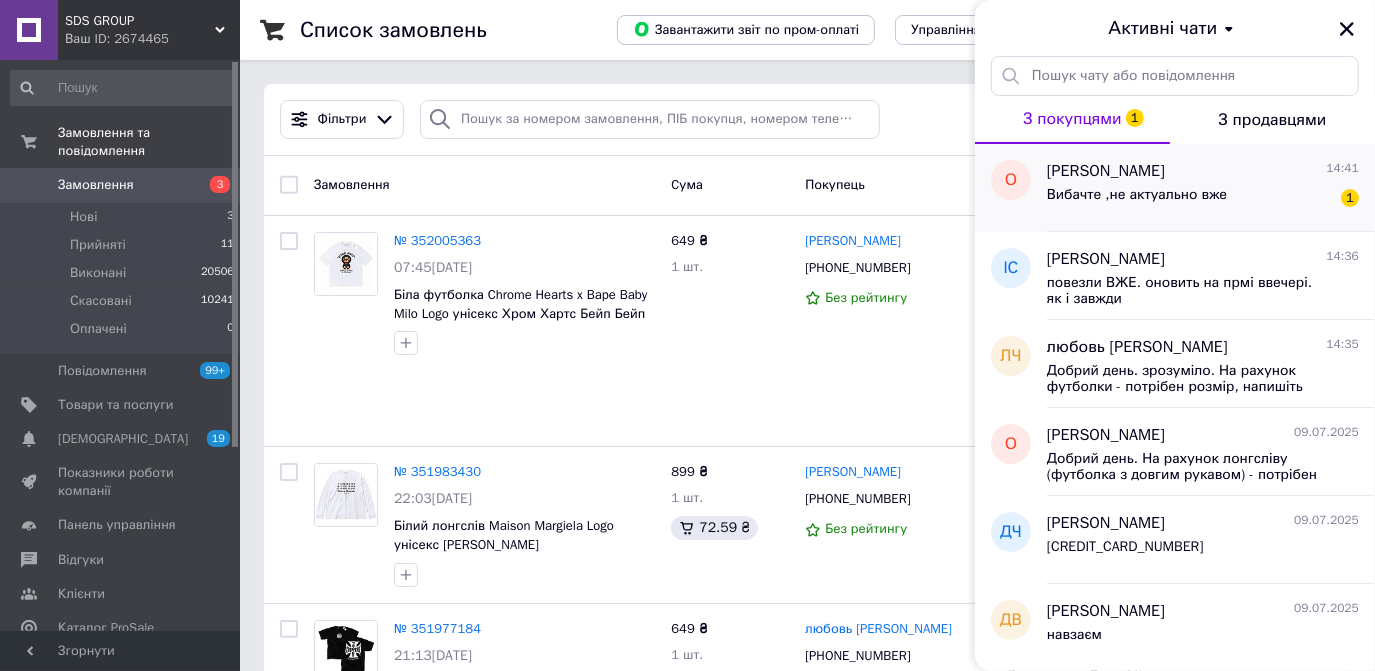 click on "Вибачте ,не актуально вже 1" at bounding box center (1203, 199) 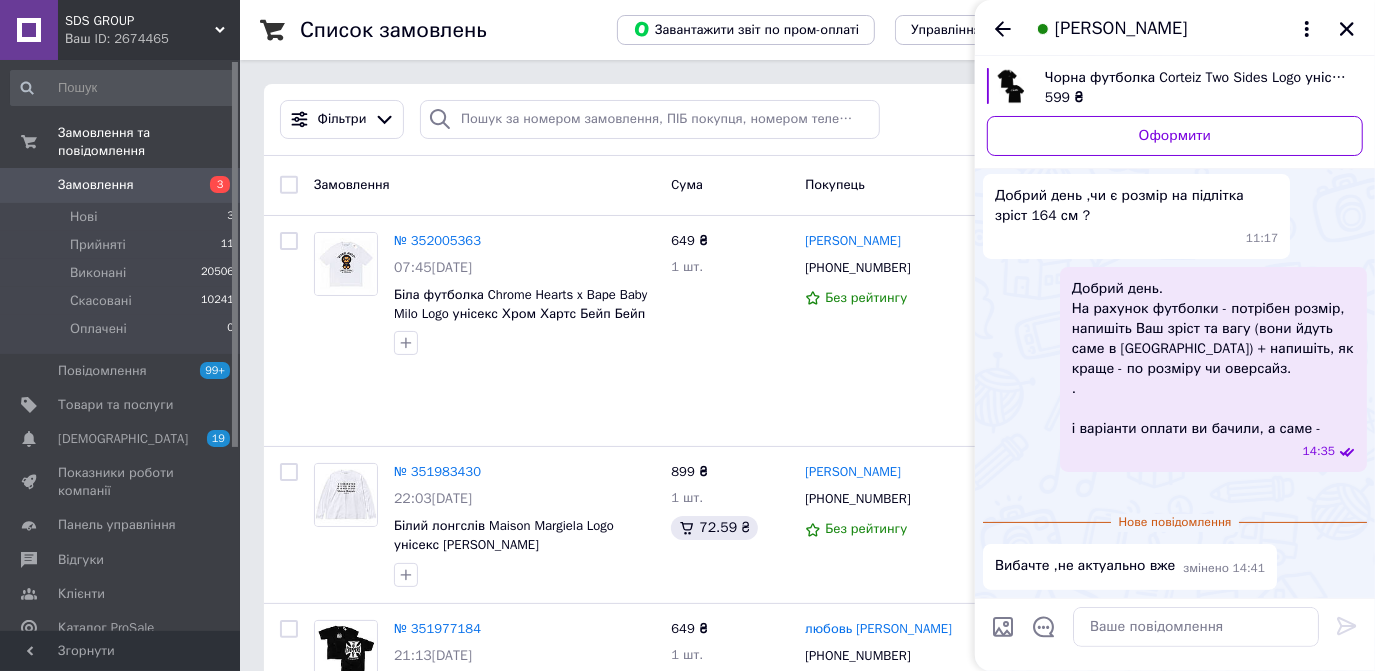 scroll, scrollTop: 292, scrollLeft: 0, axis: vertical 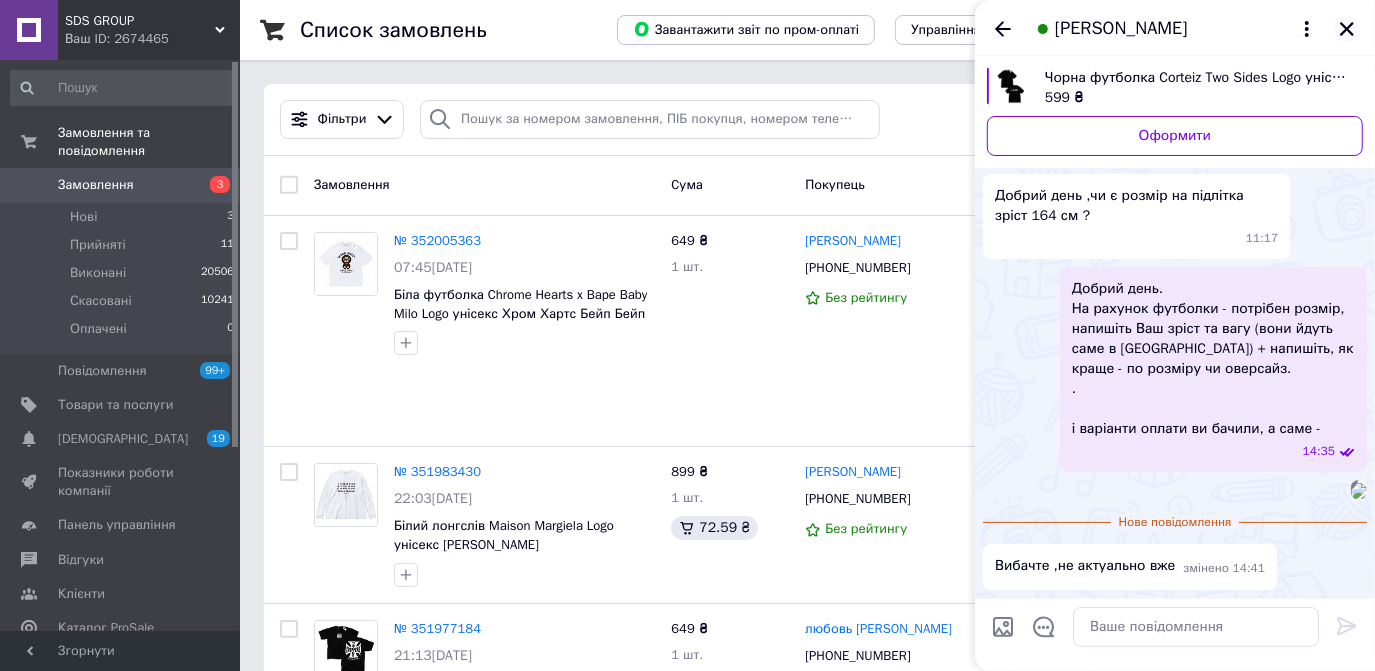 click 